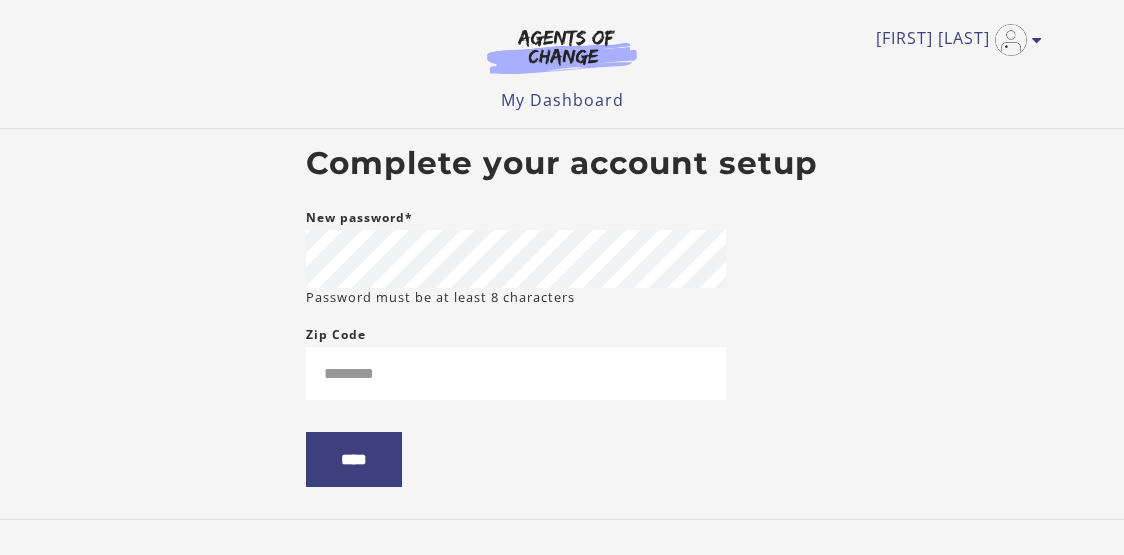 scroll, scrollTop: 0, scrollLeft: 0, axis: both 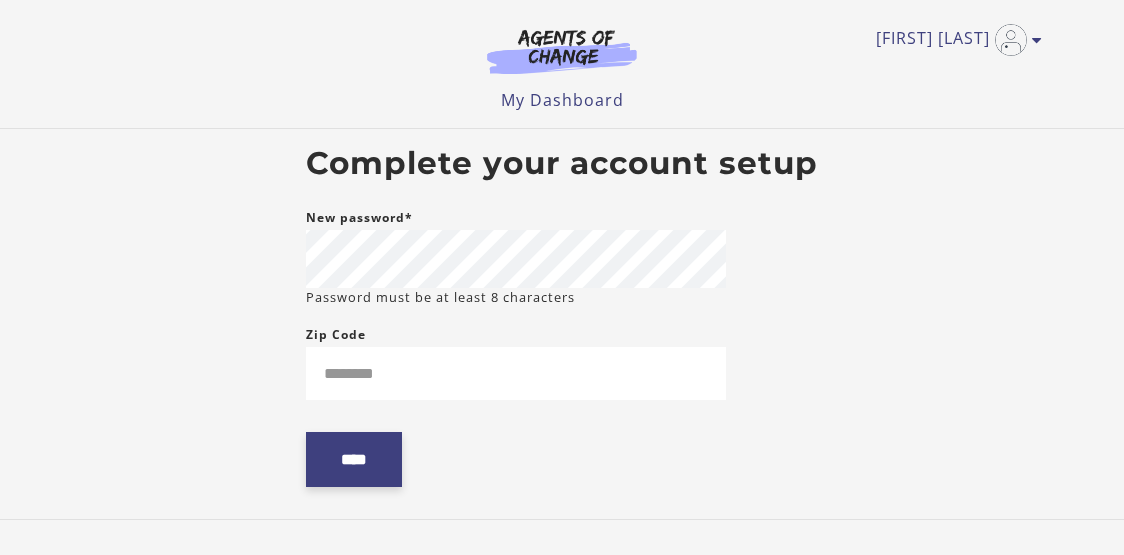 click on "****" at bounding box center (354, 459) 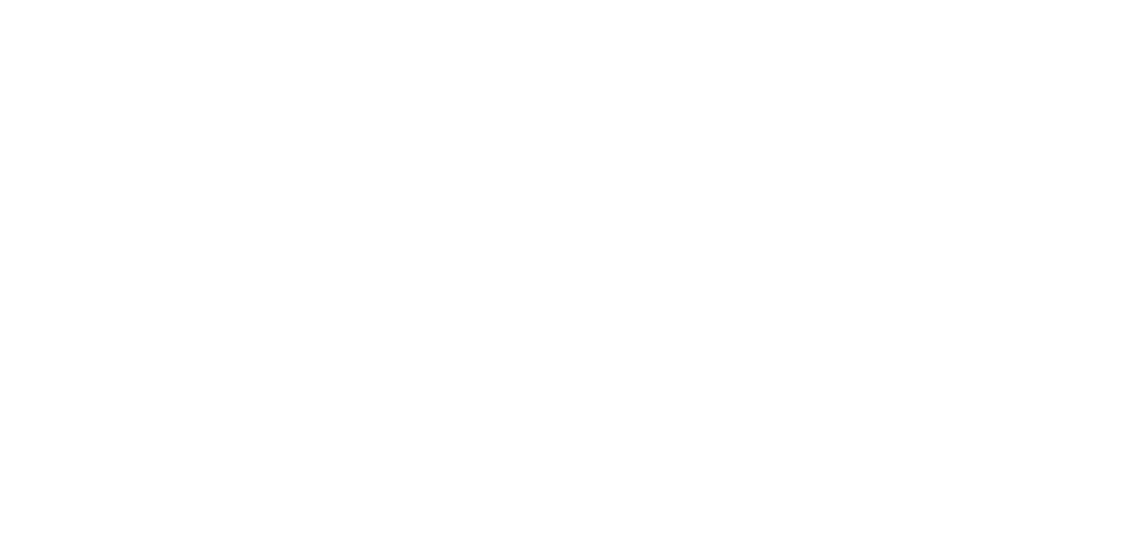 scroll, scrollTop: 0, scrollLeft: 0, axis: both 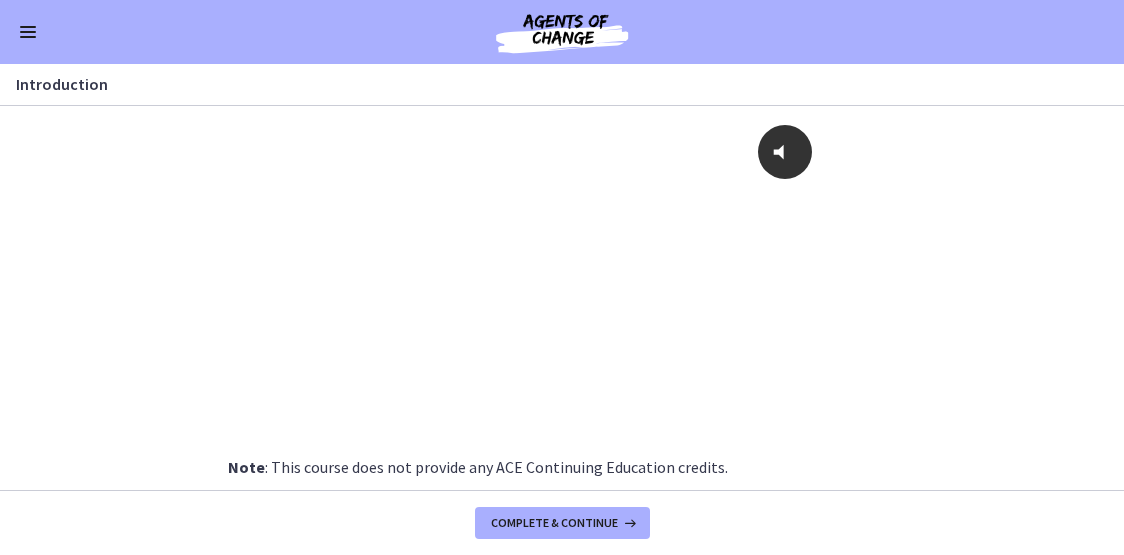 click at bounding box center (28, 27) 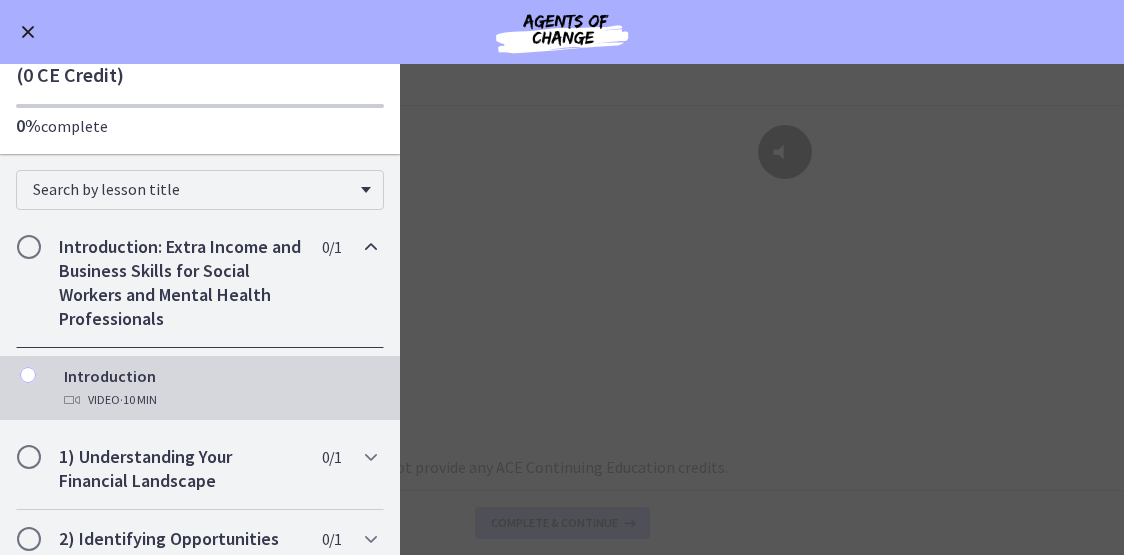 scroll, scrollTop: 0, scrollLeft: 0, axis: both 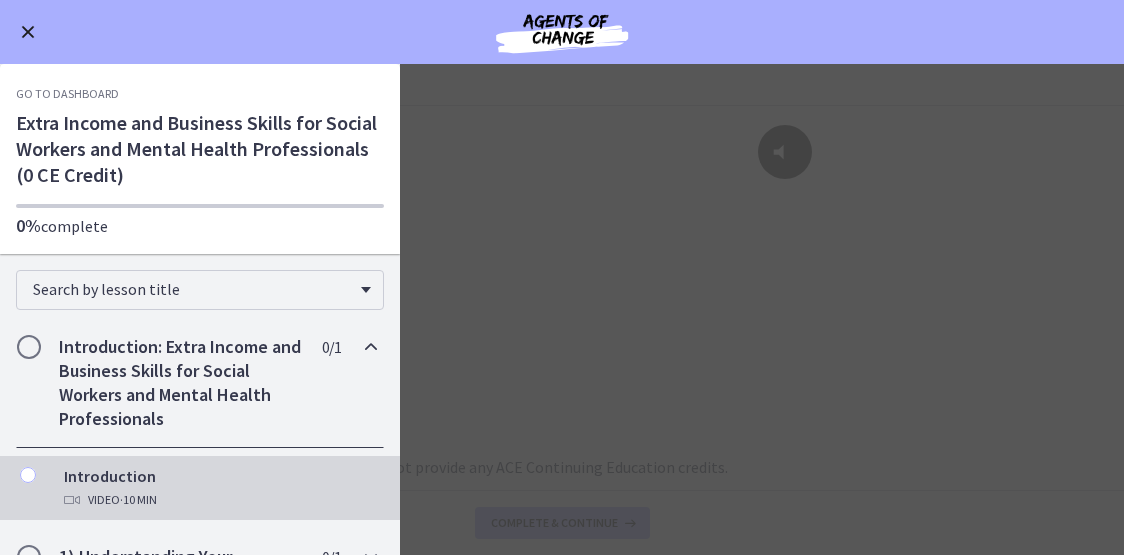 click at bounding box center (28, 32) 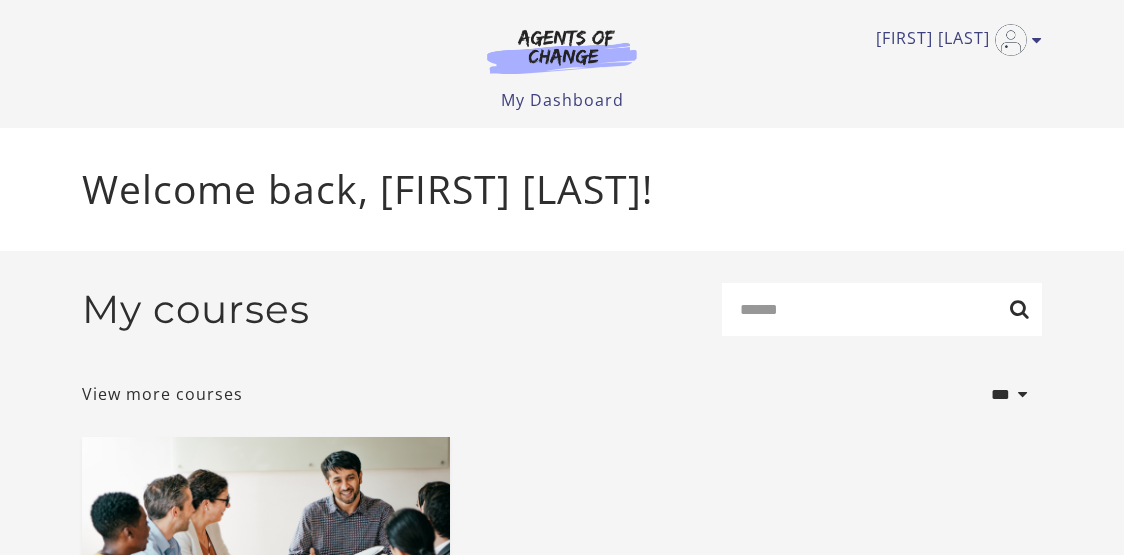 scroll, scrollTop: 0, scrollLeft: 0, axis: both 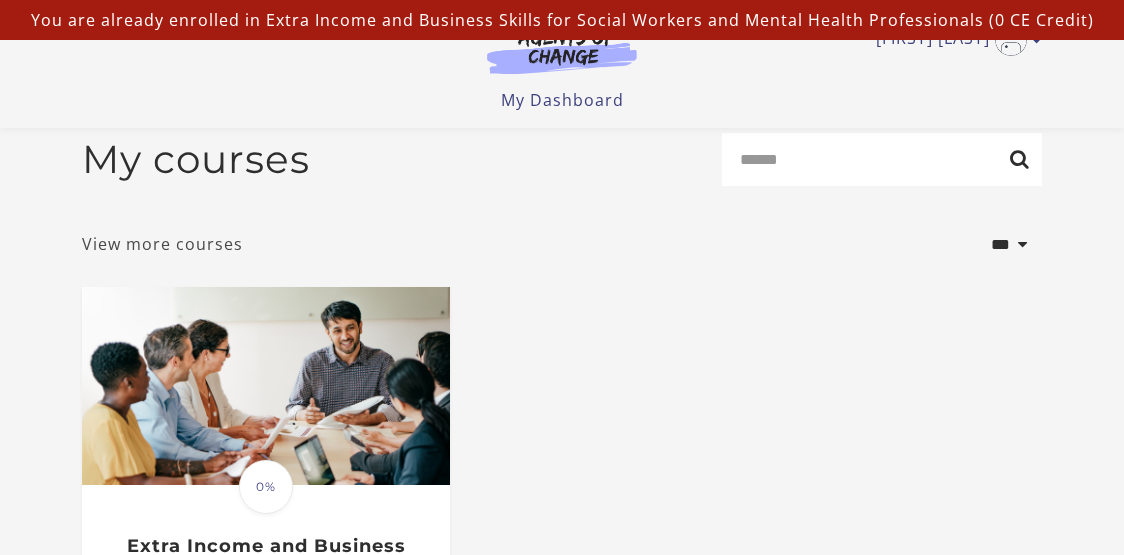 click on "View more courses" at bounding box center (162, 244) 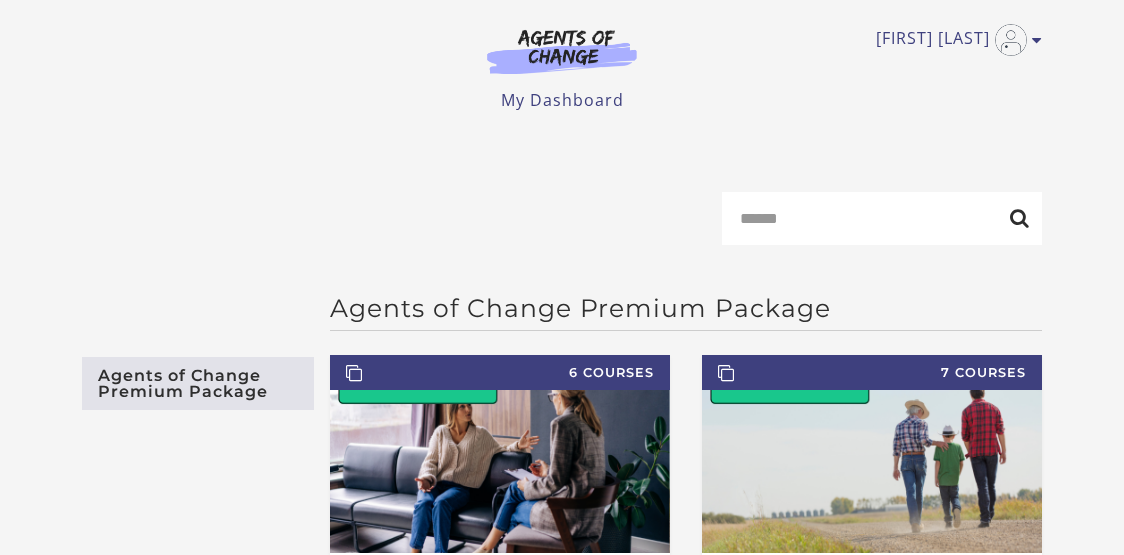 scroll, scrollTop: 0, scrollLeft: 0, axis: both 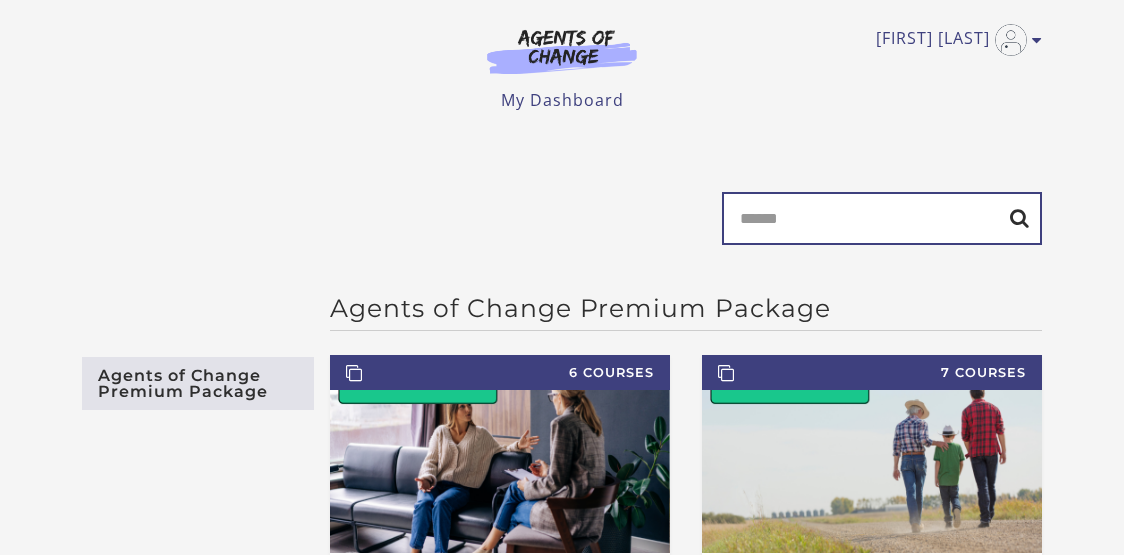 click on "Search" at bounding box center [882, 218] 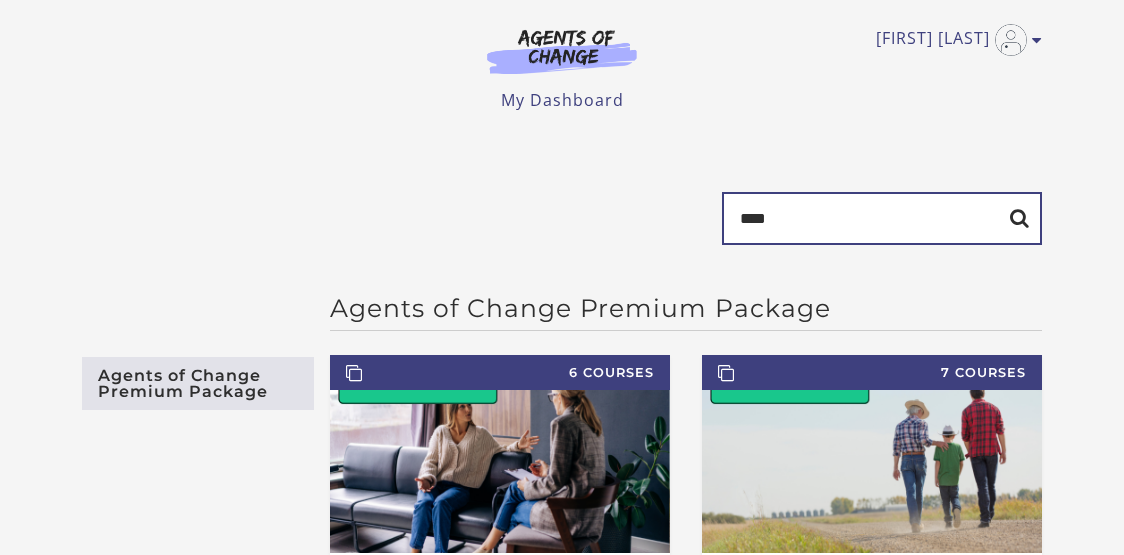 type on "****" 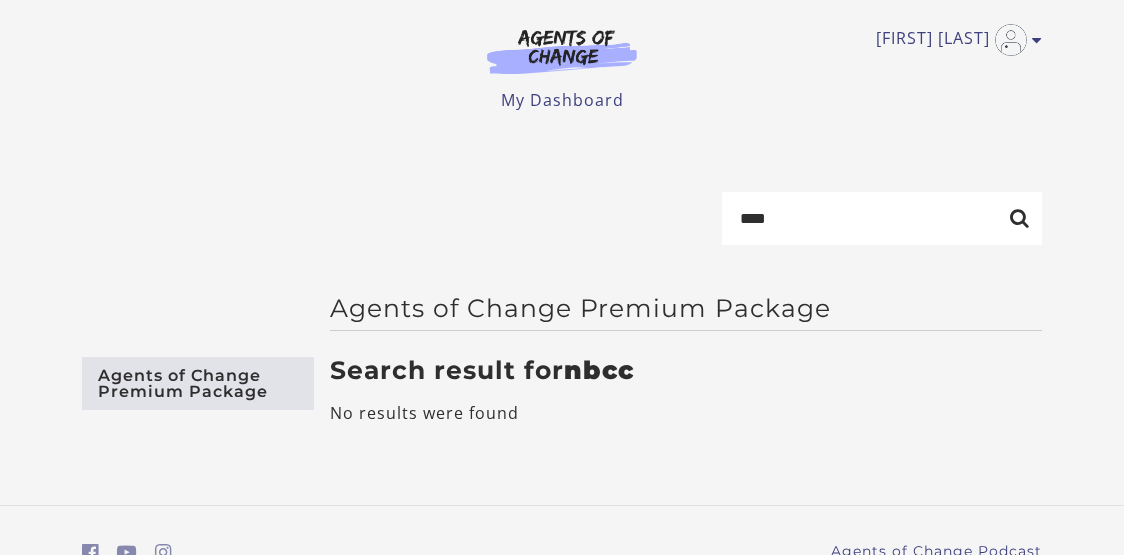 scroll, scrollTop: 0, scrollLeft: 0, axis: both 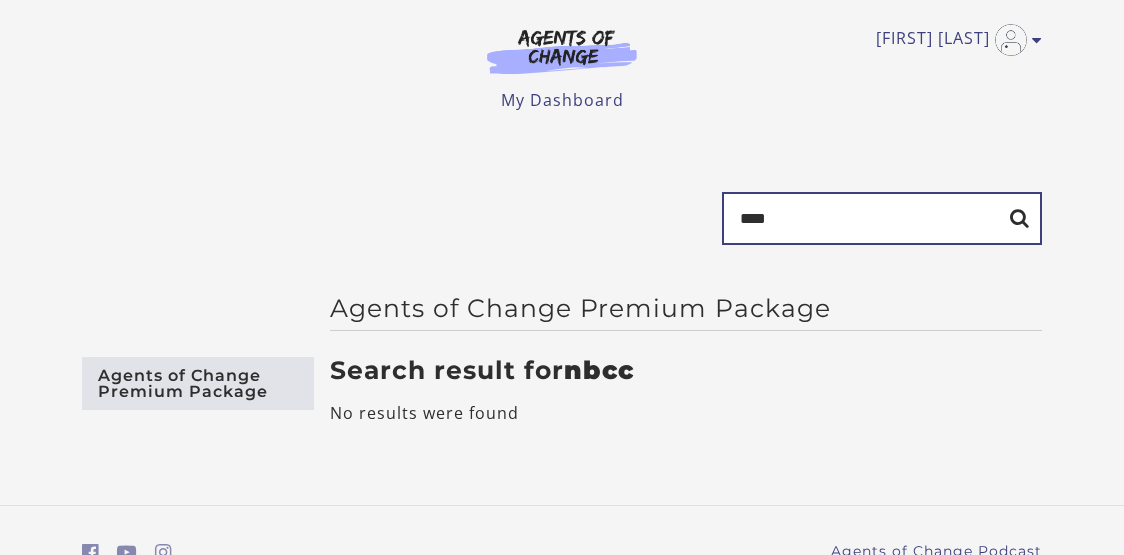 click on "****" at bounding box center [882, 218] 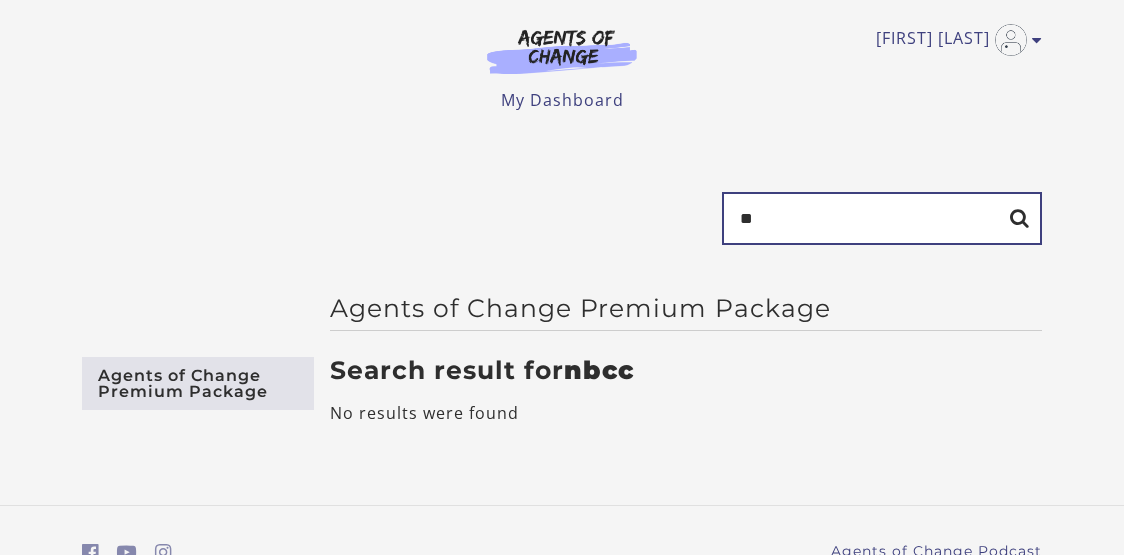 type on "*" 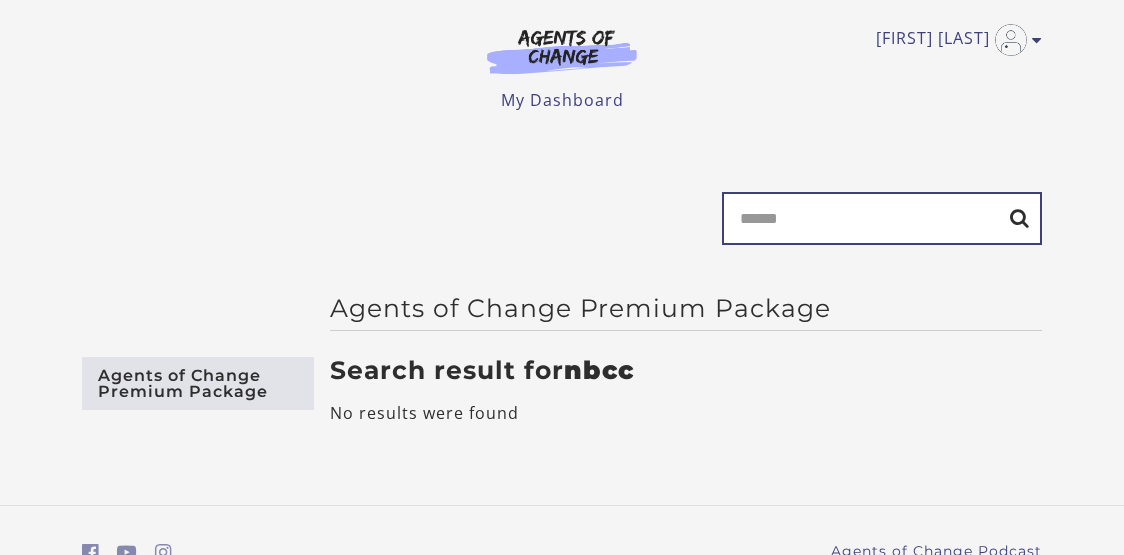 type 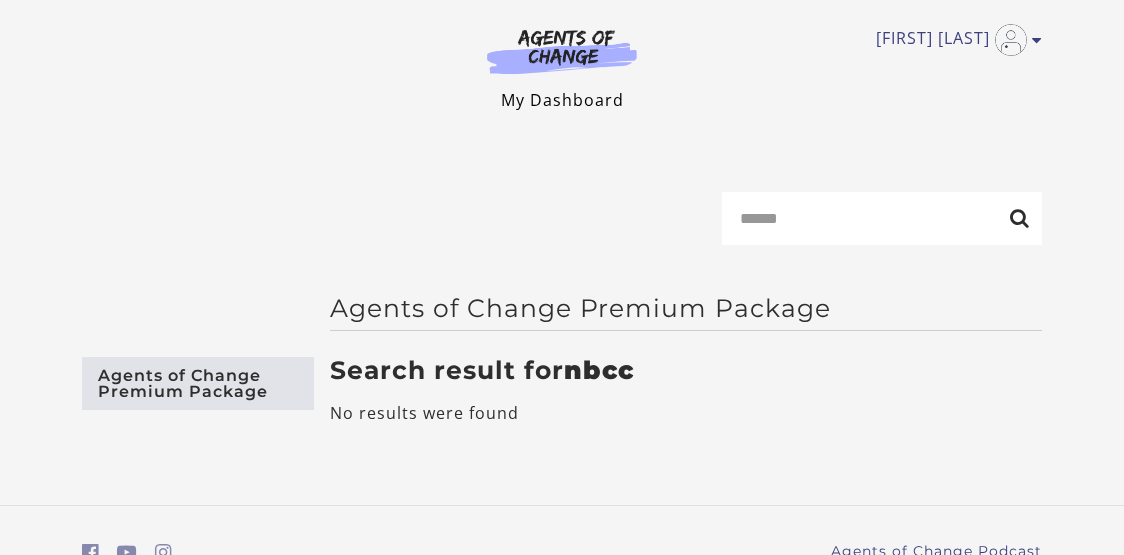 click on "My Dashboard" at bounding box center [562, 100] 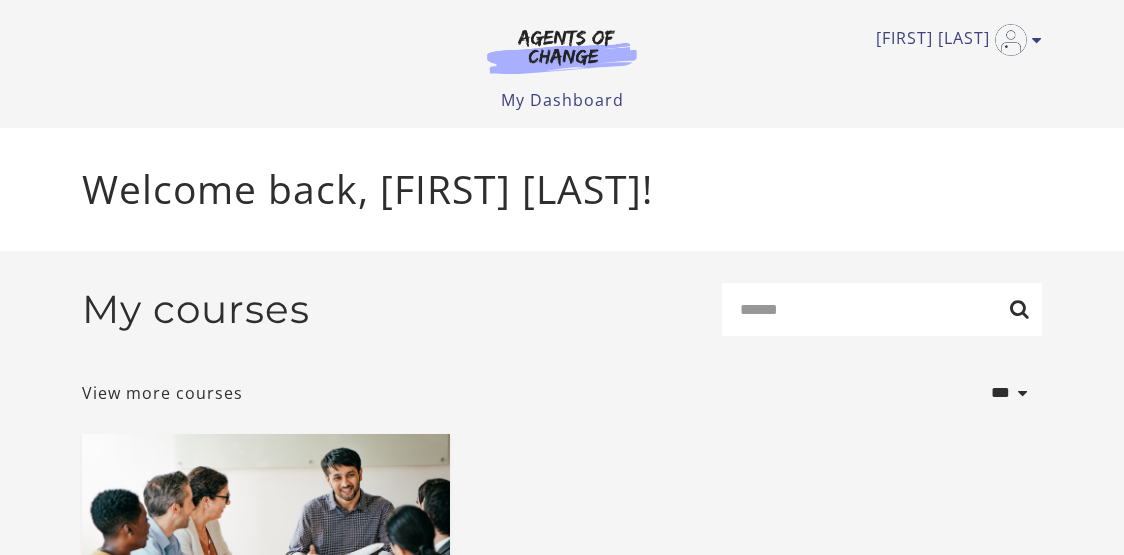 scroll, scrollTop: 0, scrollLeft: 0, axis: both 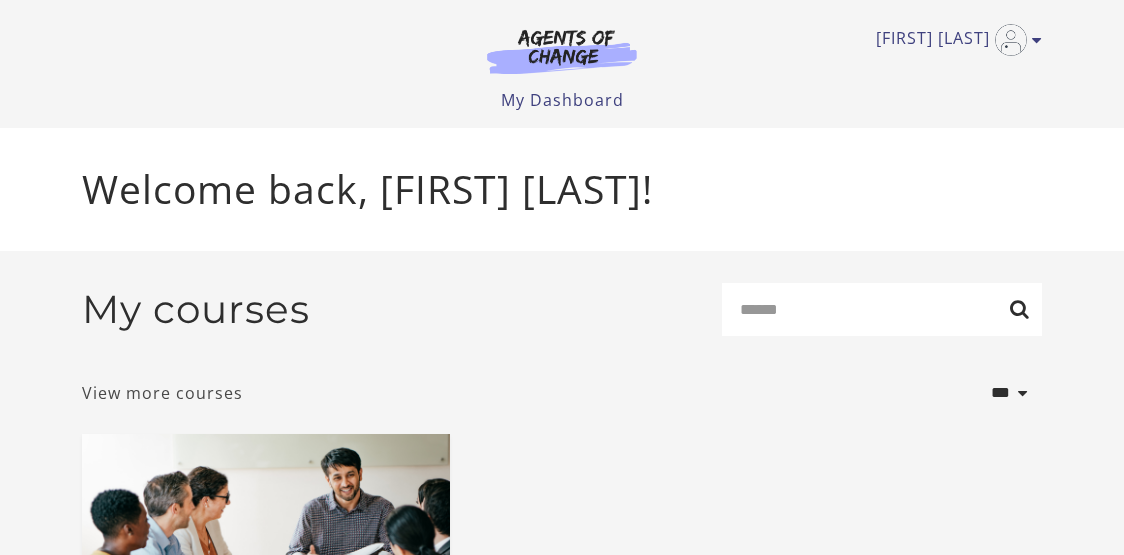 click on "View more courses" at bounding box center (162, 393) 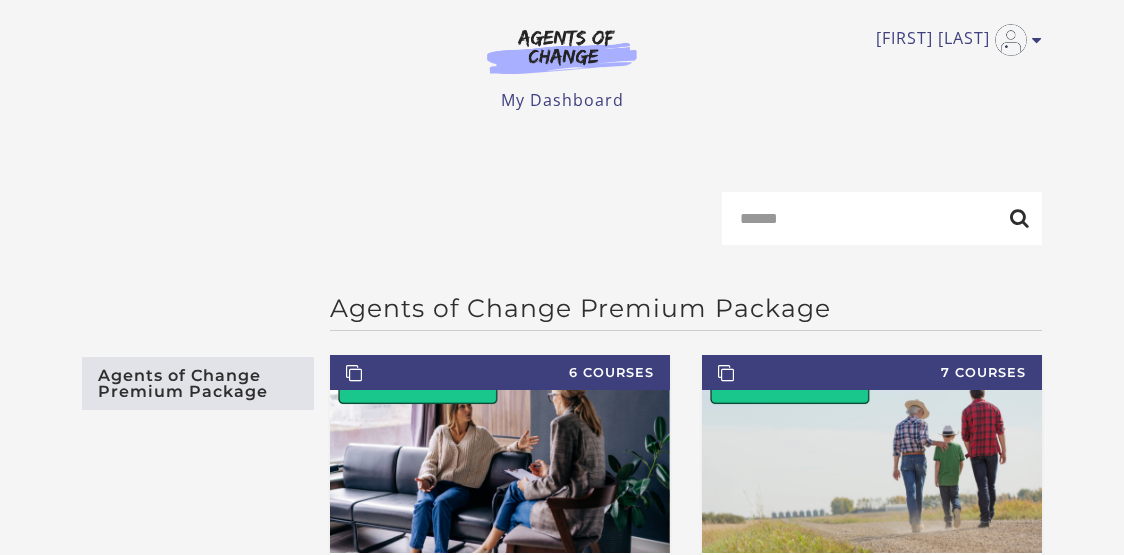 scroll, scrollTop: 0, scrollLeft: 0, axis: both 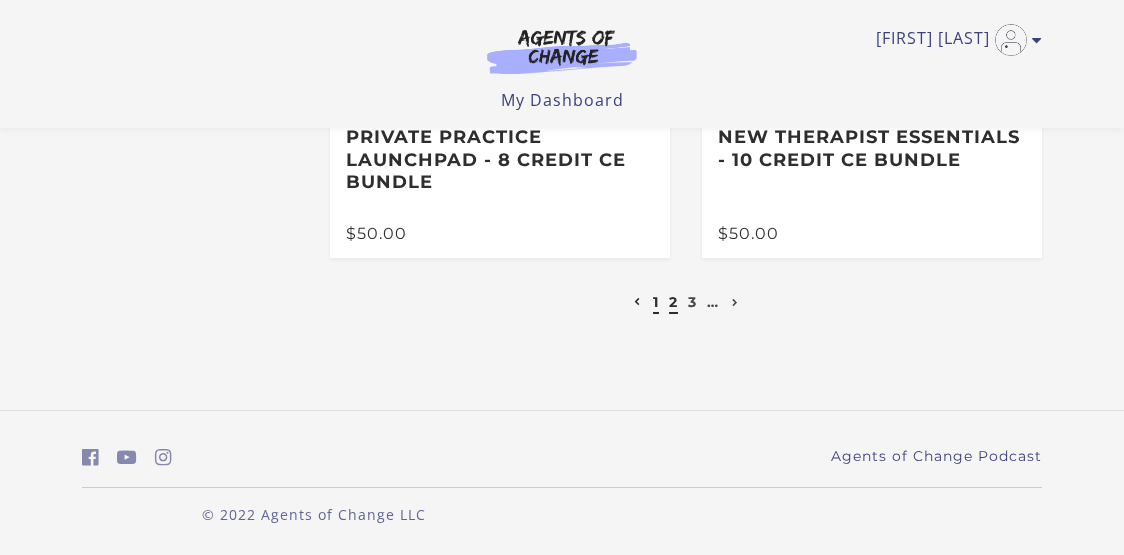 click on "2" at bounding box center (673, 302) 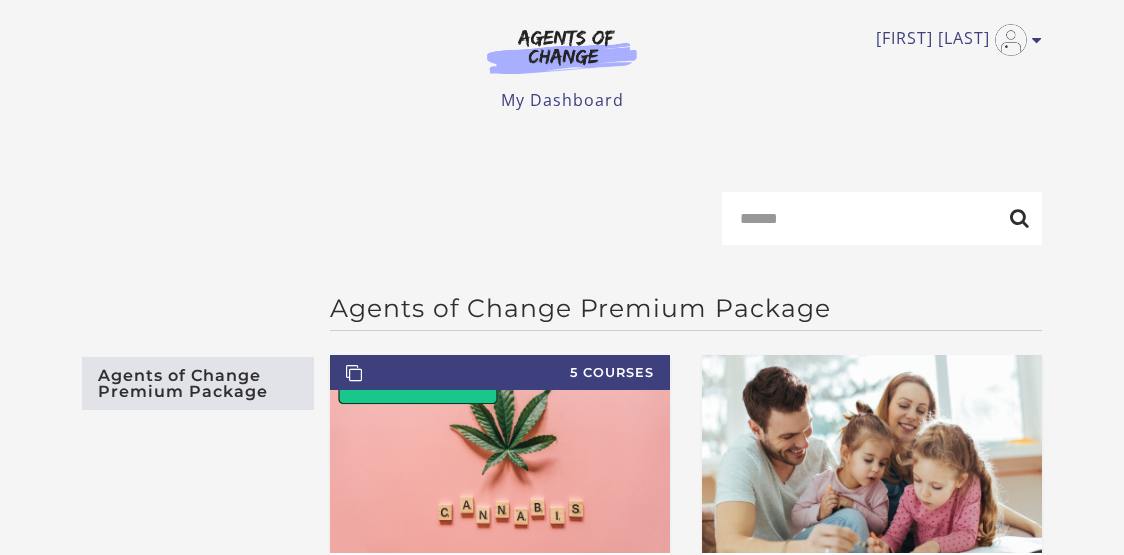 scroll, scrollTop: 0, scrollLeft: 0, axis: both 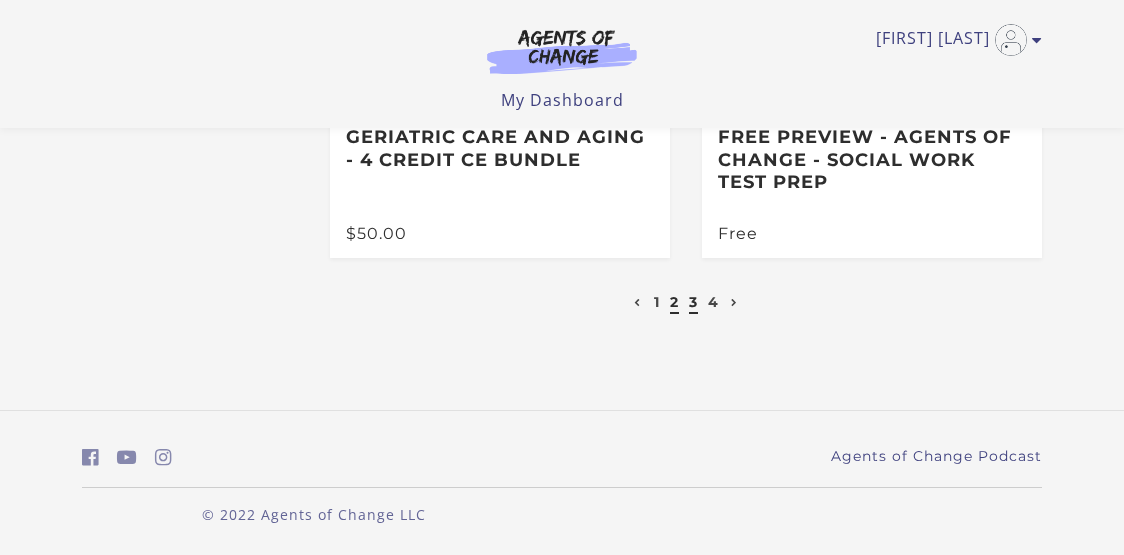 click on "3" at bounding box center (693, 302) 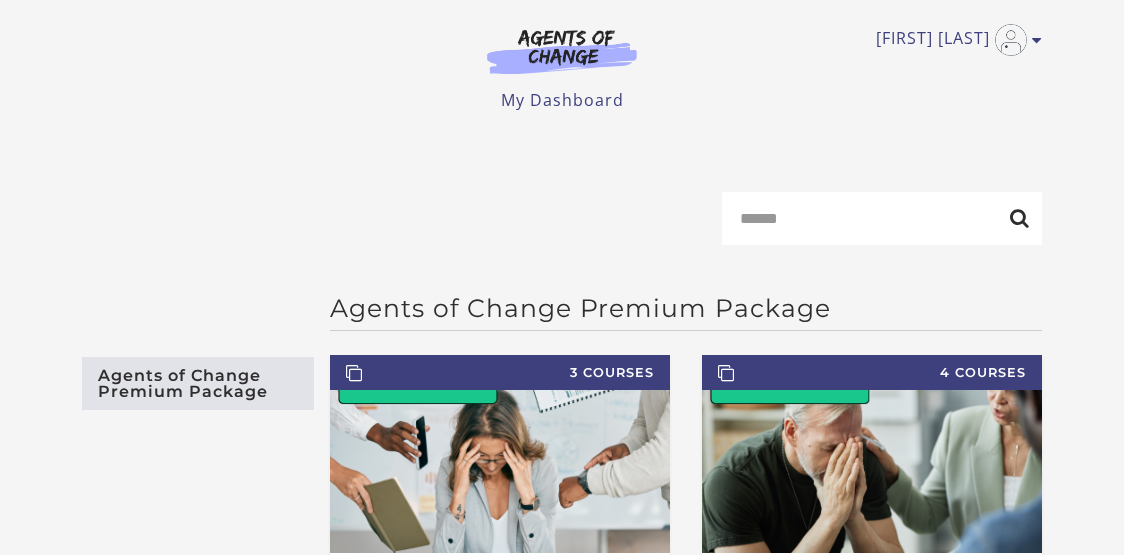 scroll, scrollTop: 0, scrollLeft: 0, axis: both 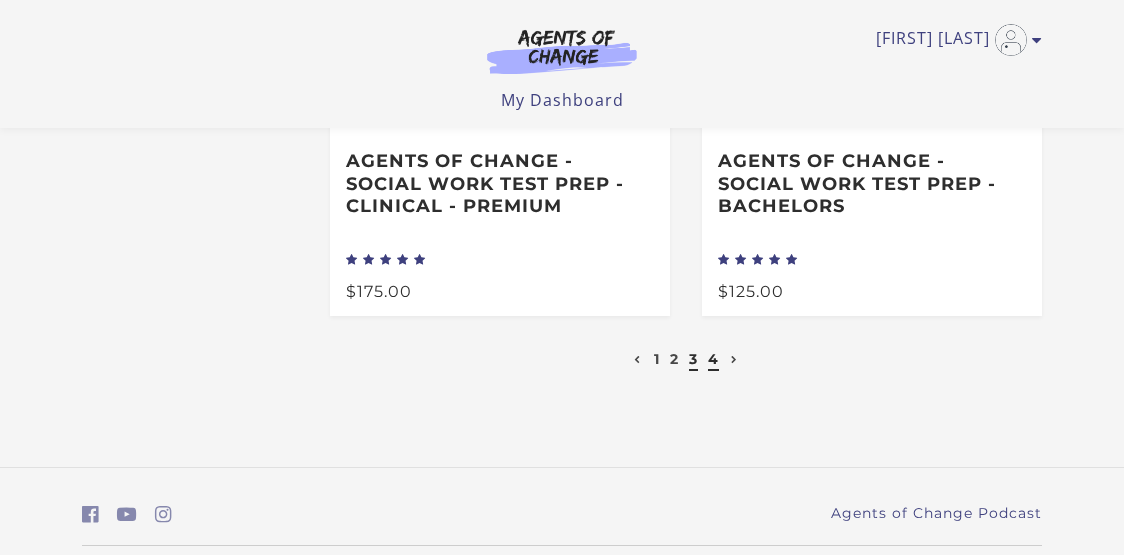 click on "4" at bounding box center [713, 359] 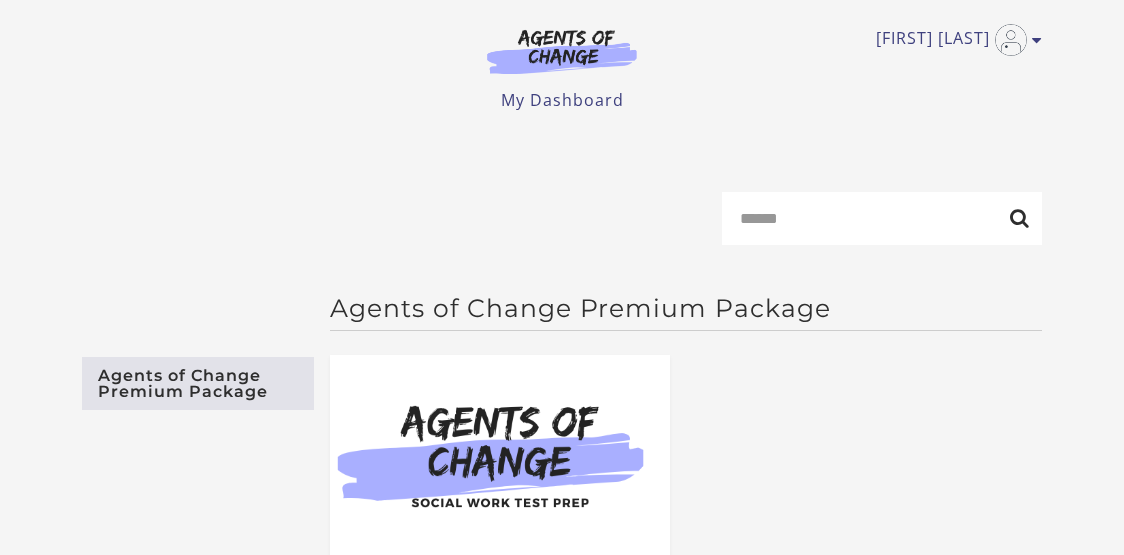 scroll, scrollTop: 0, scrollLeft: 0, axis: both 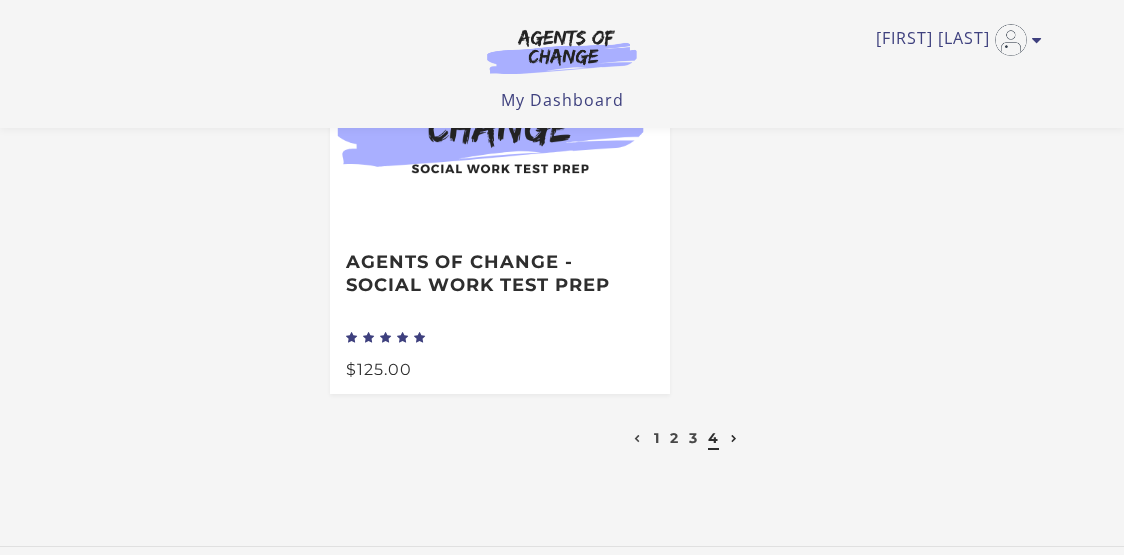 click at bounding box center (734, 439) 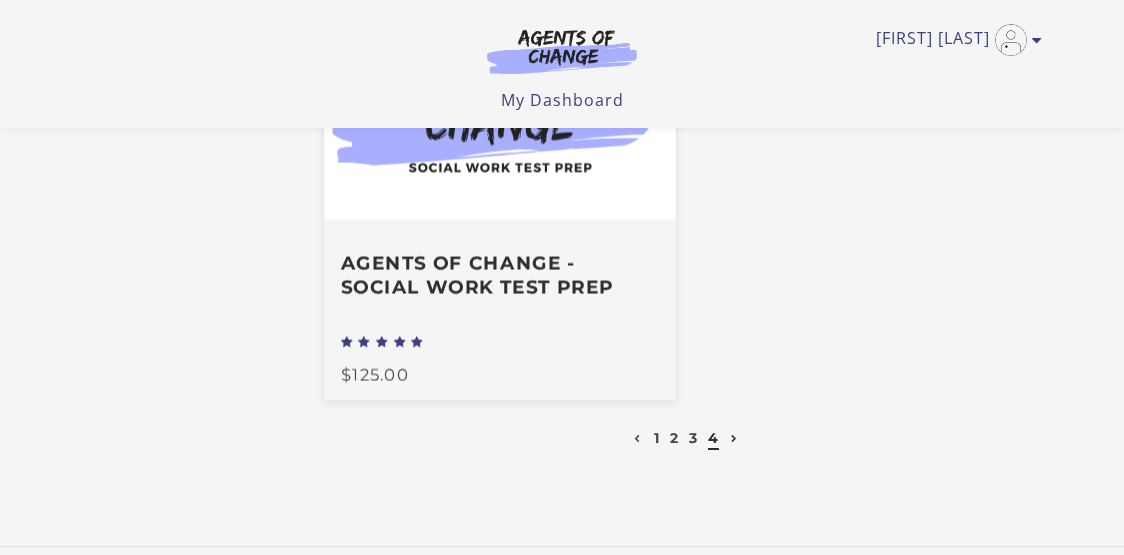 scroll, scrollTop: 0, scrollLeft: 0, axis: both 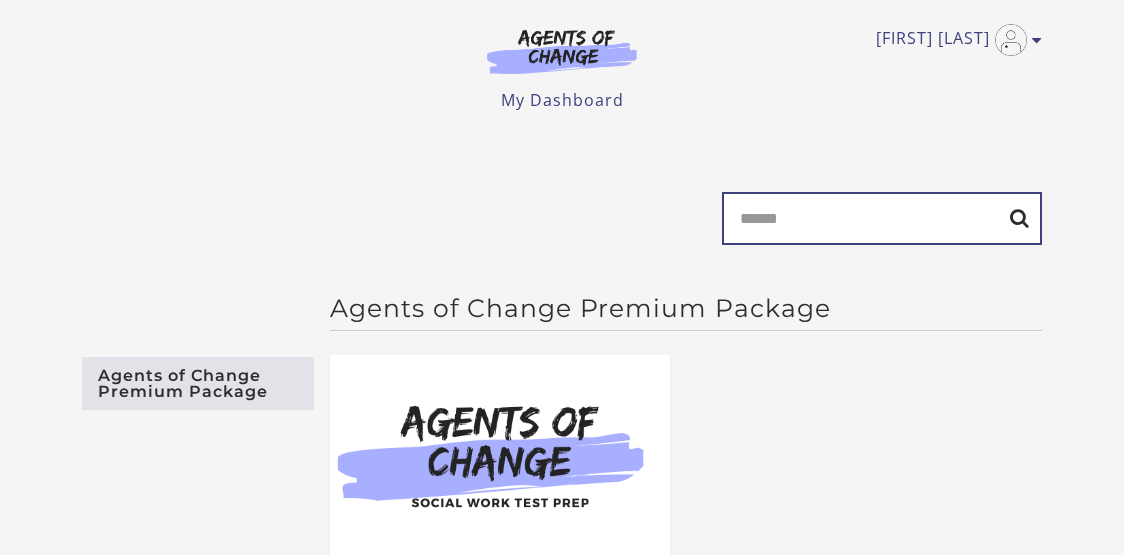 click on "Search" at bounding box center (882, 218) 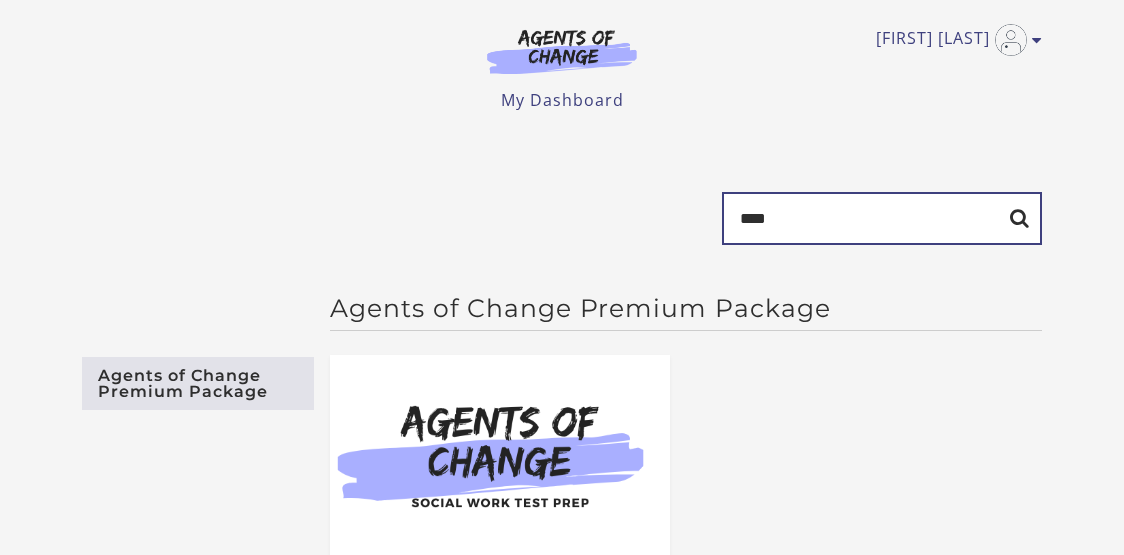 type on "****" 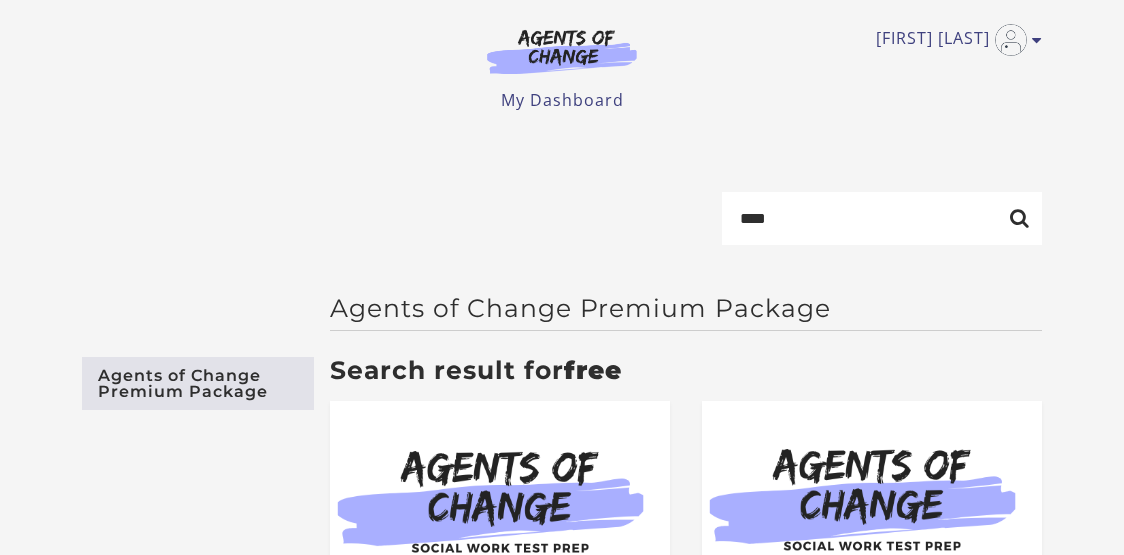 scroll, scrollTop: 0, scrollLeft: 0, axis: both 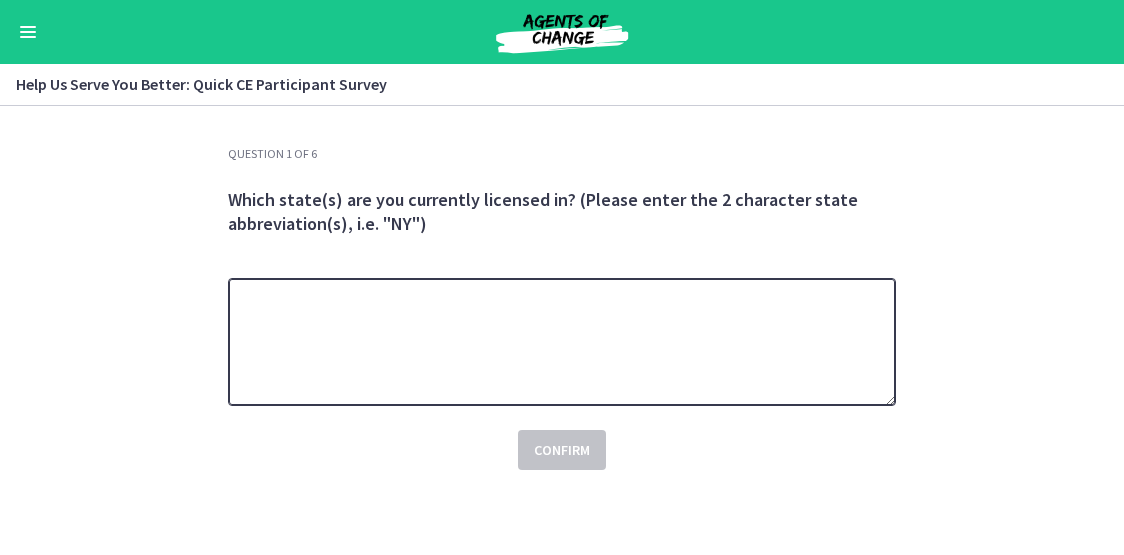 click at bounding box center [562, 342] 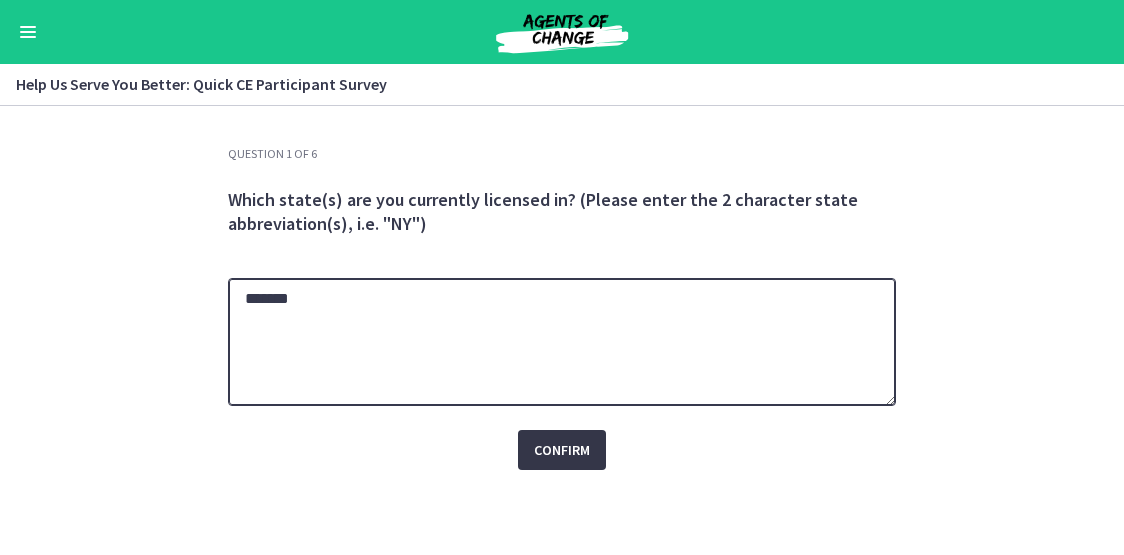 type on "*******" 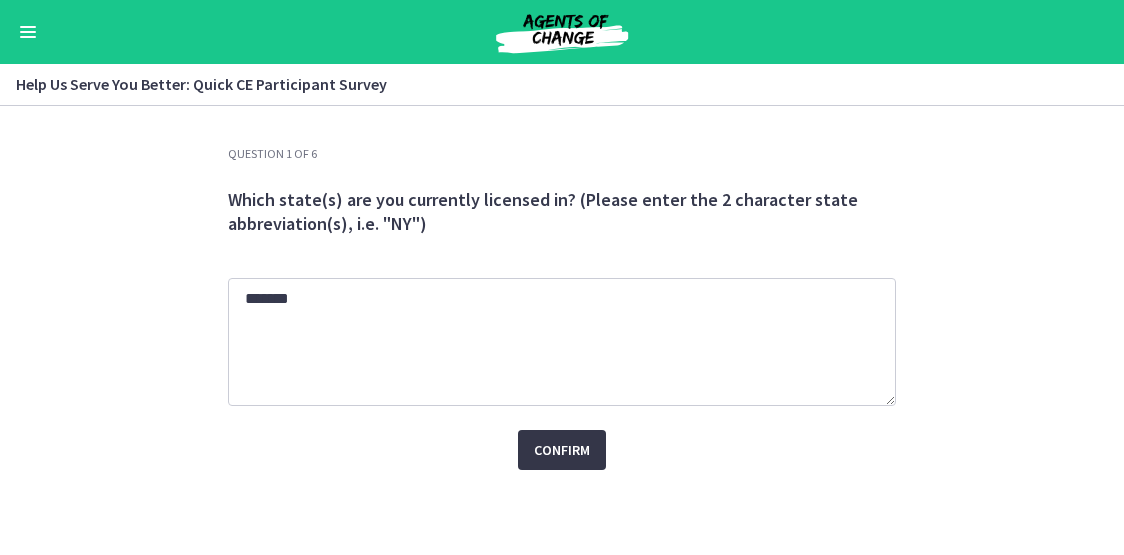 click on "Confirm" at bounding box center [562, 450] 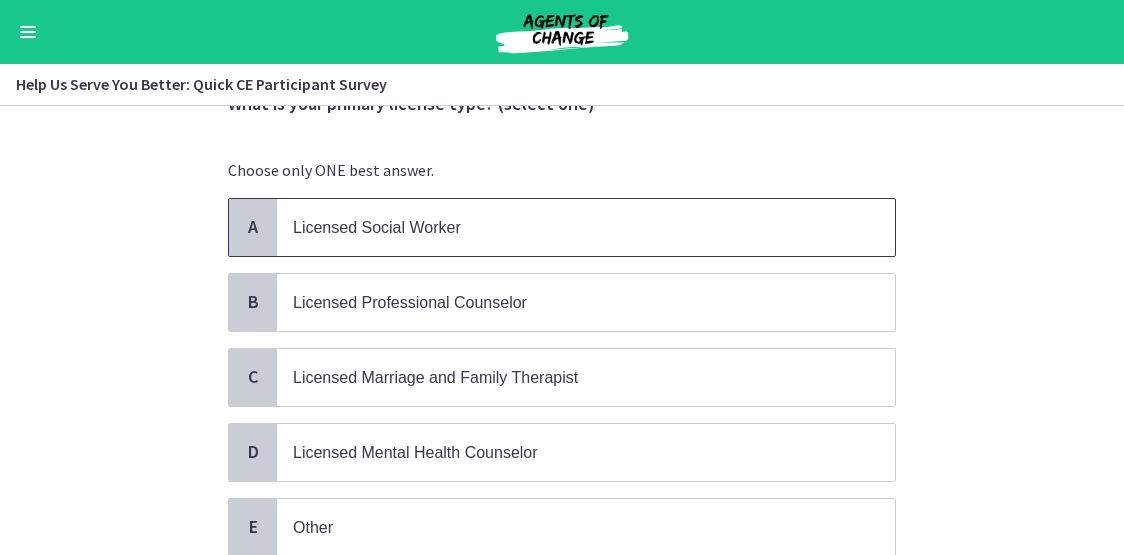 scroll, scrollTop: 109, scrollLeft: 0, axis: vertical 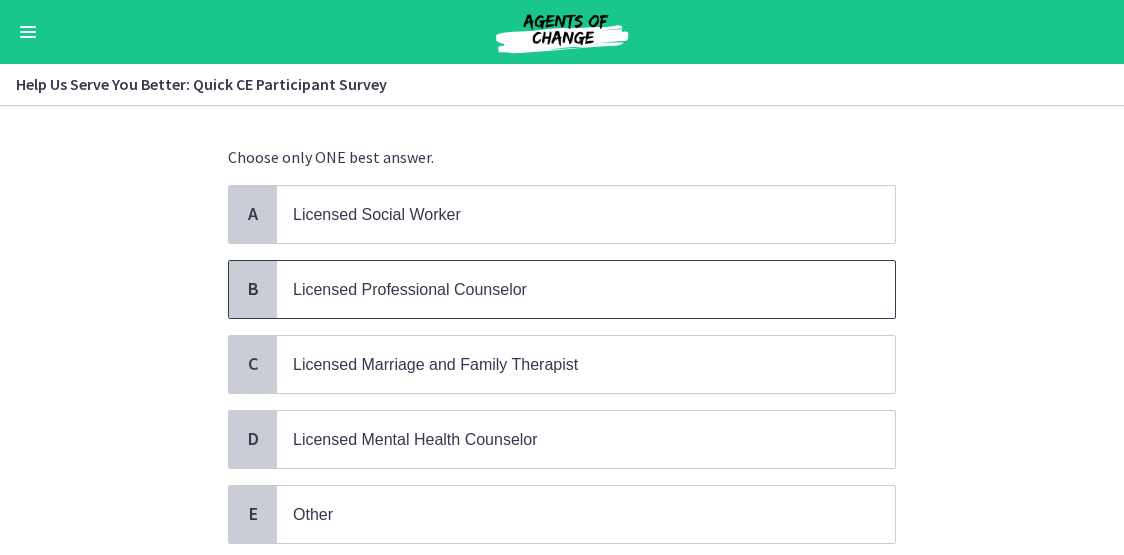 click on "Licensed Professional Counselor" at bounding box center [410, 289] 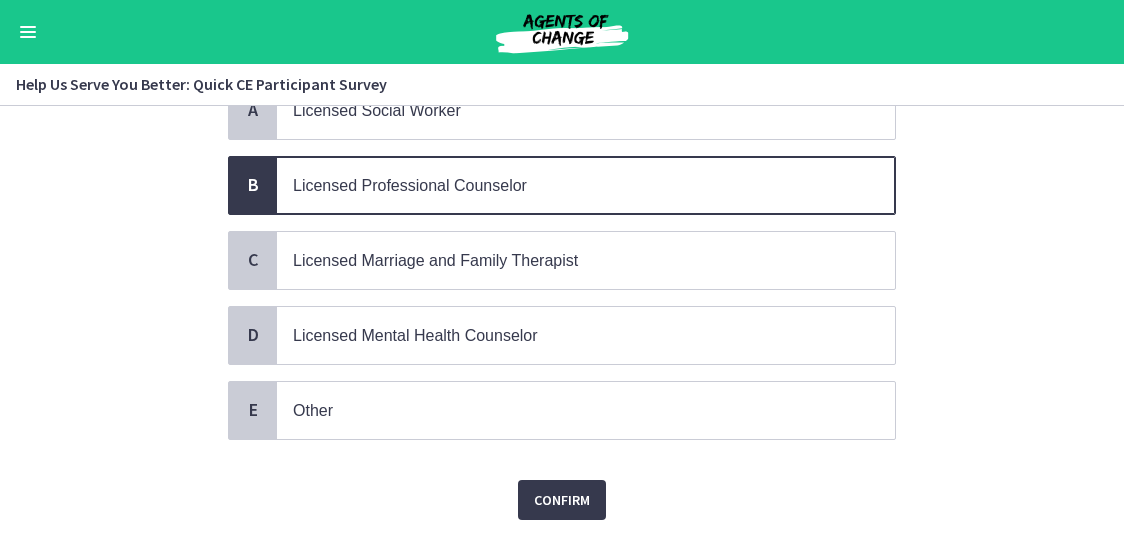 scroll, scrollTop: 253, scrollLeft: 0, axis: vertical 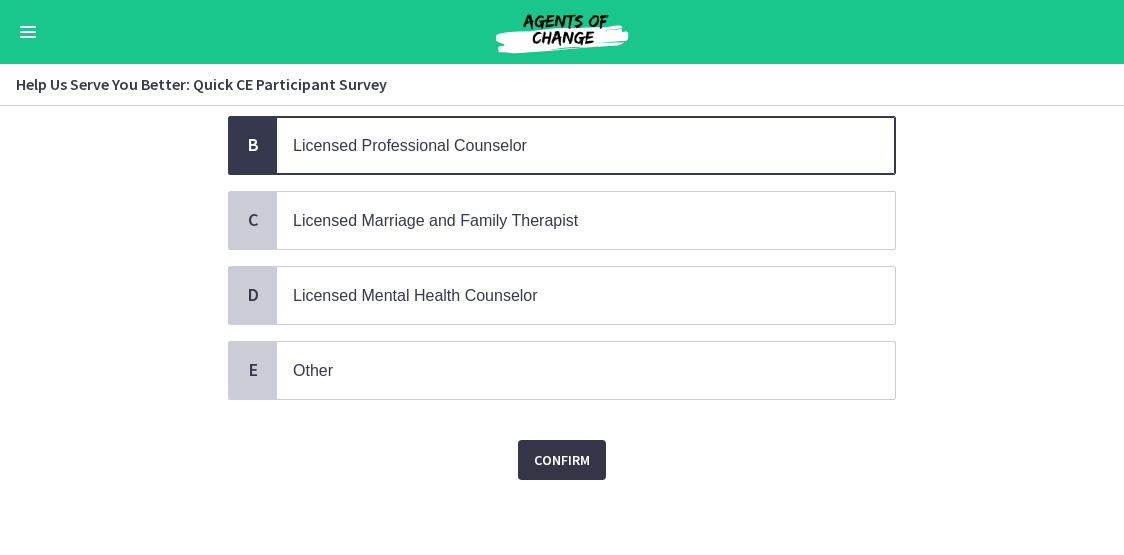 click on "Confirm" at bounding box center (562, 460) 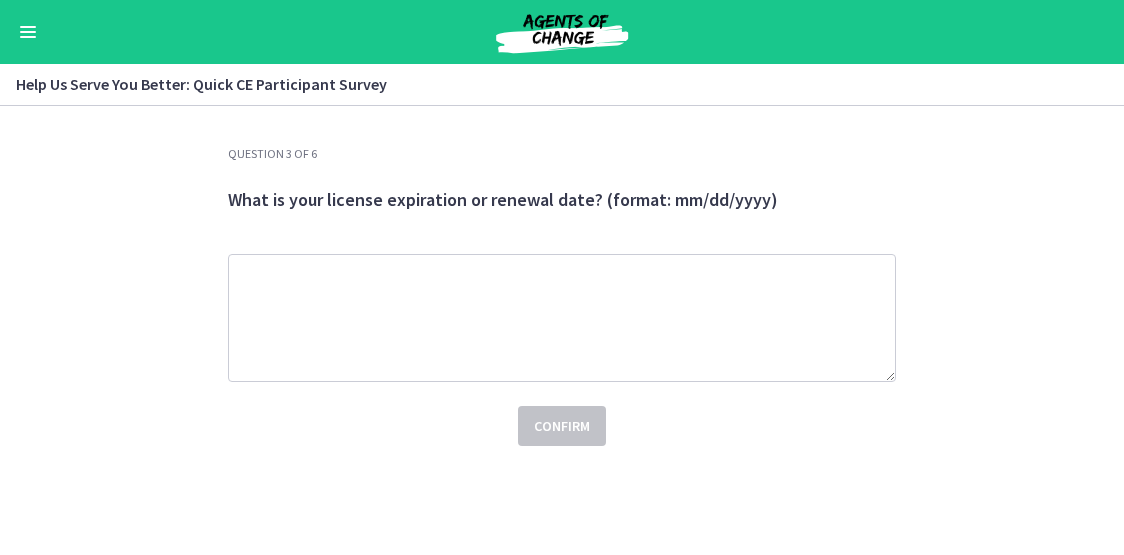 scroll, scrollTop: 0, scrollLeft: 0, axis: both 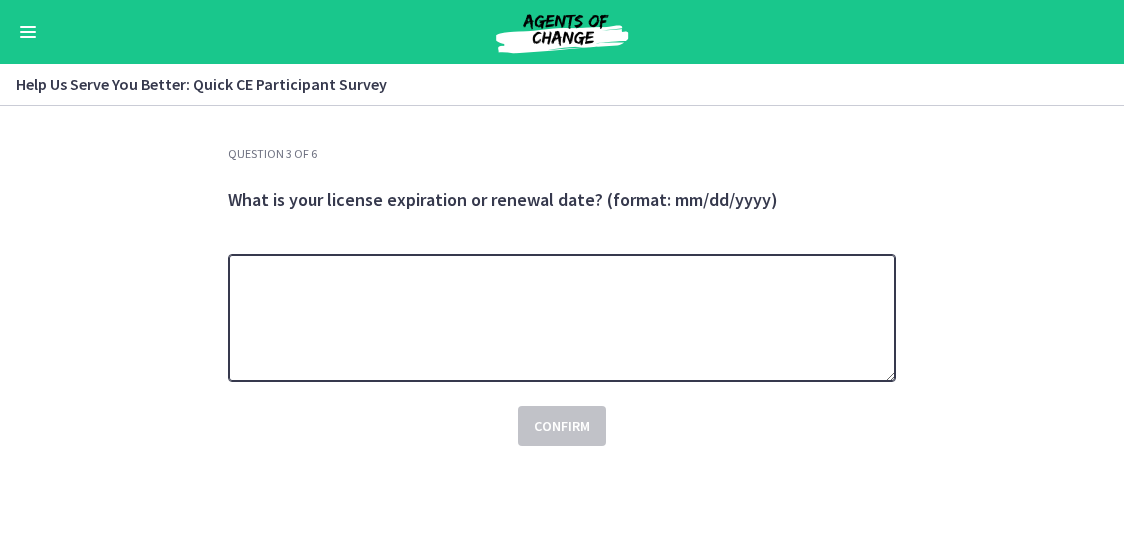 click at bounding box center [562, 318] 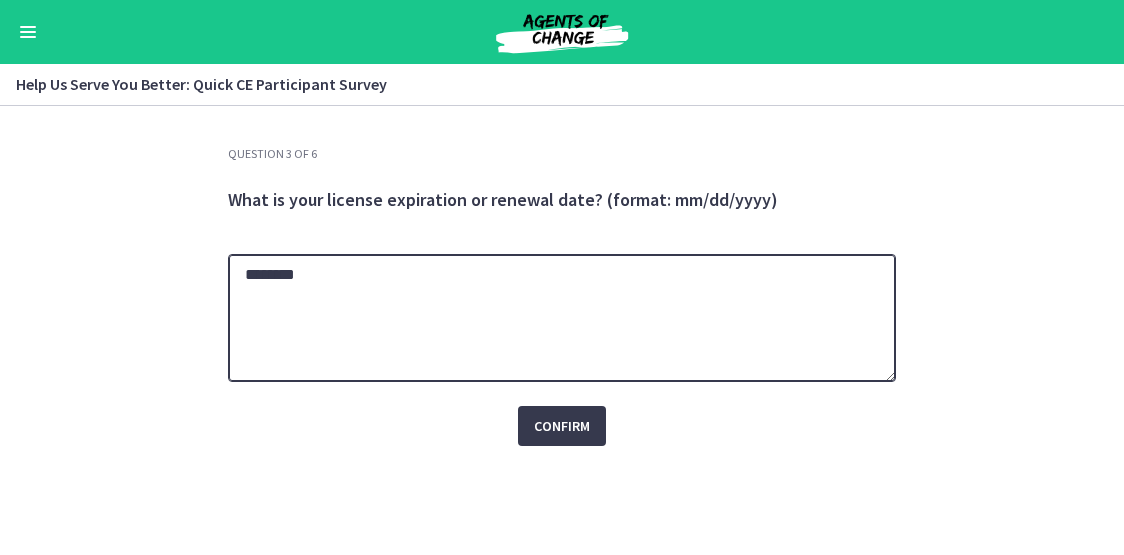 click on "********" at bounding box center [562, 318] 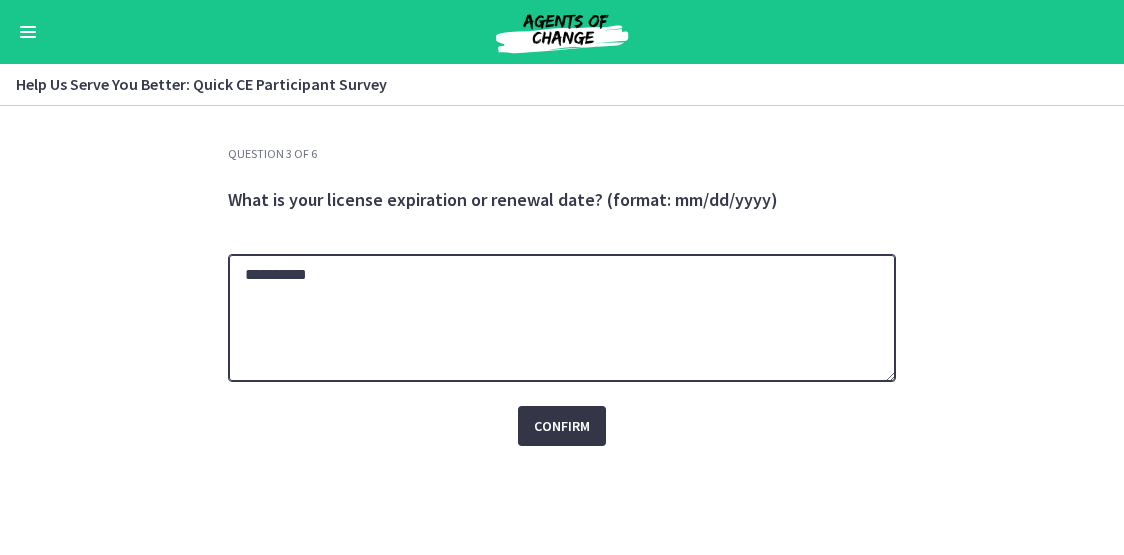 type on "**********" 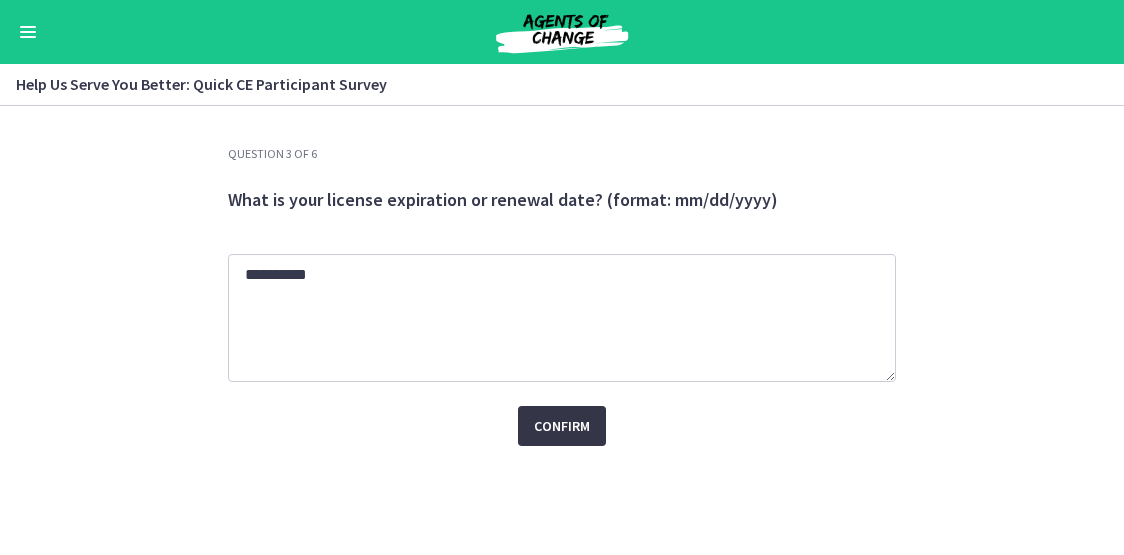 click on "Confirm" at bounding box center [562, 426] 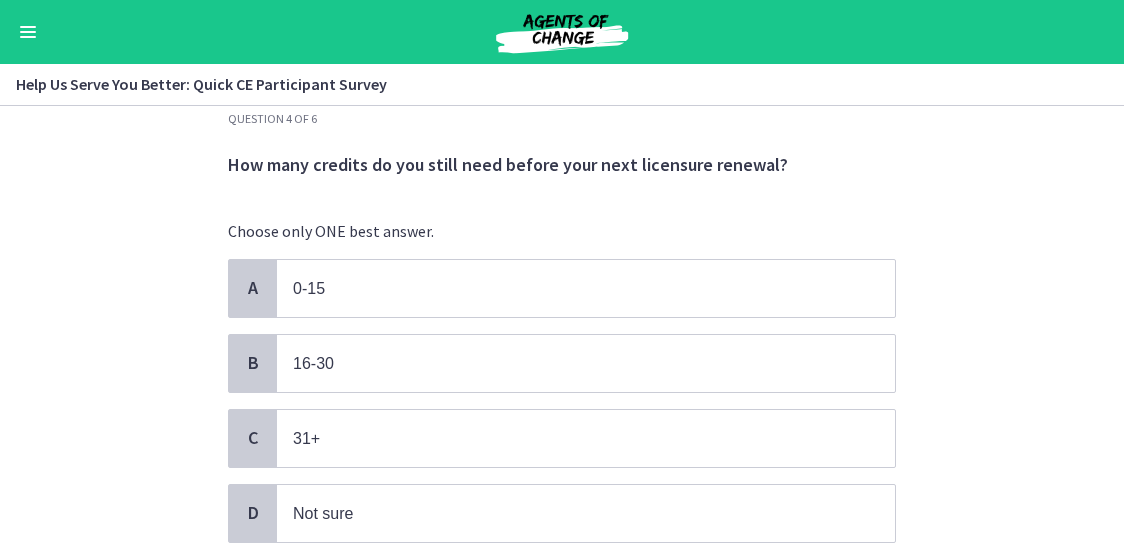 scroll, scrollTop: 57, scrollLeft: 0, axis: vertical 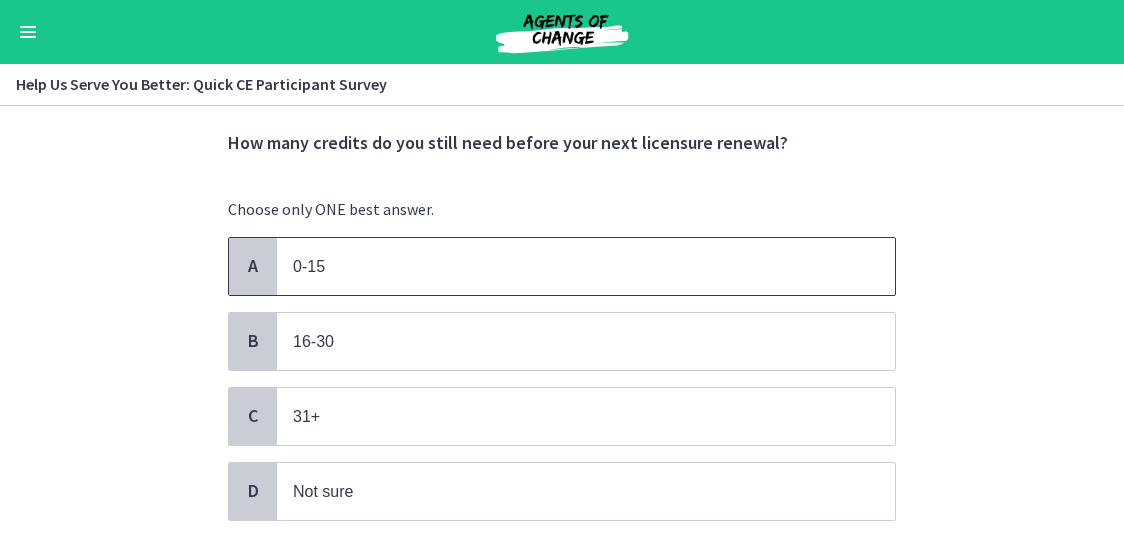 click on "0-15" at bounding box center (309, 266) 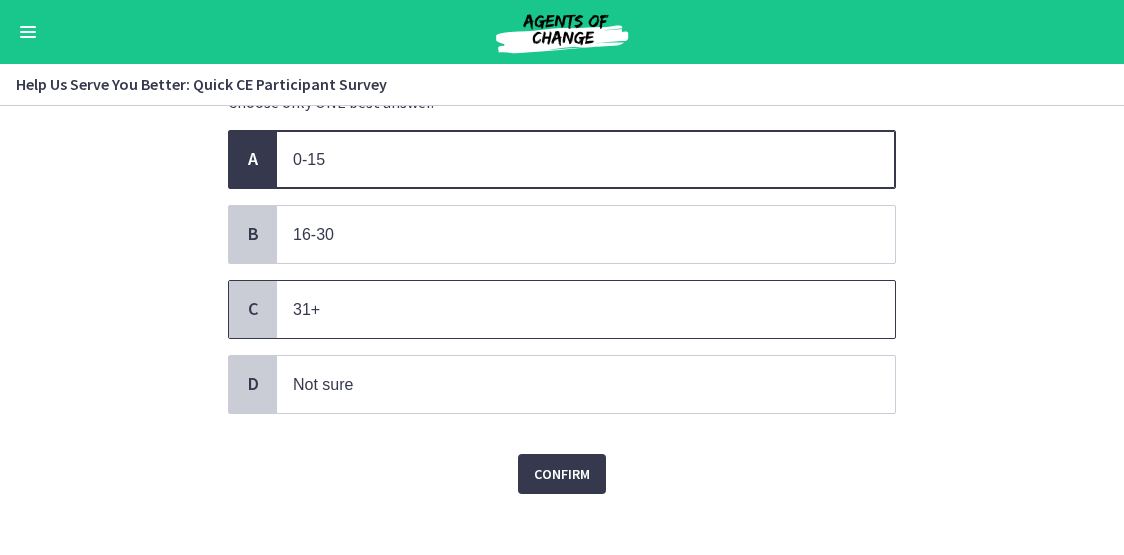 scroll, scrollTop: 179, scrollLeft: 0, axis: vertical 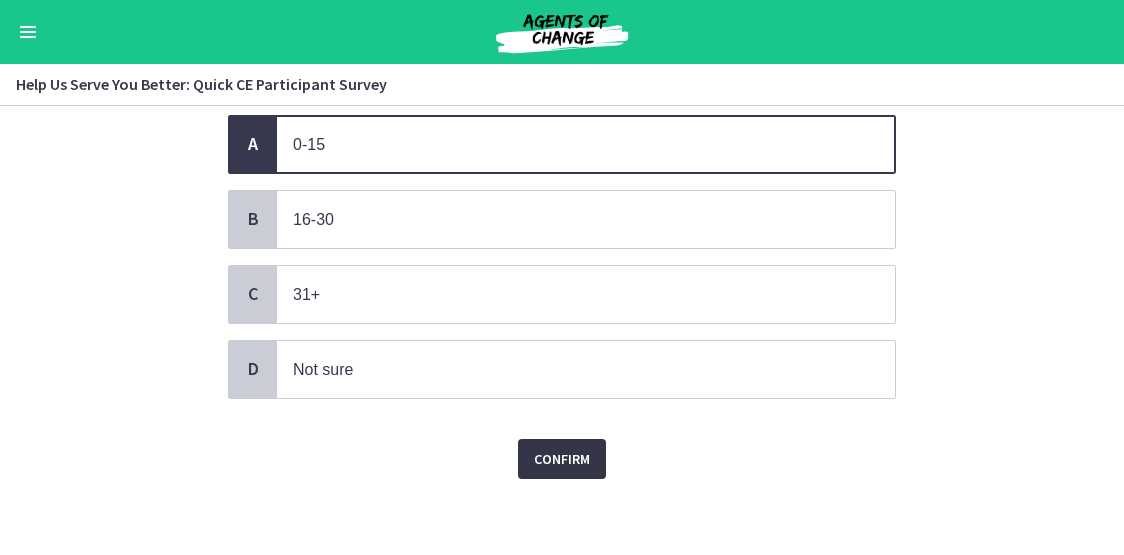 click on "Confirm" at bounding box center (562, 459) 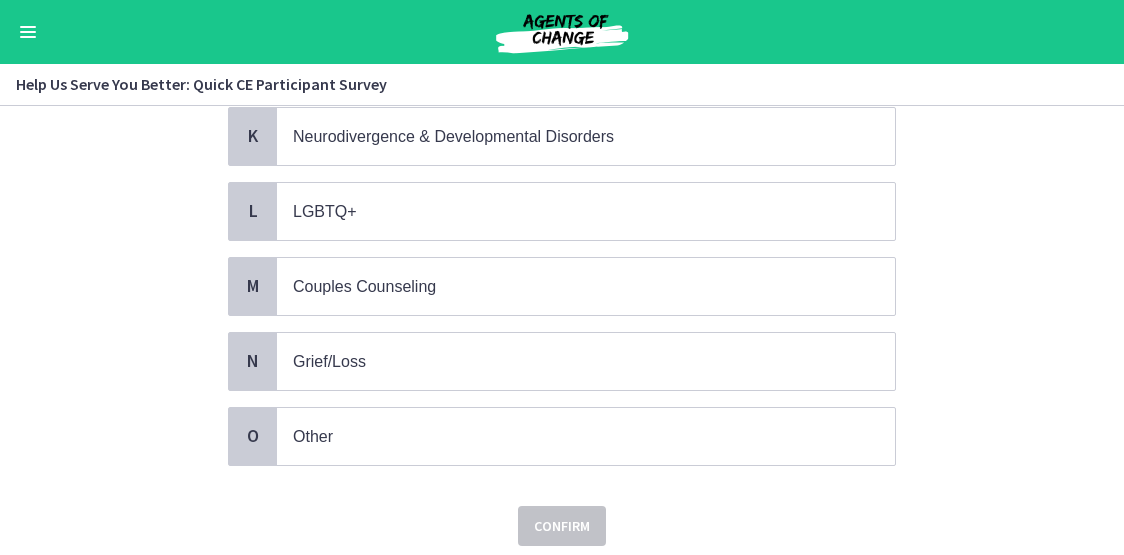scroll, scrollTop: 941, scrollLeft: 0, axis: vertical 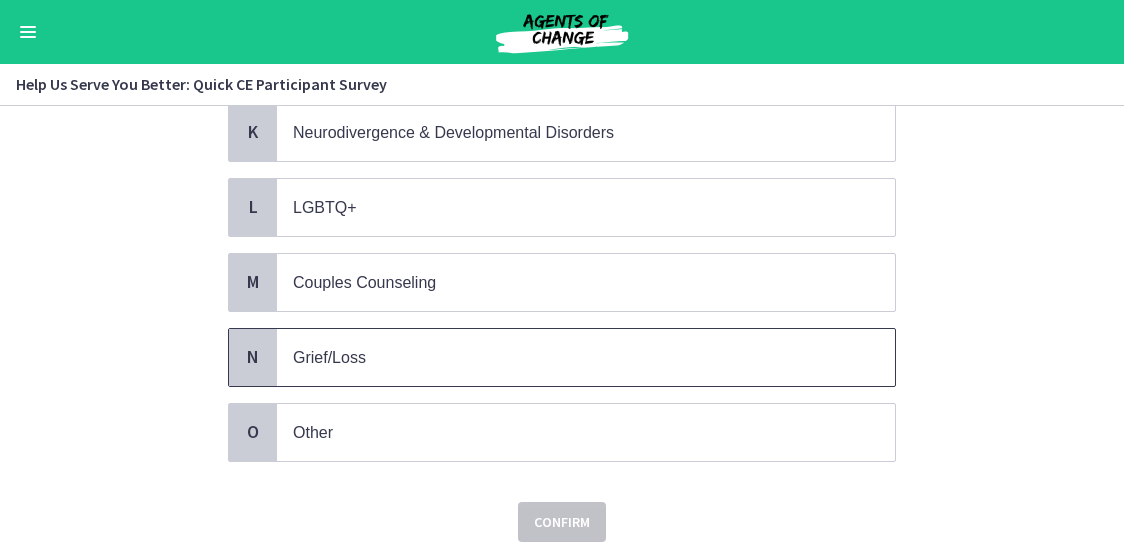 click on "Grief/Loss" at bounding box center [566, 357] 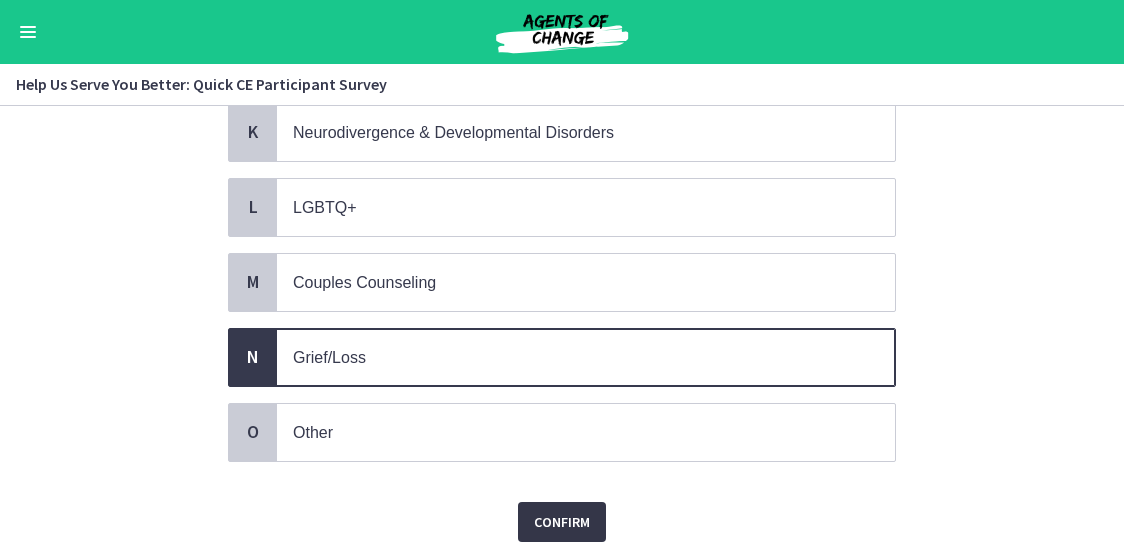 click on "Confirm" at bounding box center (562, 522) 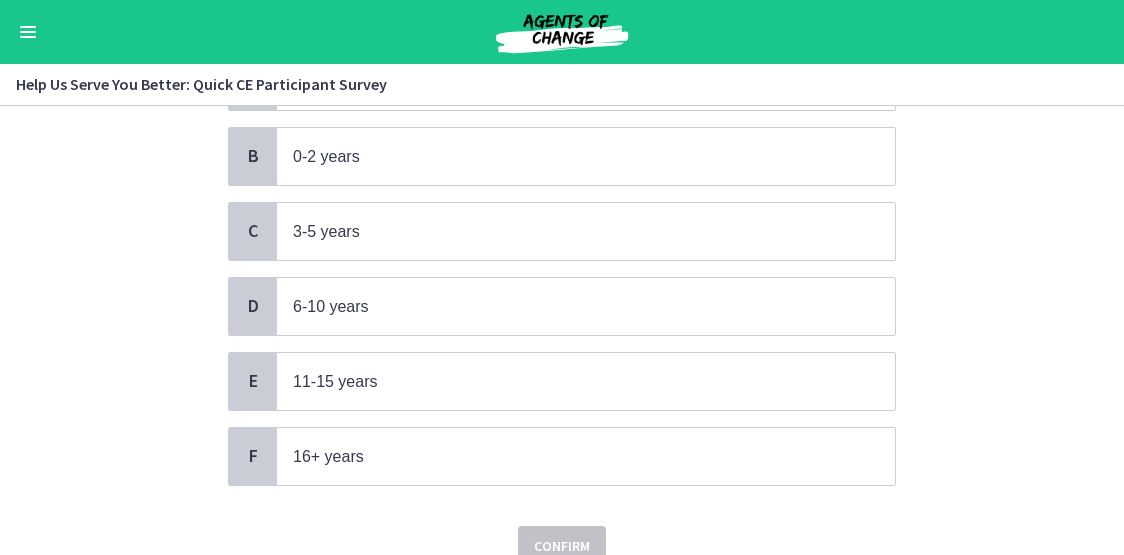 scroll, scrollTop: 262, scrollLeft: 0, axis: vertical 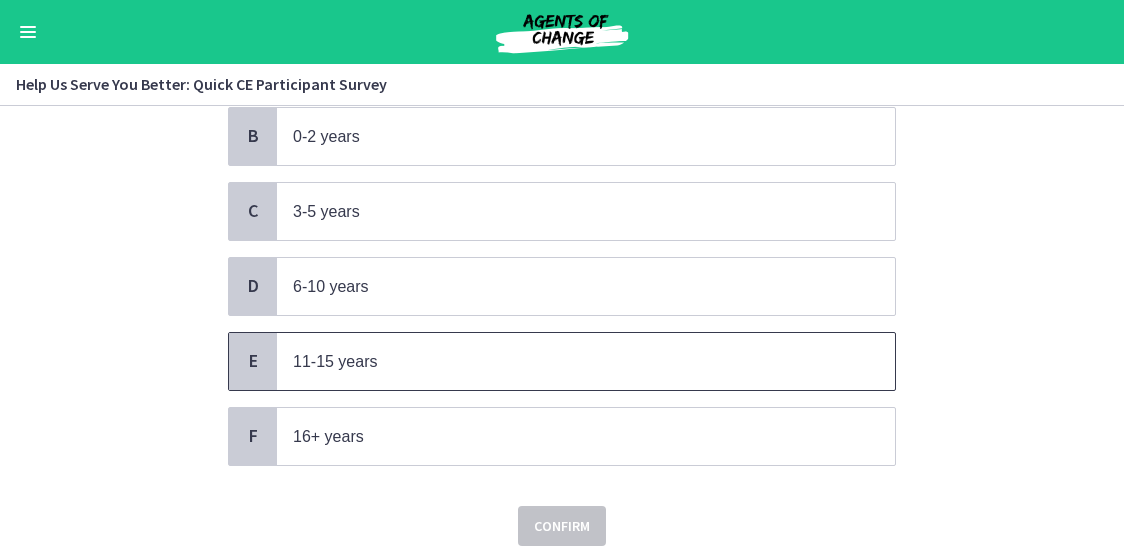 click on "11-15 years" at bounding box center [335, 361] 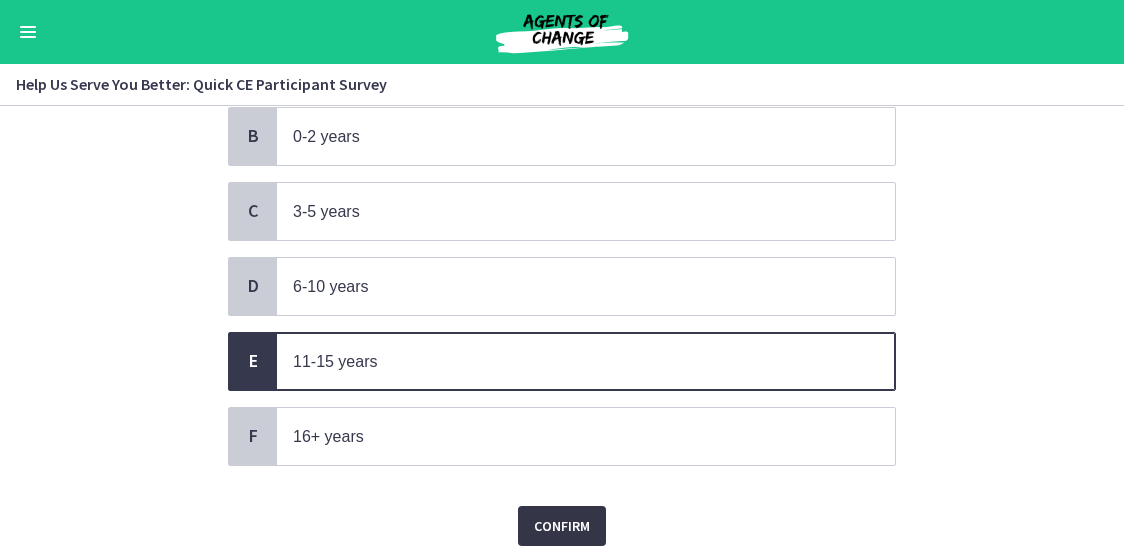 click on "Confirm" at bounding box center [562, 526] 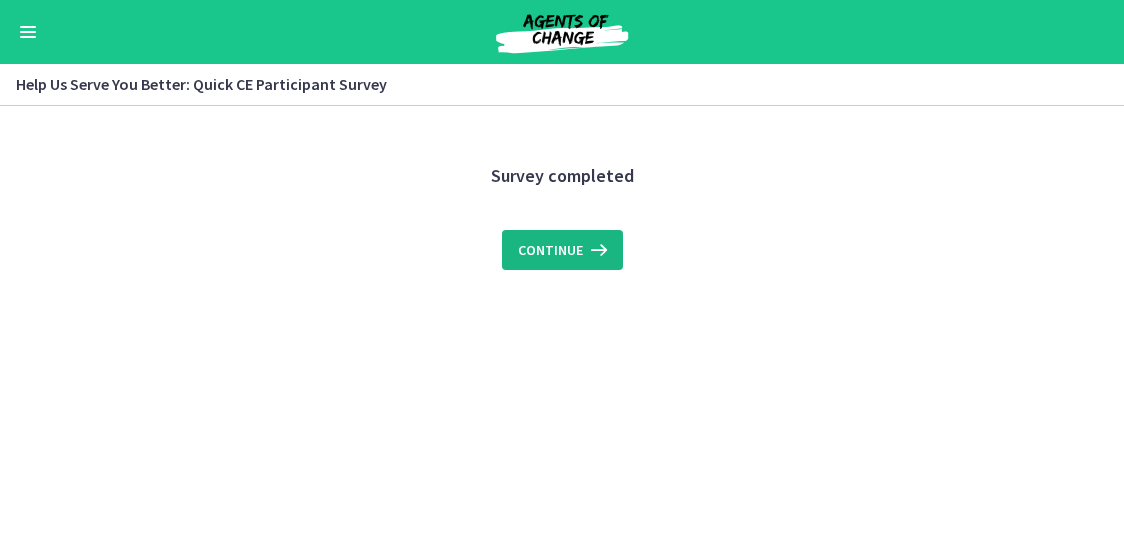 scroll, scrollTop: 0, scrollLeft: 0, axis: both 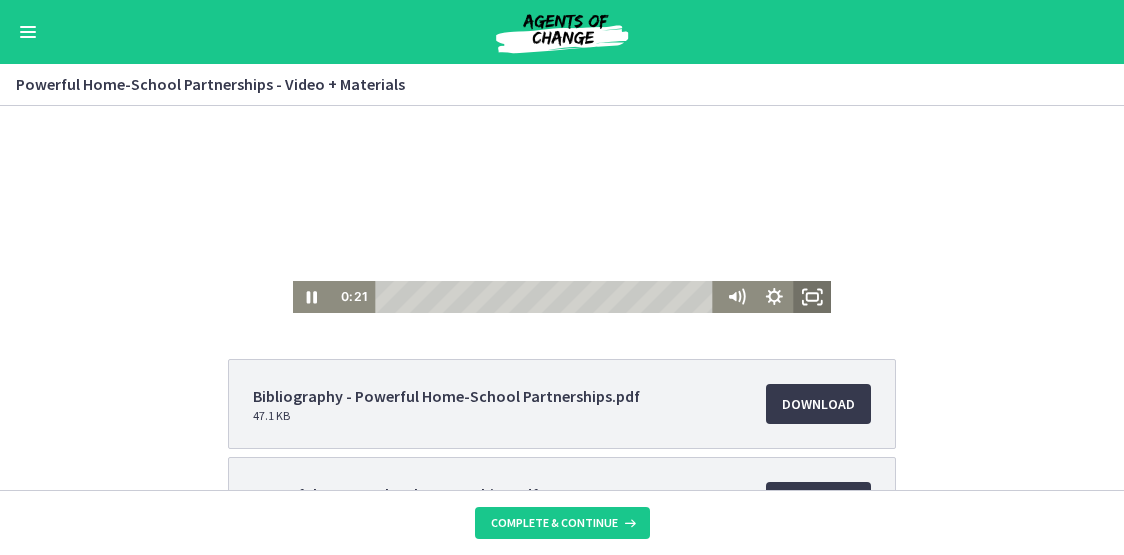 click 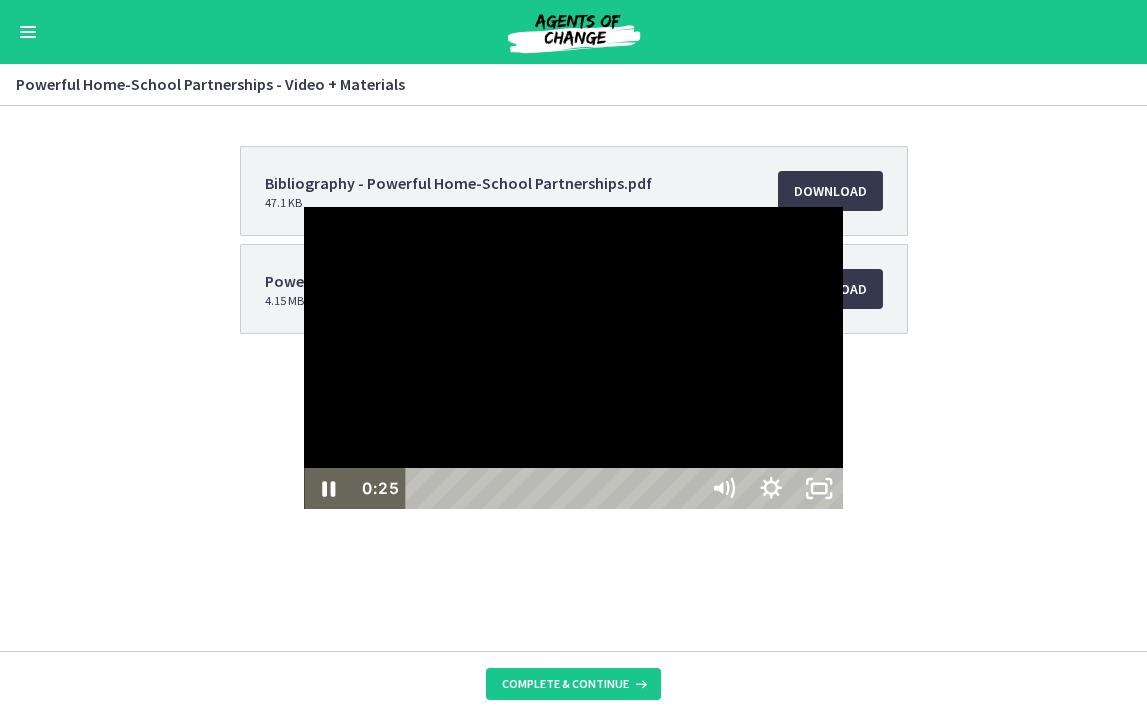 click at bounding box center [573, 358] 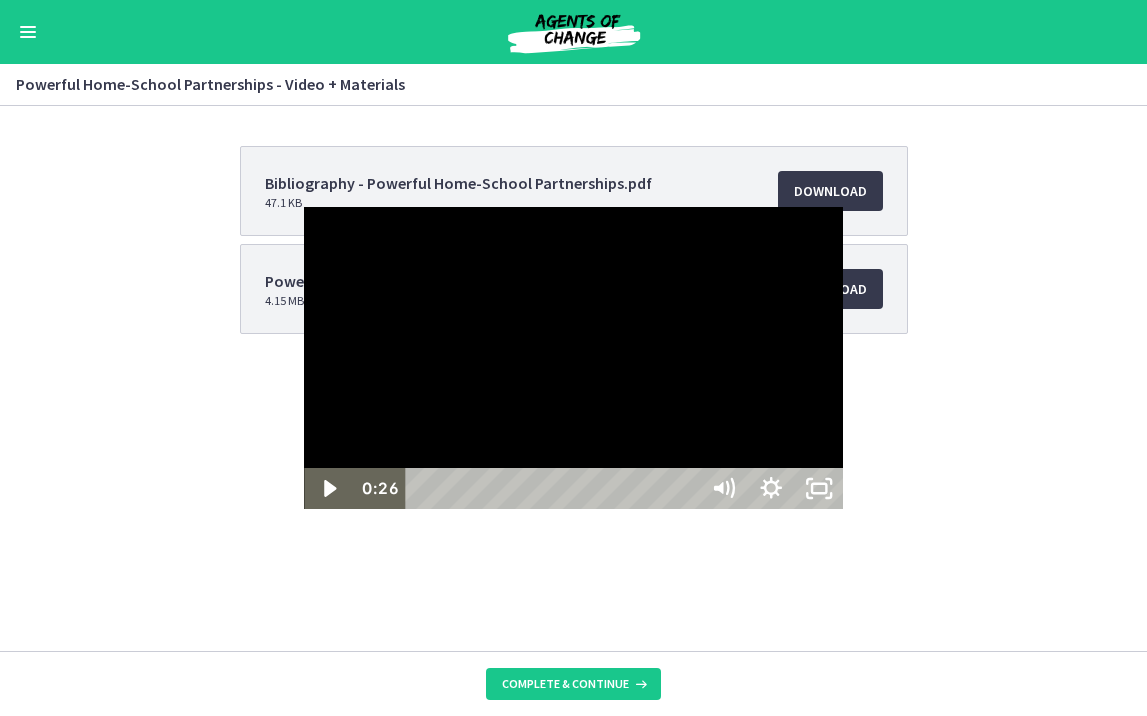 click at bounding box center (573, 358) 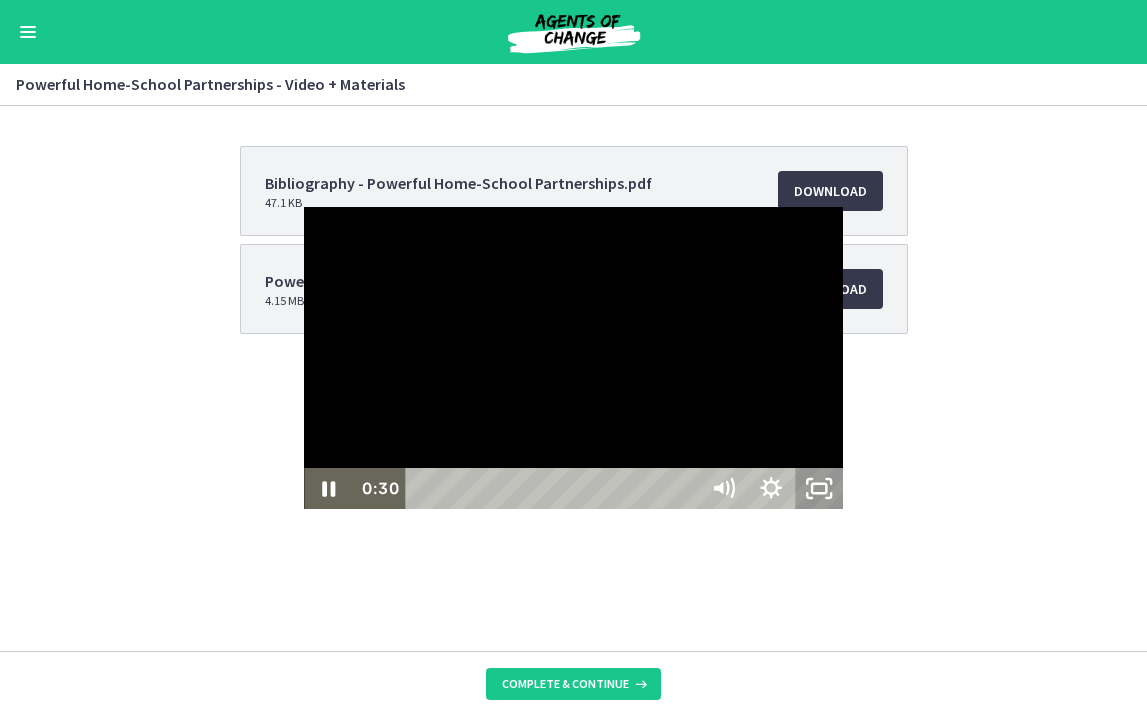 click 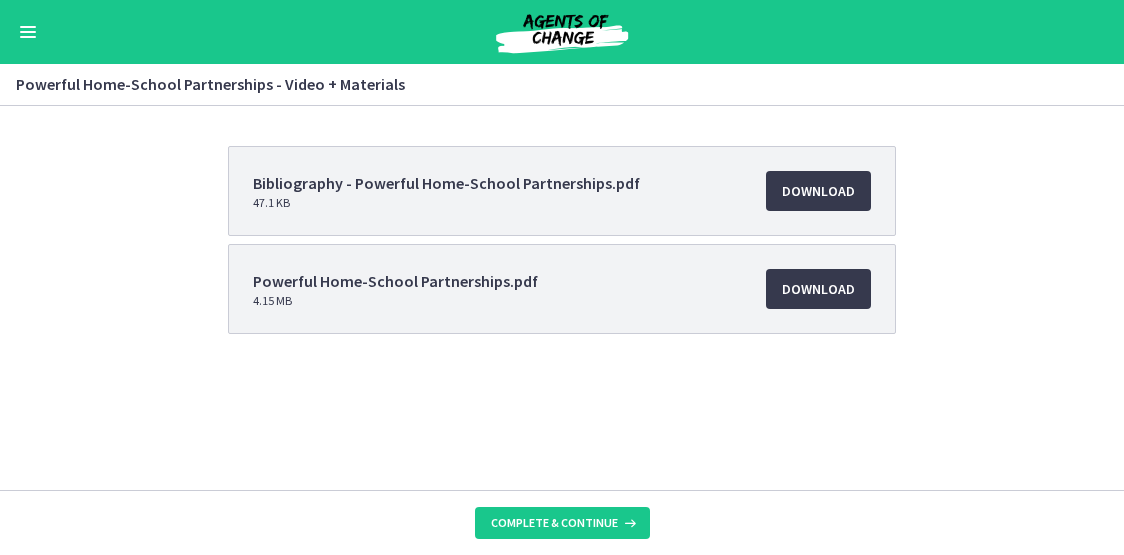 scroll, scrollTop: 249, scrollLeft: 0, axis: vertical 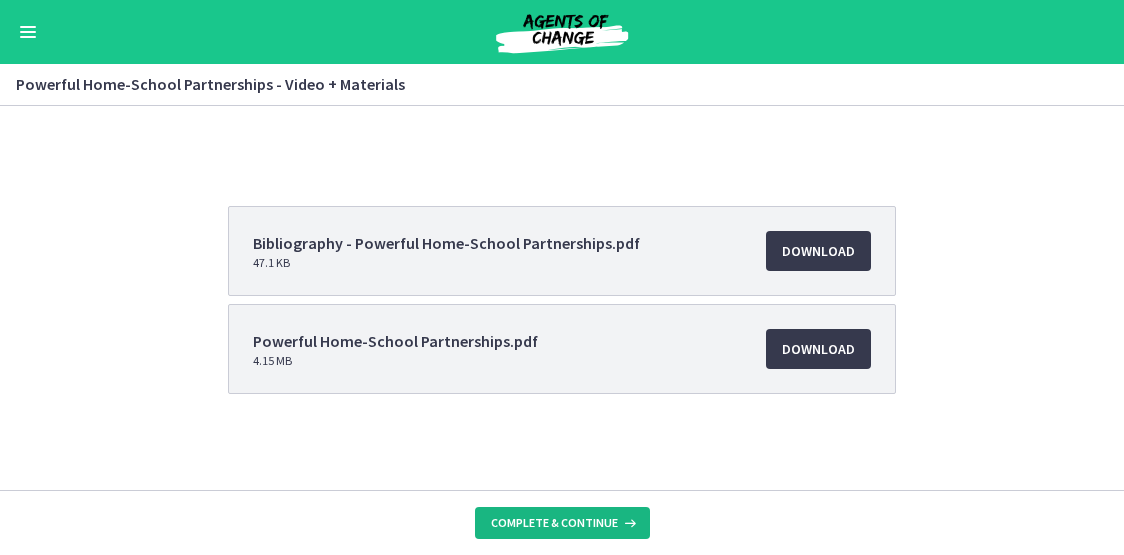 click on "Complete & continue" at bounding box center (554, 523) 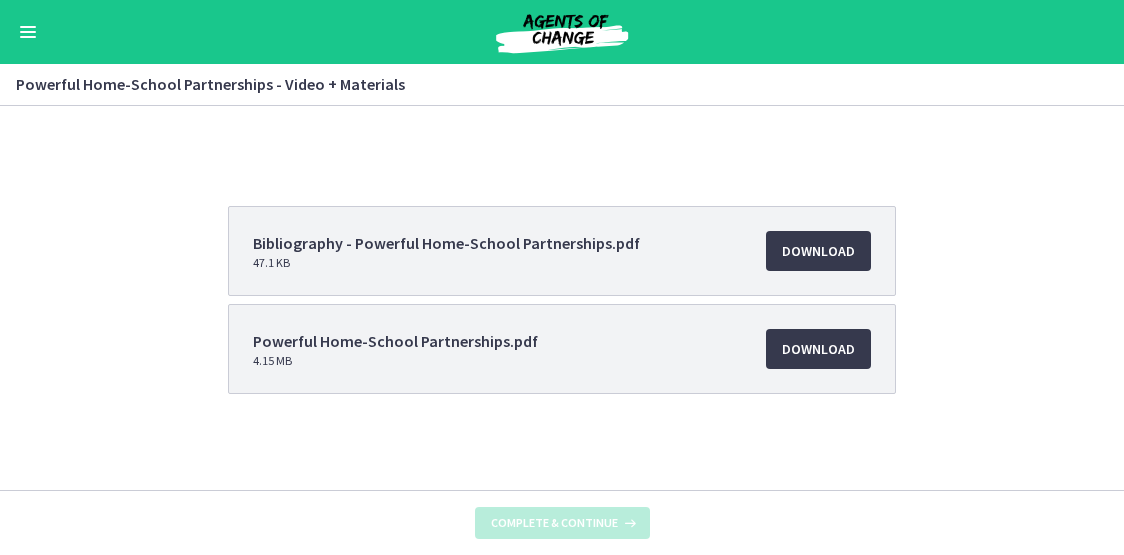 scroll, scrollTop: 0, scrollLeft: 0, axis: both 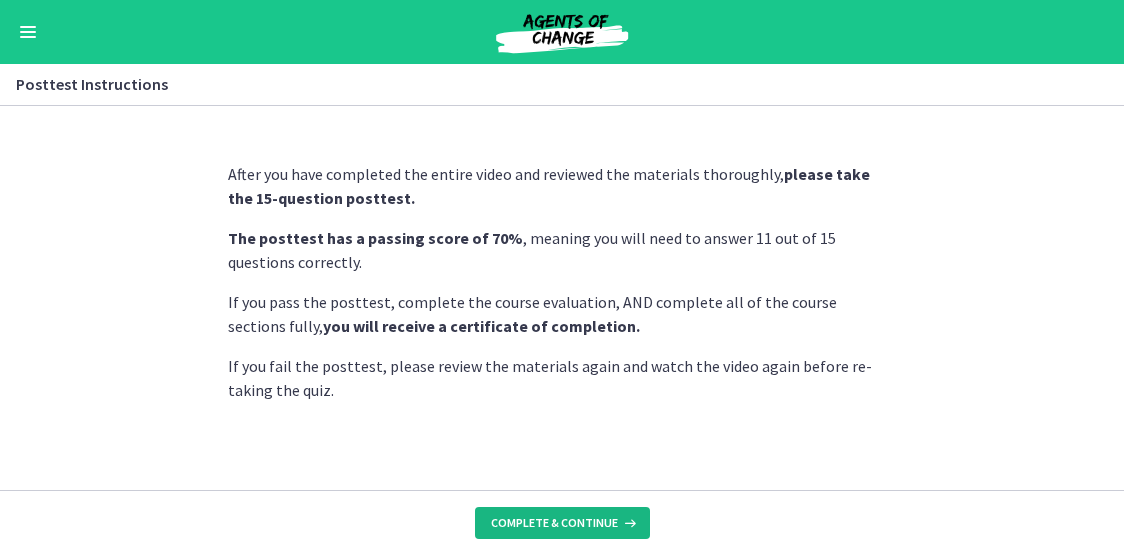 click on "Complete & continue" at bounding box center (554, 523) 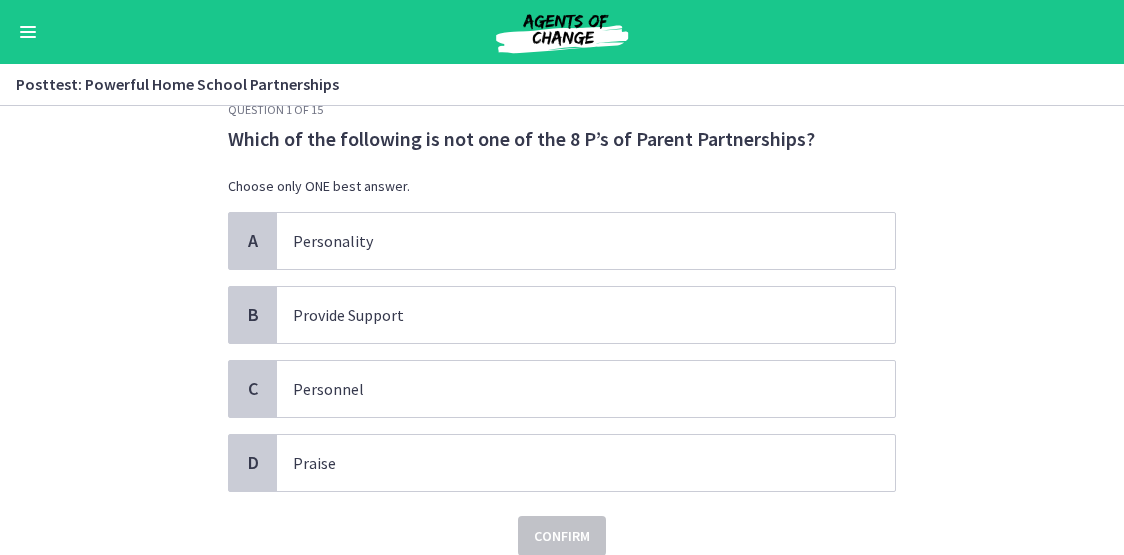 scroll, scrollTop: 50, scrollLeft: 0, axis: vertical 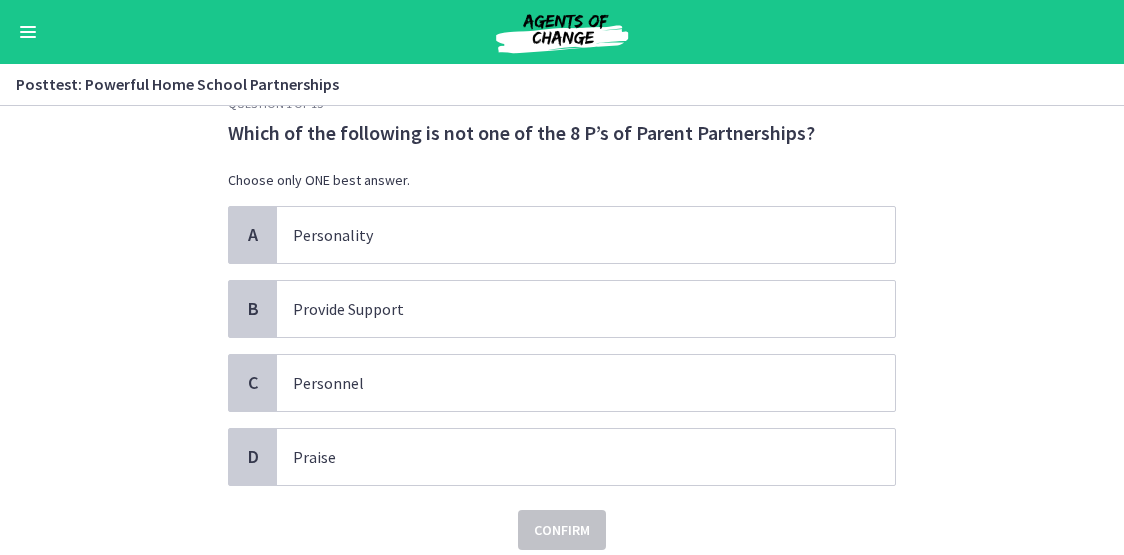 click at bounding box center (28, 32) 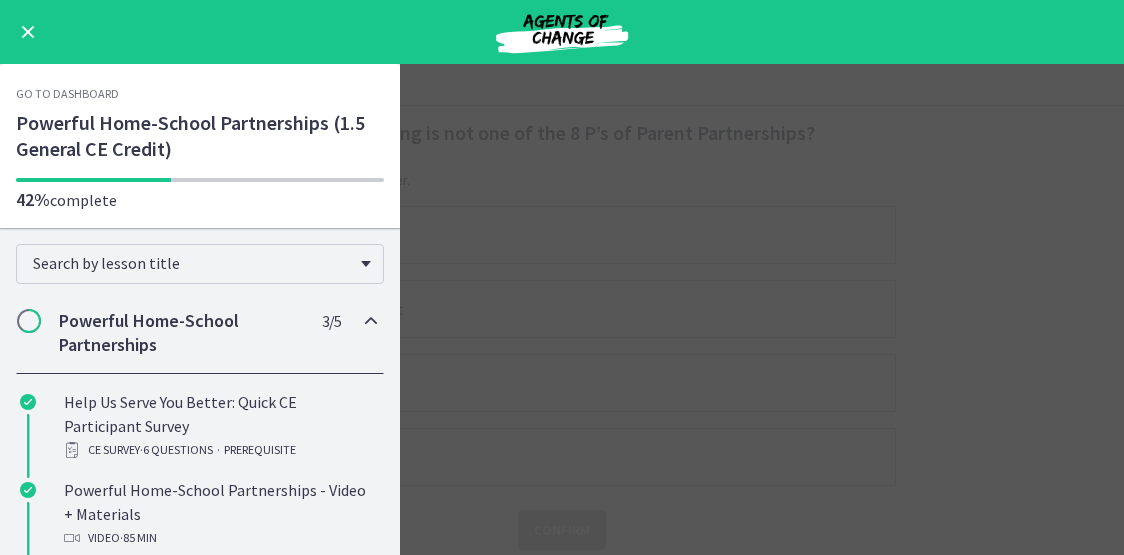click on "Go to Dashboard" at bounding box center [67, 94] 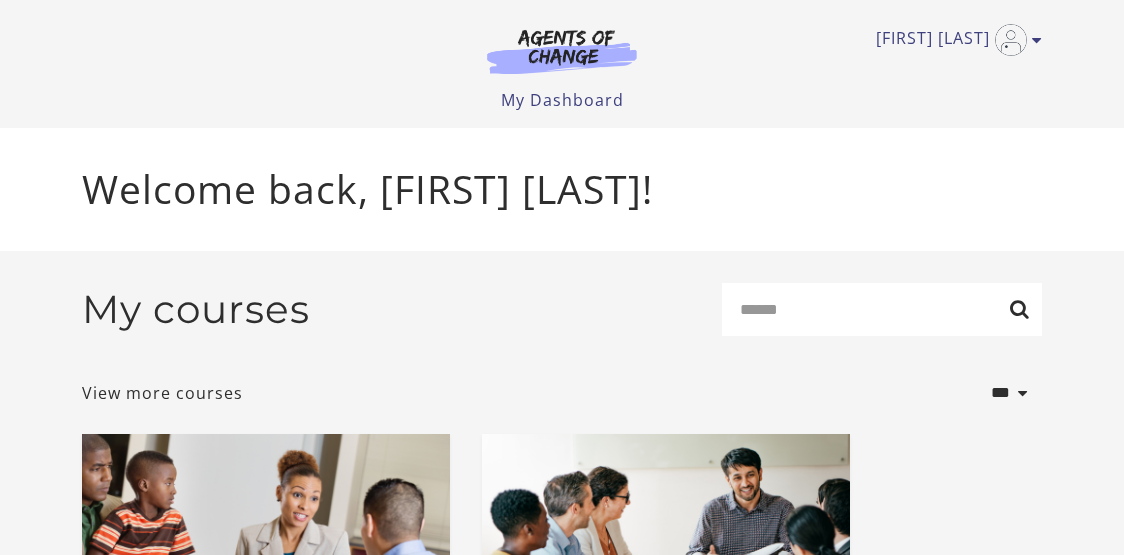 scroll, scrollTop: 0, scrollLeft: 0, axis: both 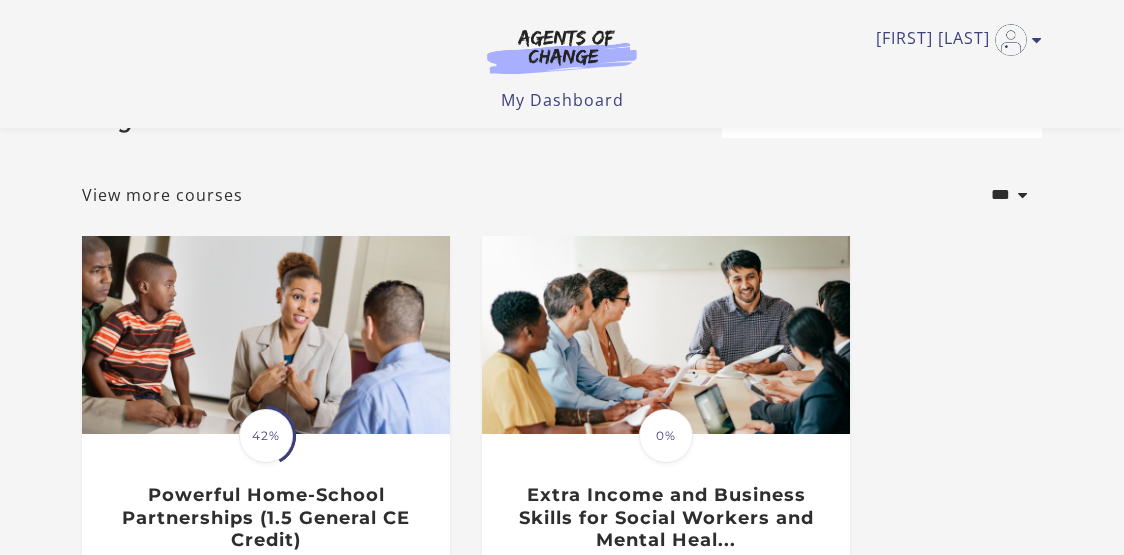 click on "**********" at bounding box center (976, 195) 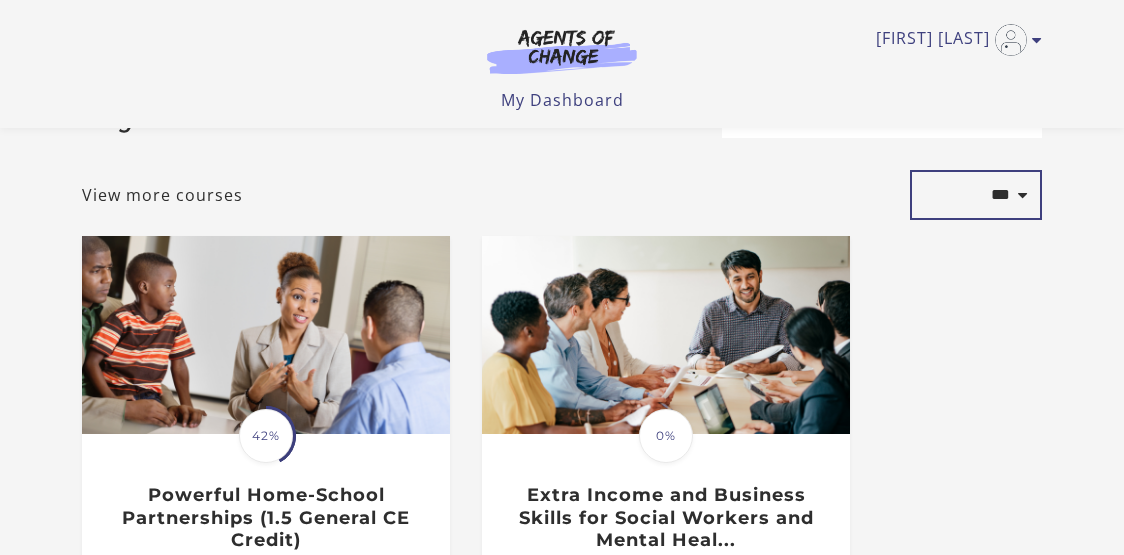 select on "**********" 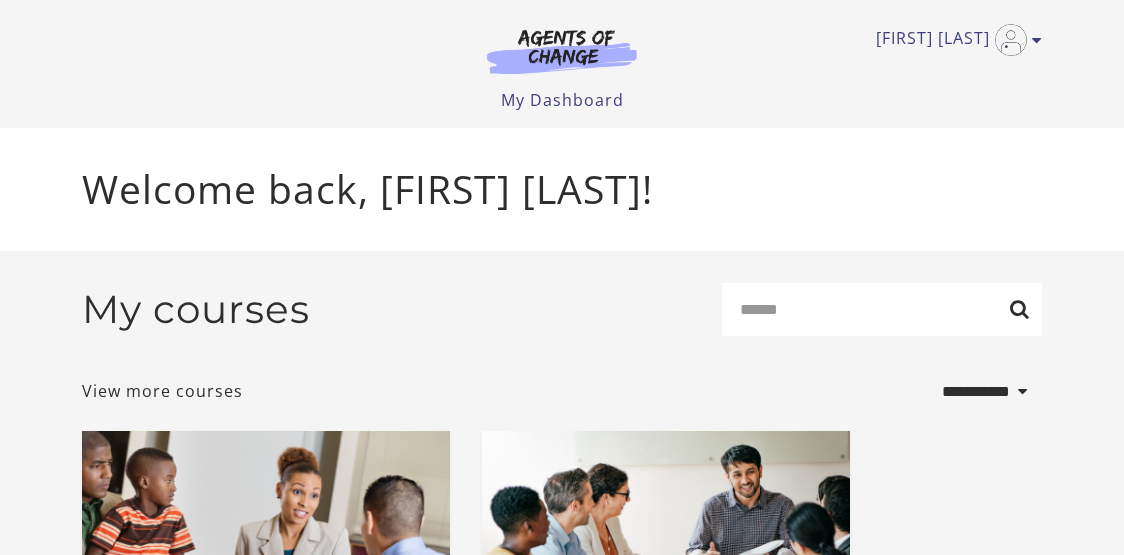 select on "**********" 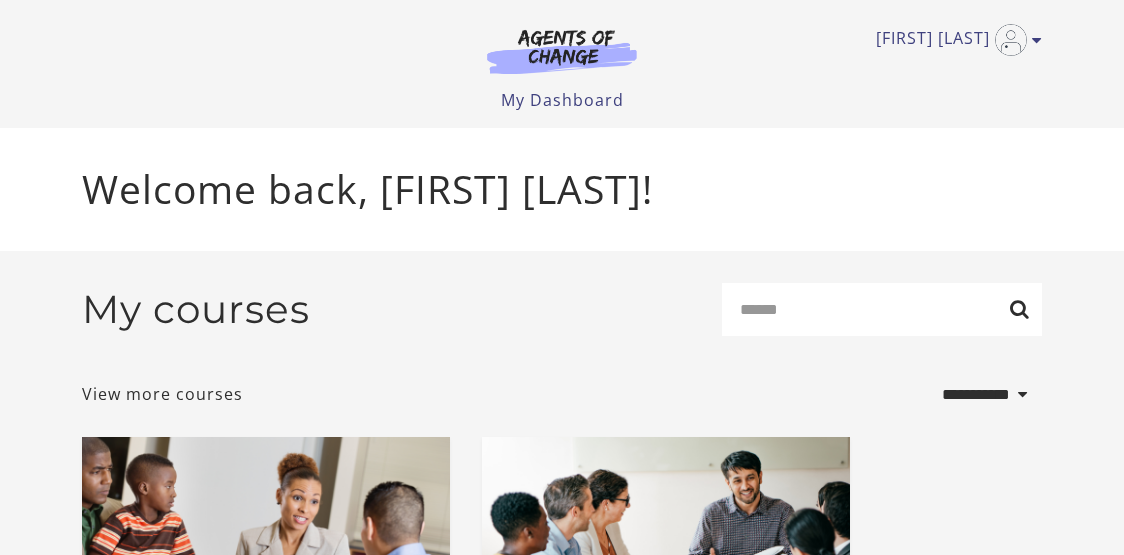 scroll, scrollTop: 0, scrollLeft: 0, axis: both 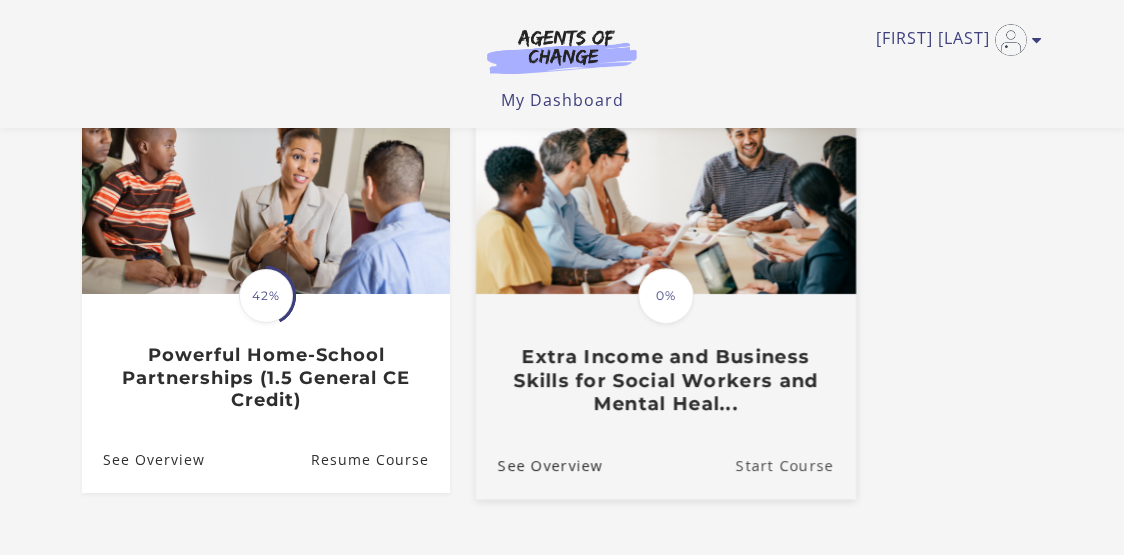 click on "Start Course" at bounding box center [796, 465] 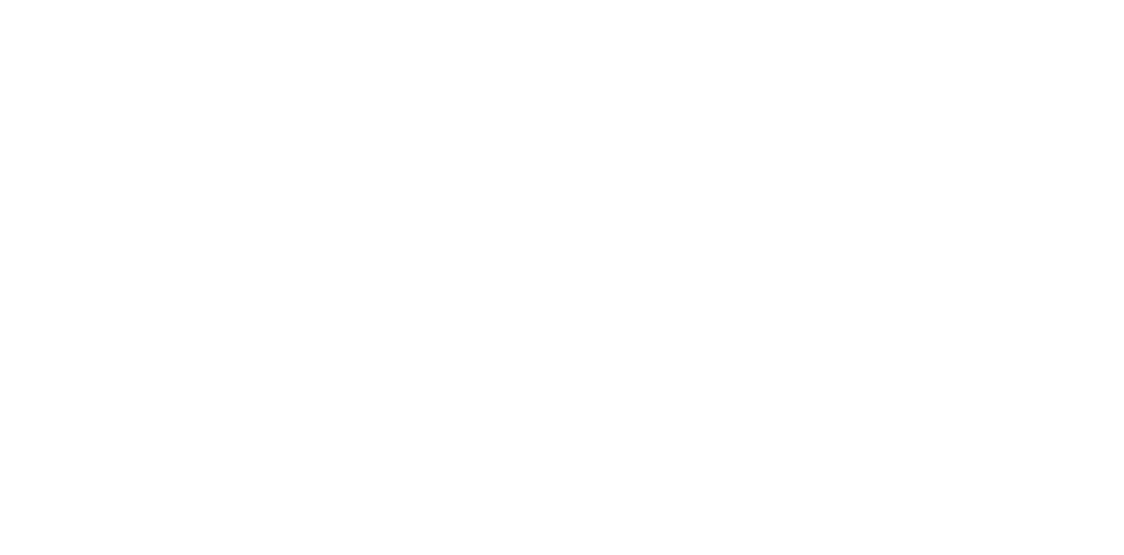 scroll, scrollTop: 0, scrollLeft: 0, axis: both 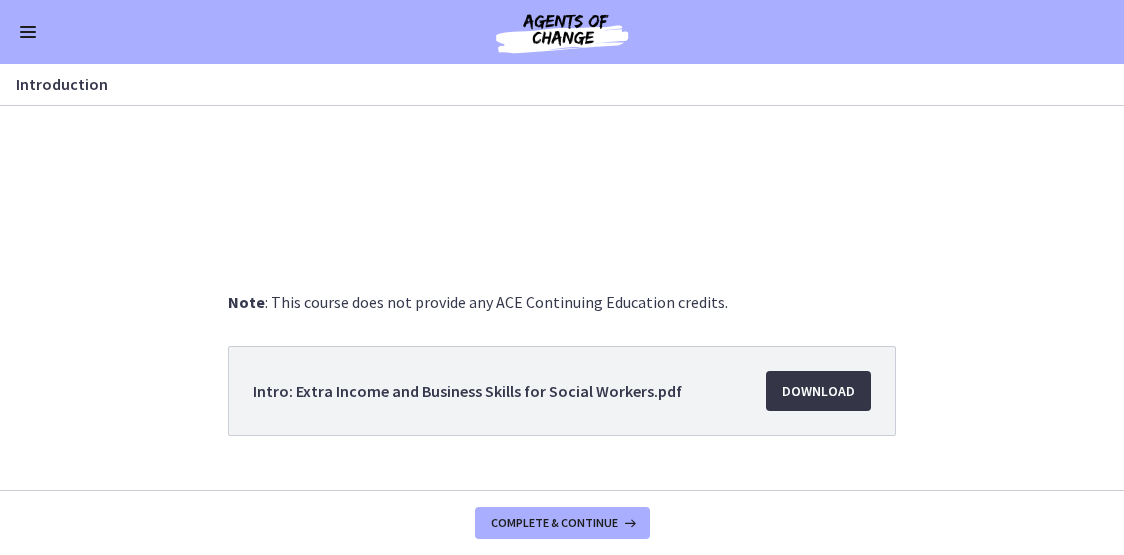click on "Download
Opens in a new window" at bounding box center [818, 391] 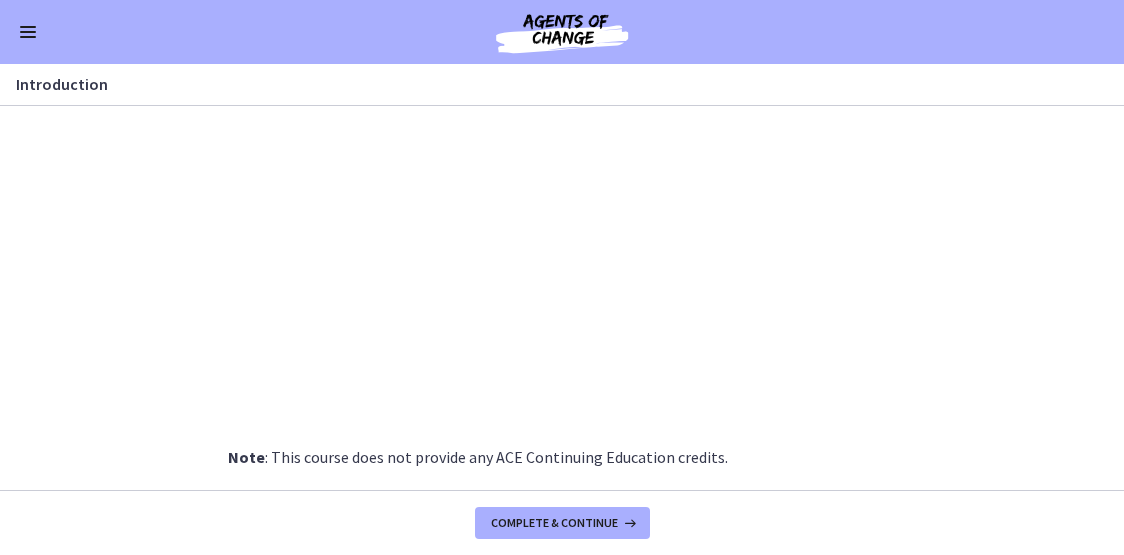 scroll, scrollTop: 0, scrollLeft: 0, axis: both 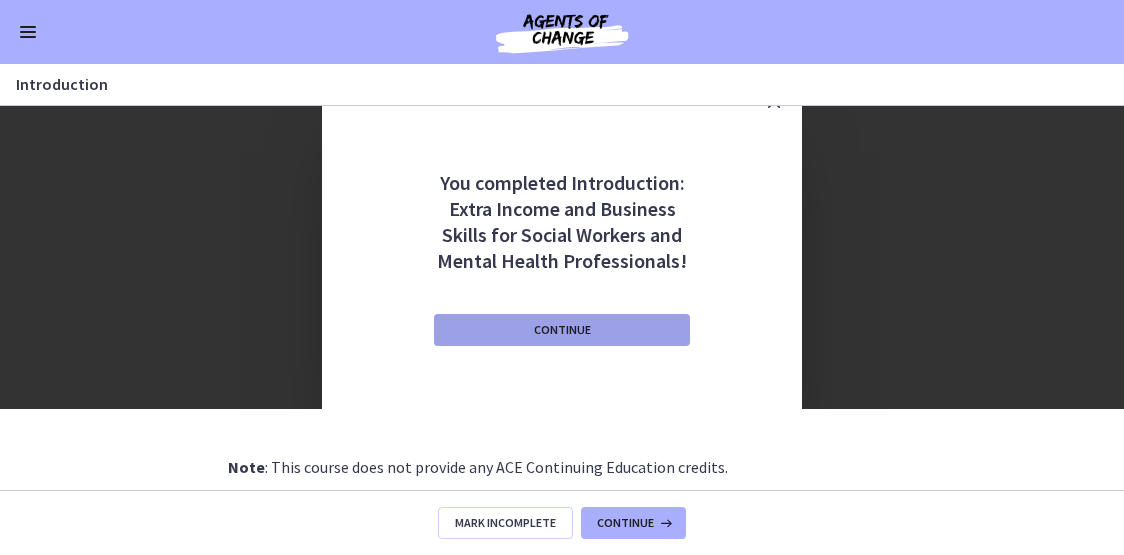click on "Continue" at bounding box center (562, 330) 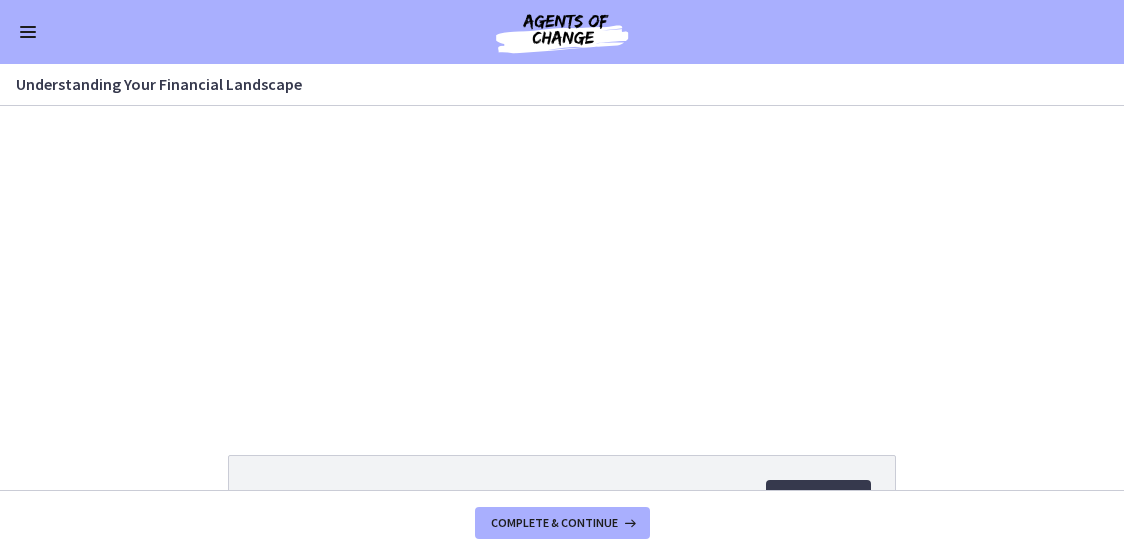 scroll, scrollTop: 0, scrollLeft: 0, axis: both 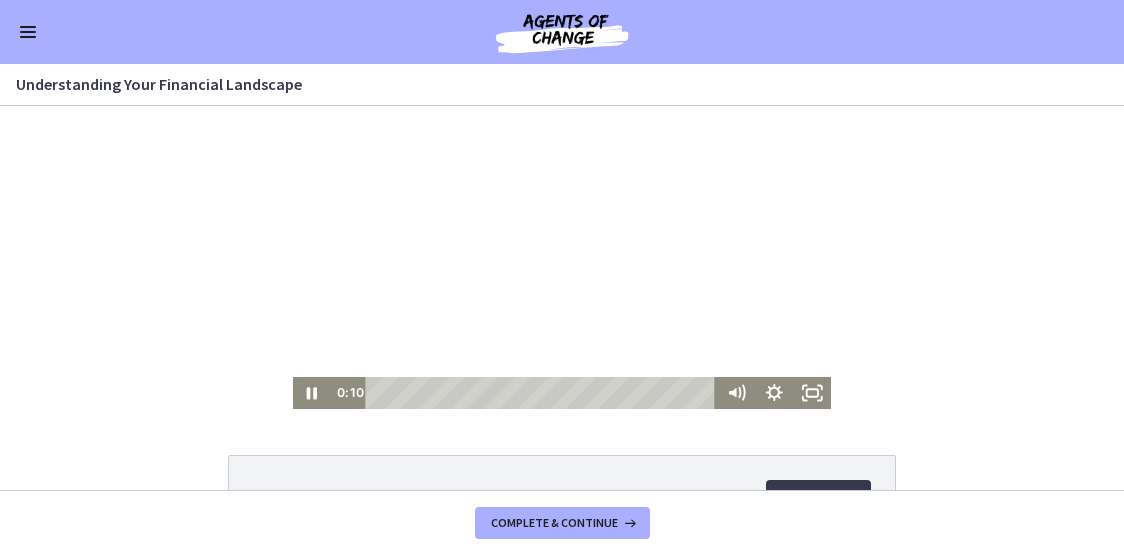 click at bounding box center (562, 257) 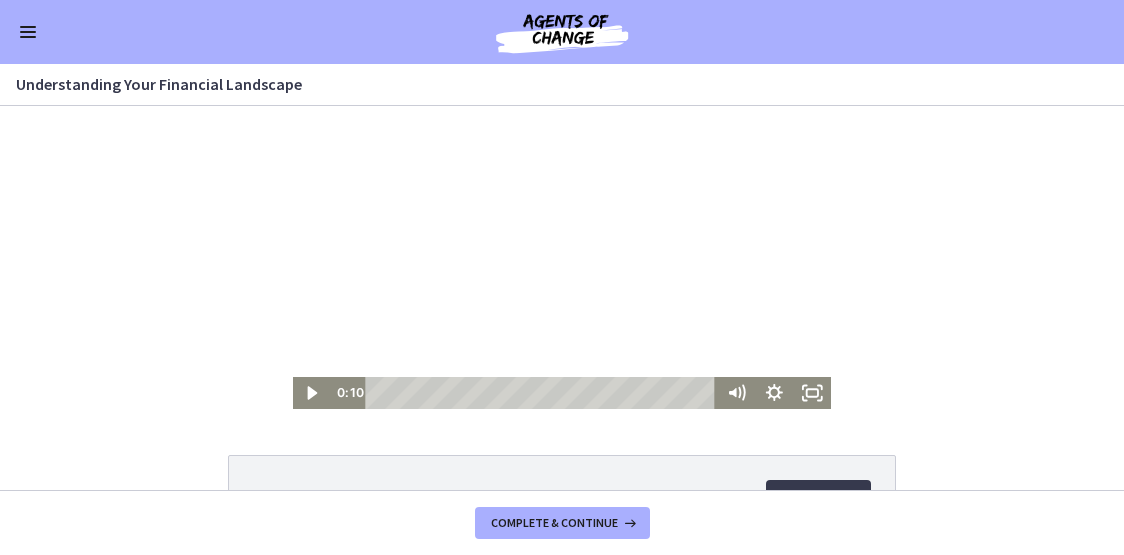 click at bounding box center [562, 257] 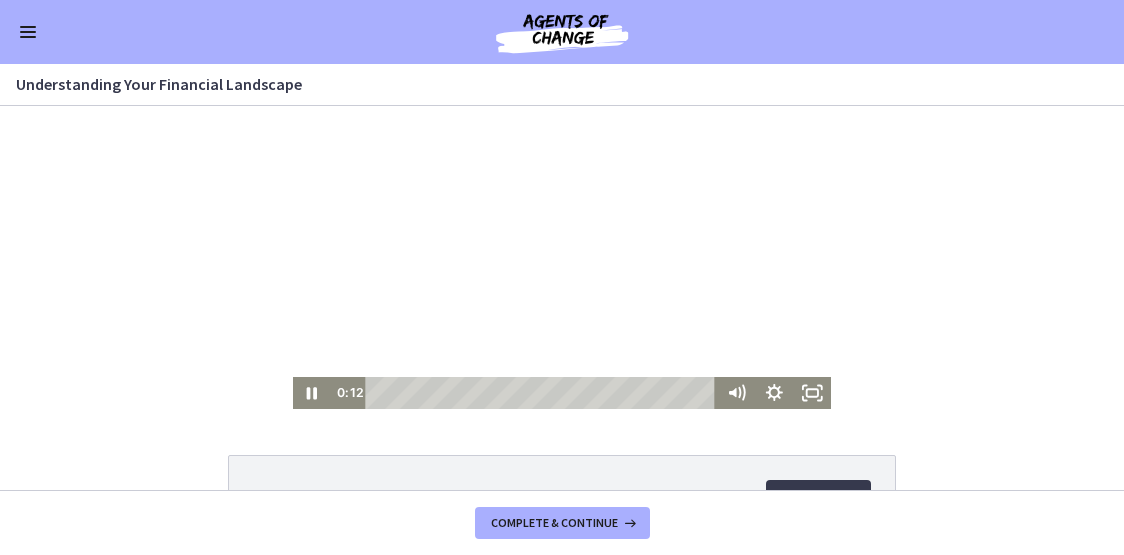 click at bounding box center [562, 257] 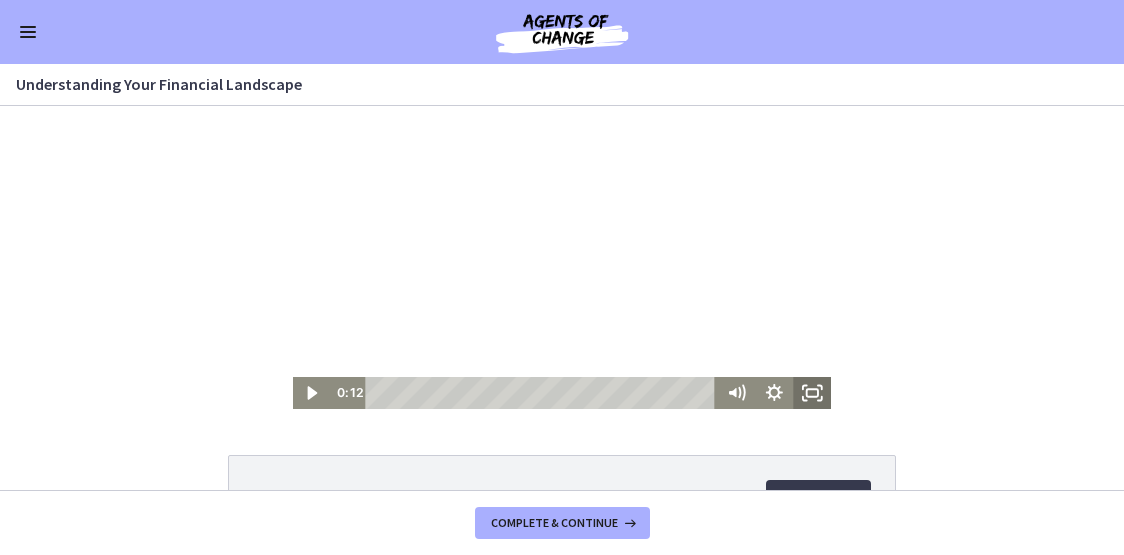 click 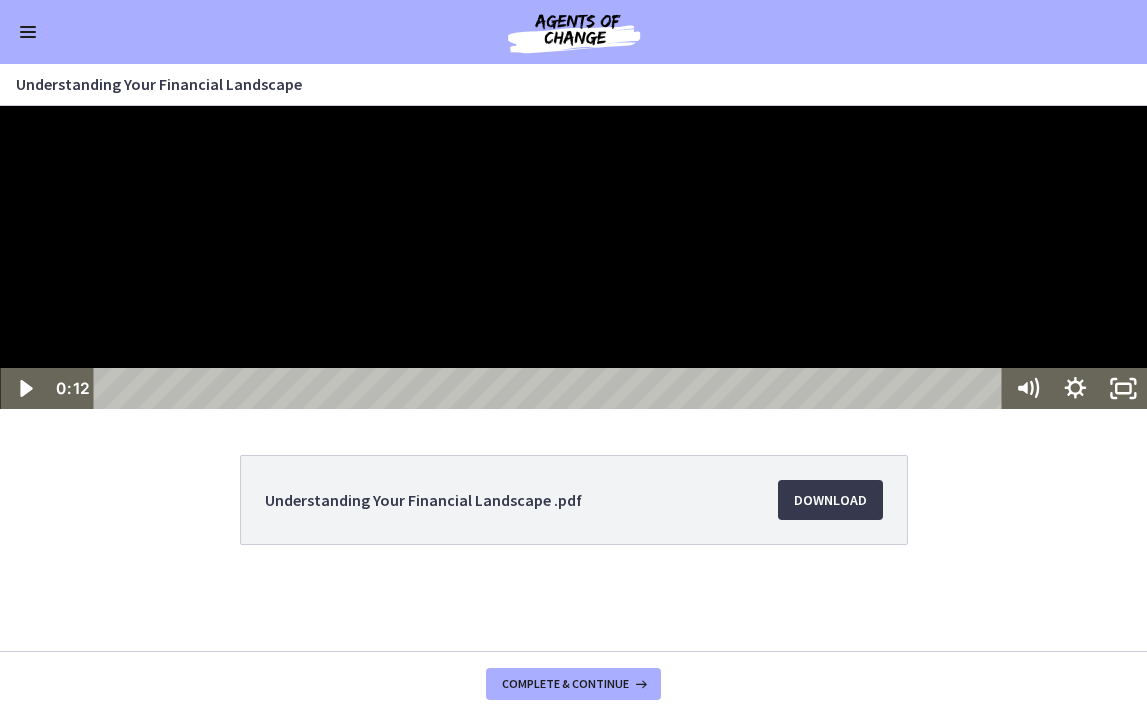 click at bounding box center [573, 257] 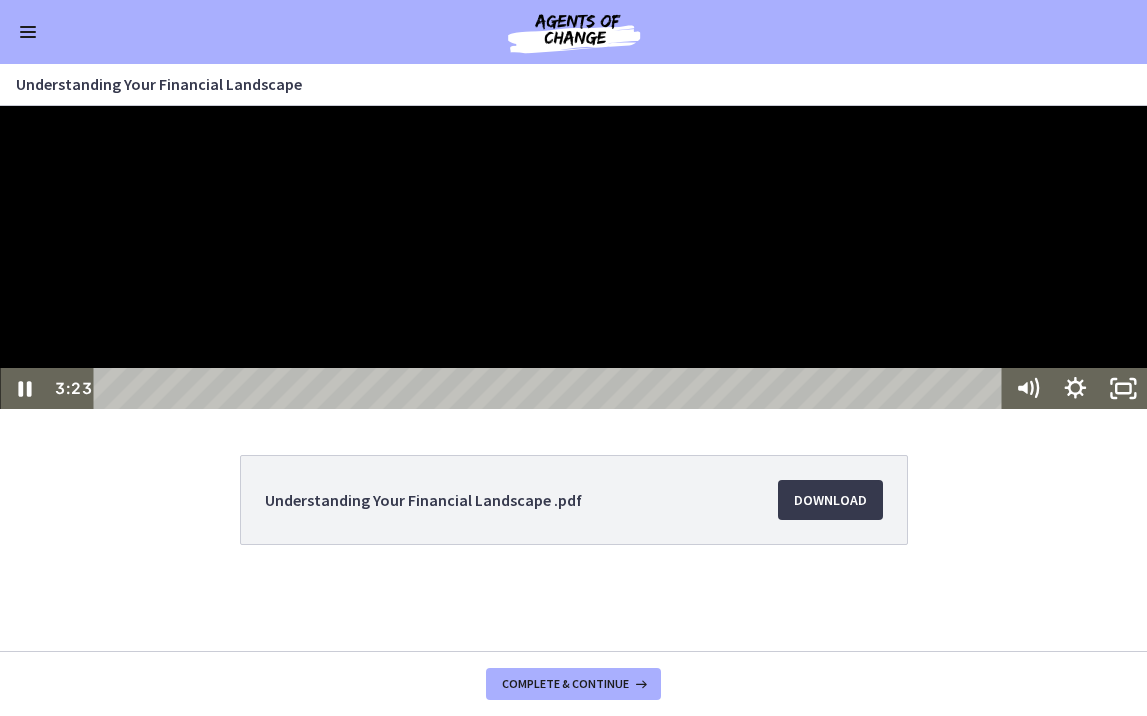 click at bounding box center (573, 257) 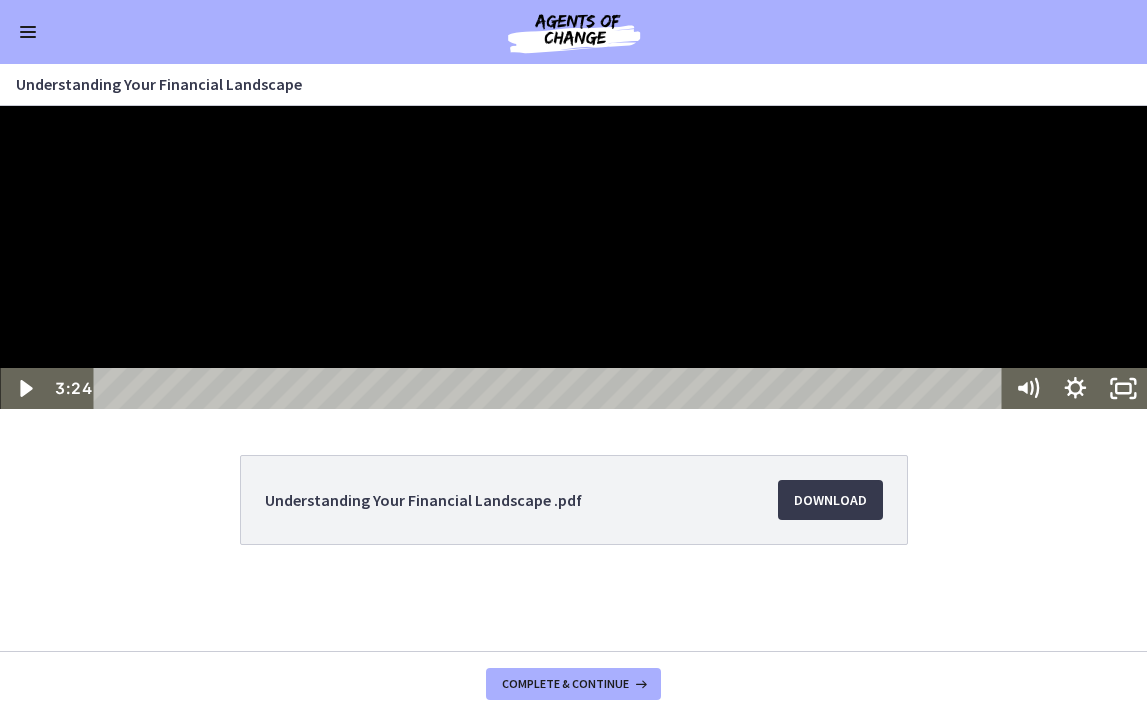 click at bounding box center (573, 257) 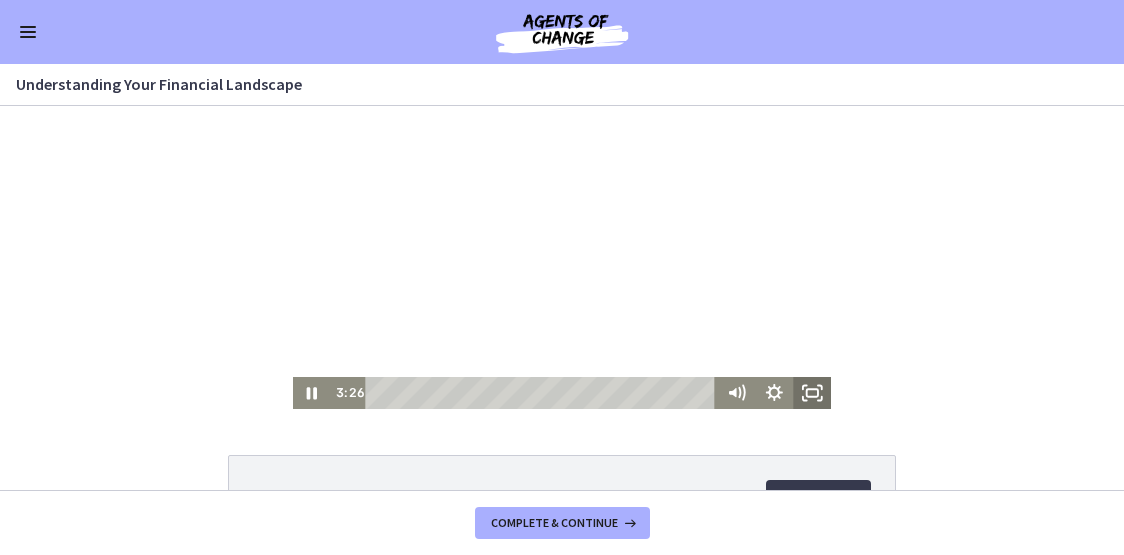 click 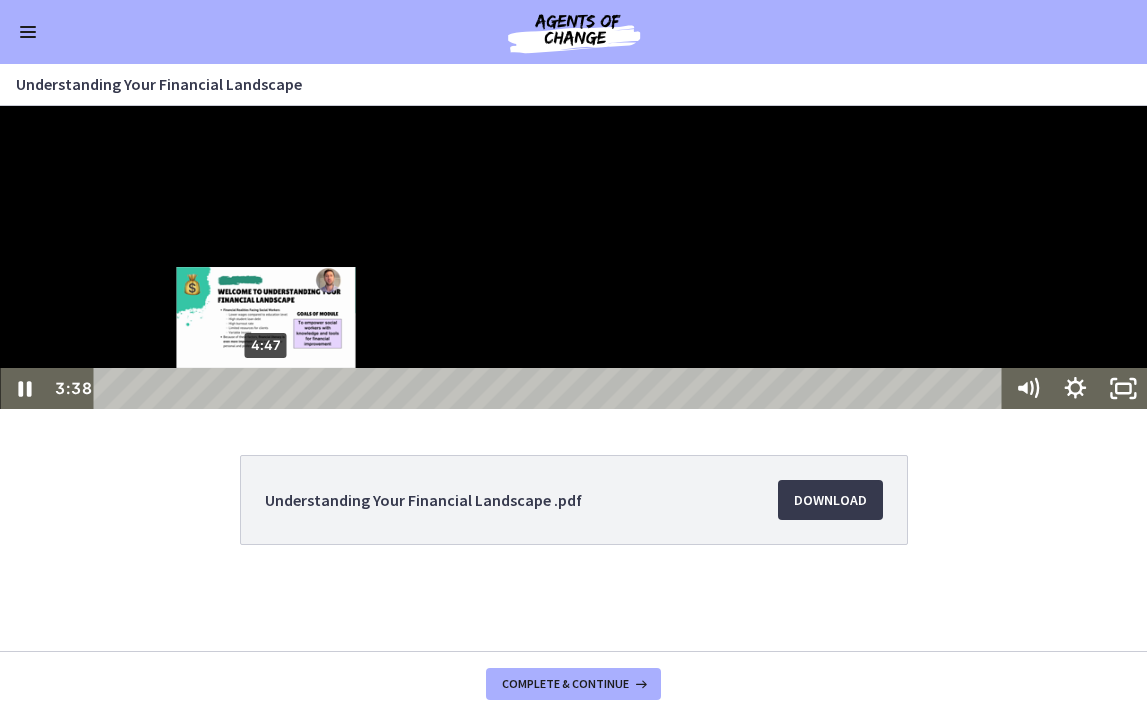 click on "4:47" at bounding box center (551, 388) 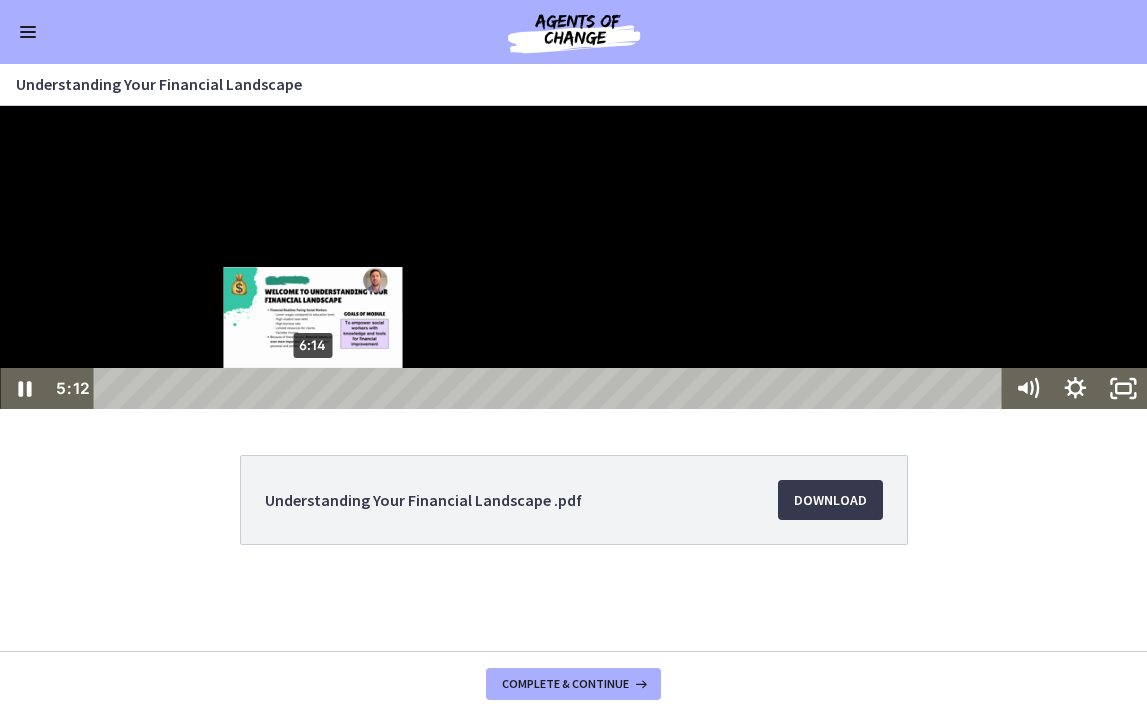 click on "6:14" at bounding box center [551, 388] 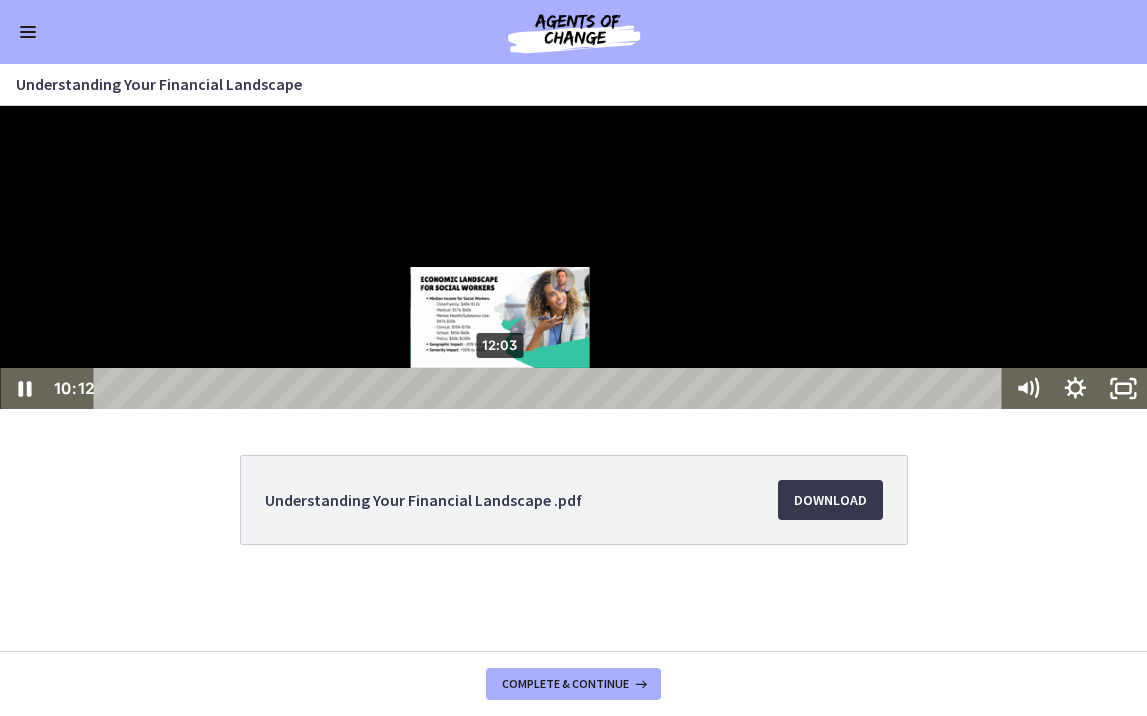 click on "12:03" at bounding box center (551, 388) 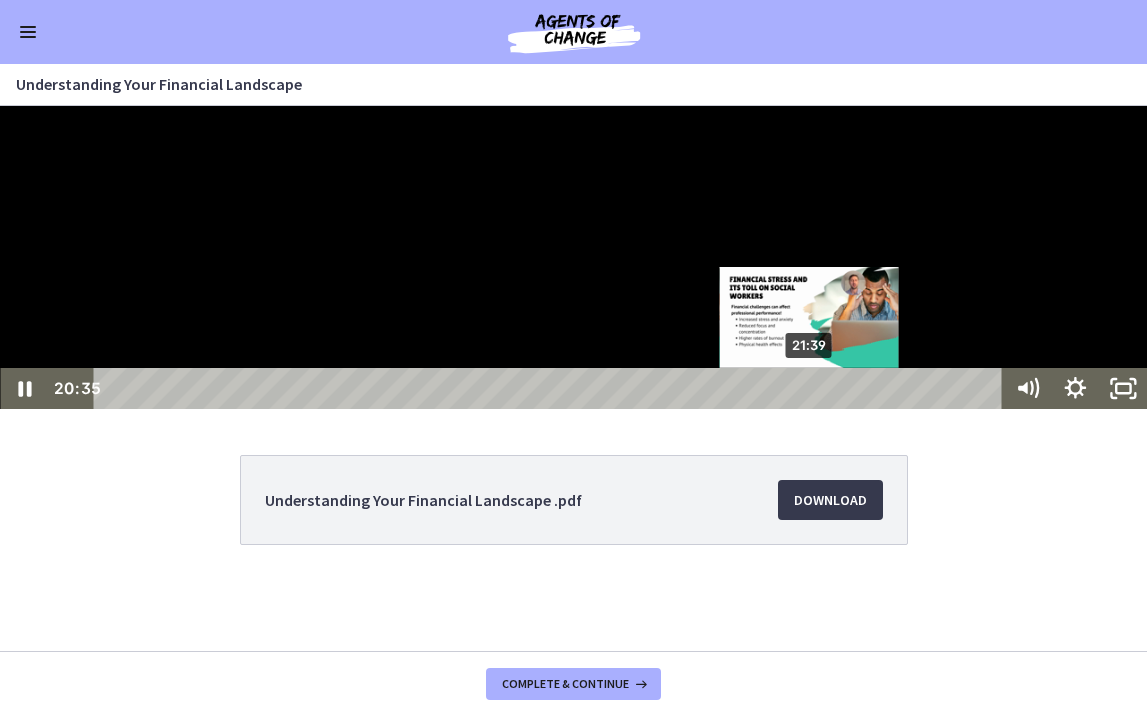 click on "21:39" at bounding box center (551, 388) 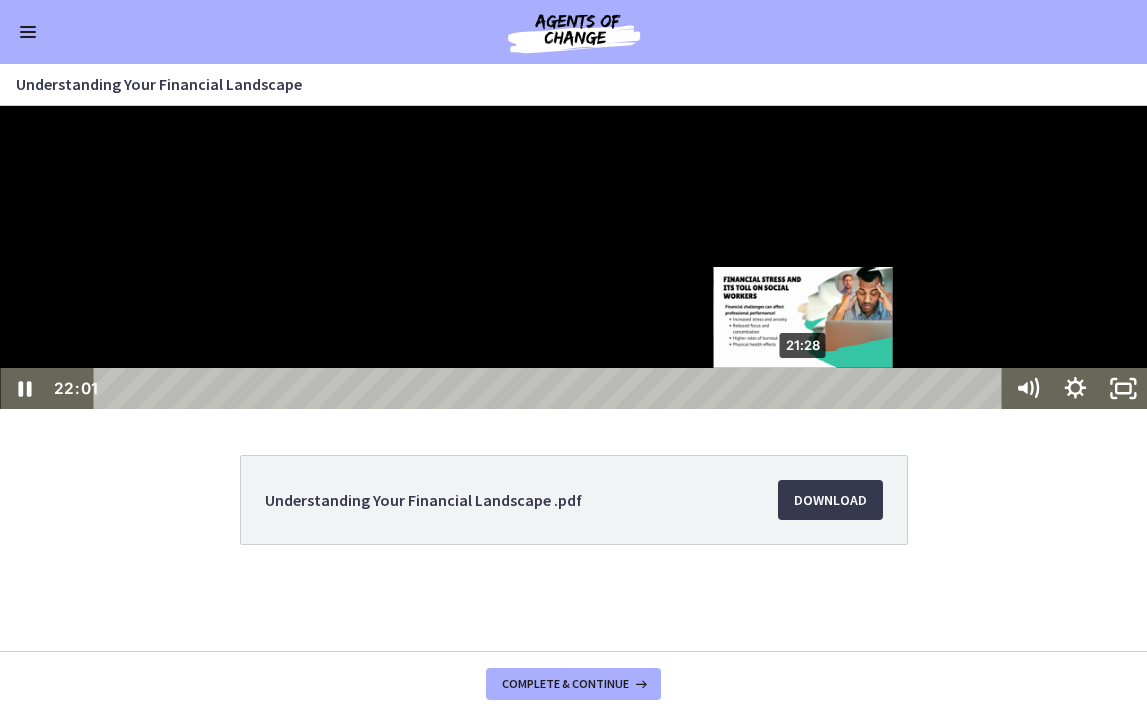 click on "21:28" at bounding box center (551, 388) 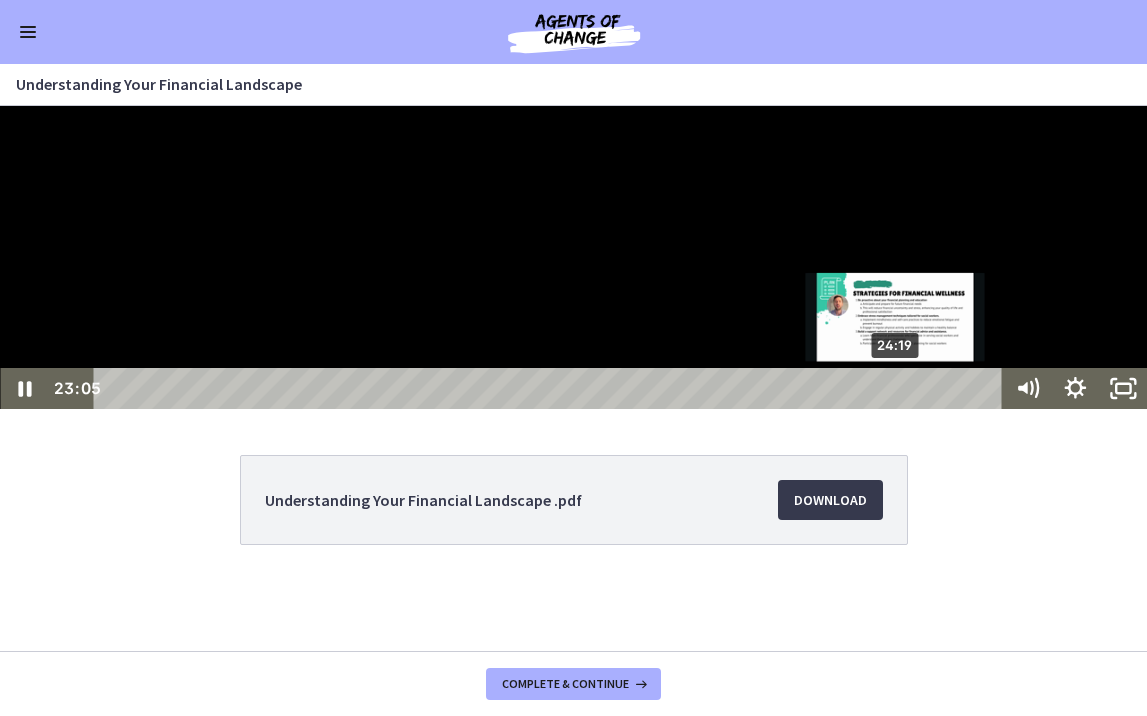 click on "24:19" at bounding box center (551, 388) 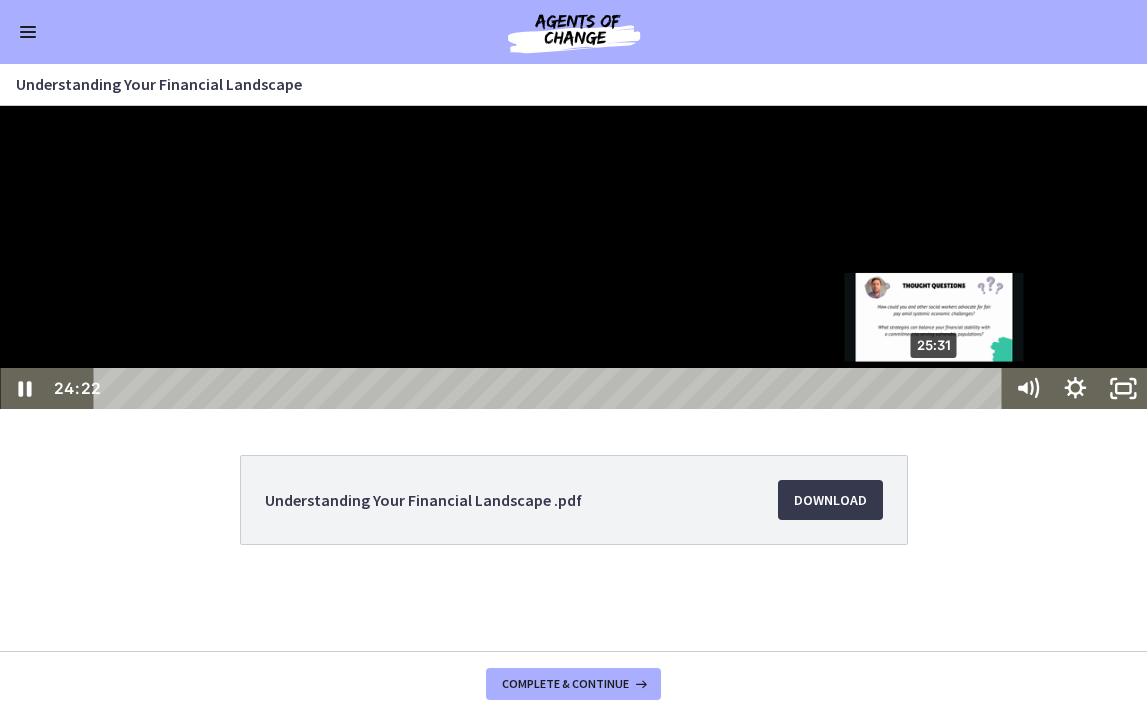click on "25:31" at bounding box center (551, 388) 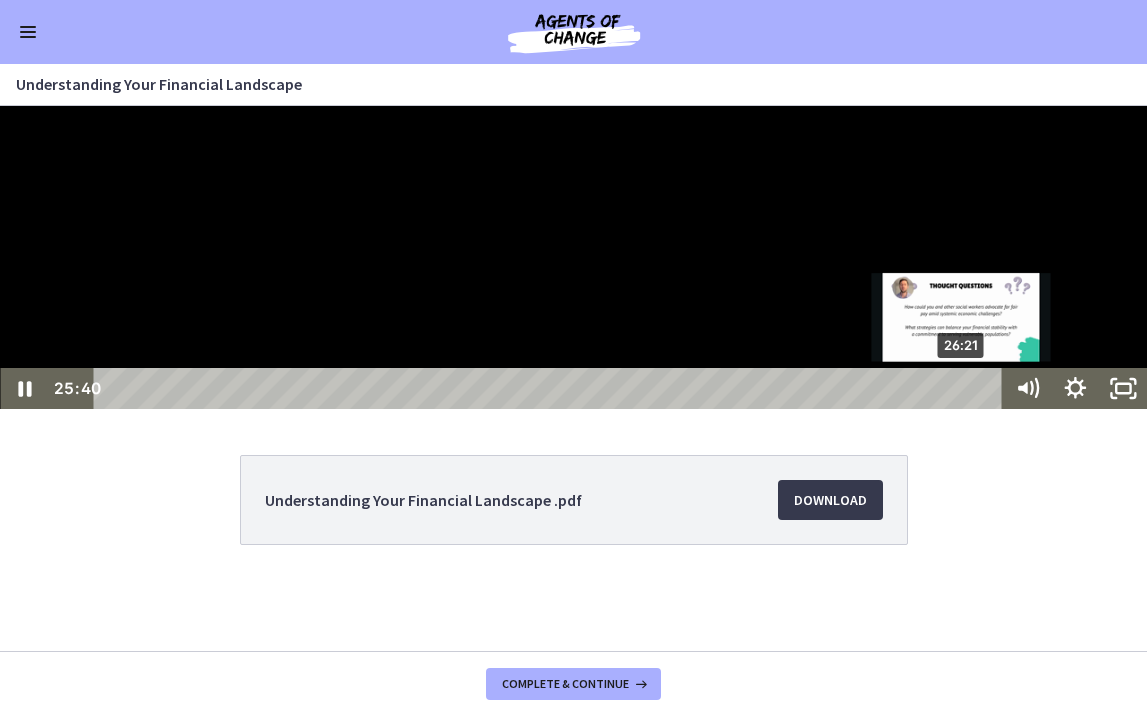 click on "26:21" at bounding box center (551, 388) 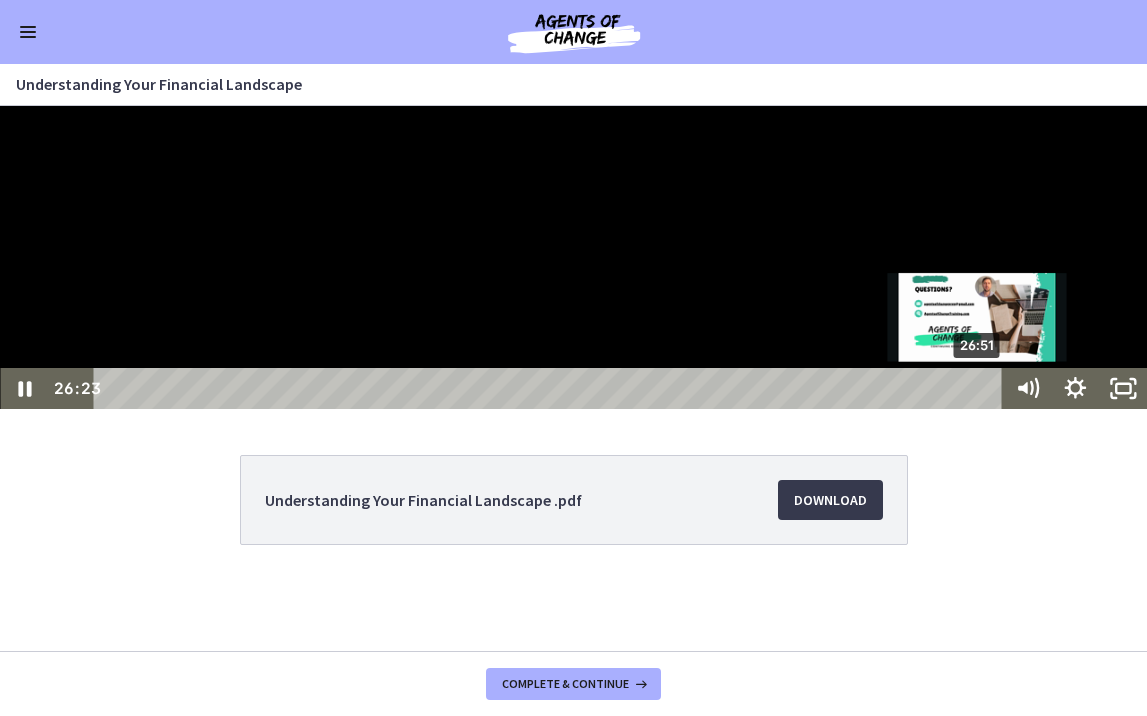 click on "26:51" at bounding box center [551, 388] 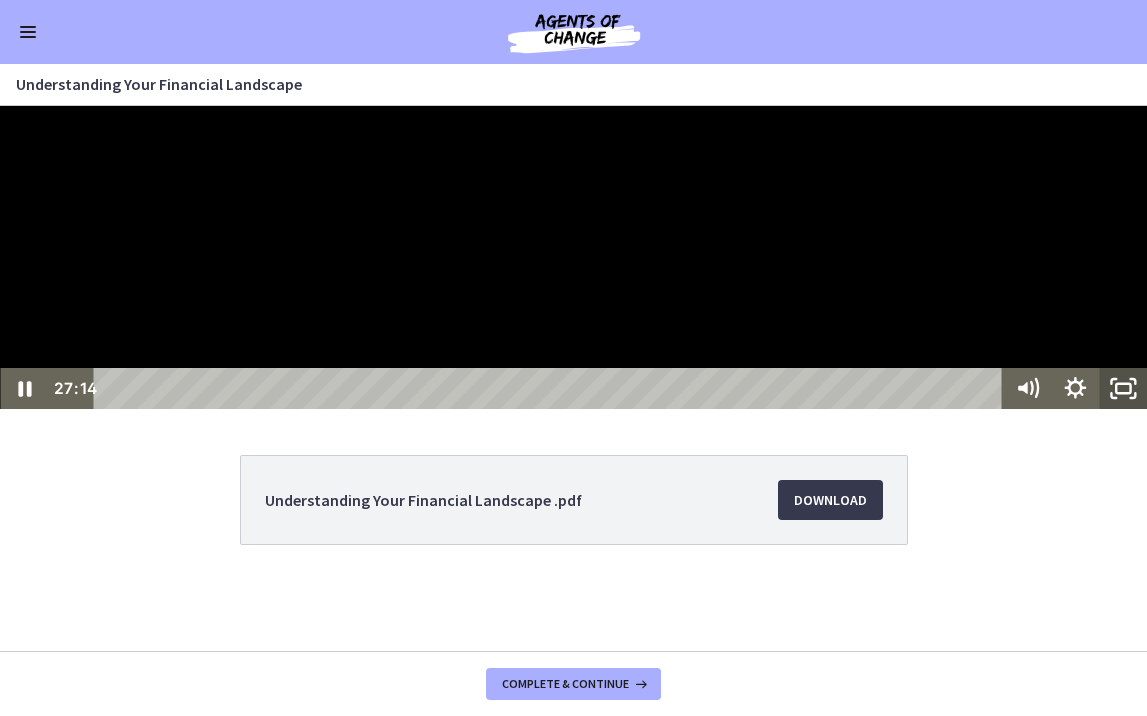 click 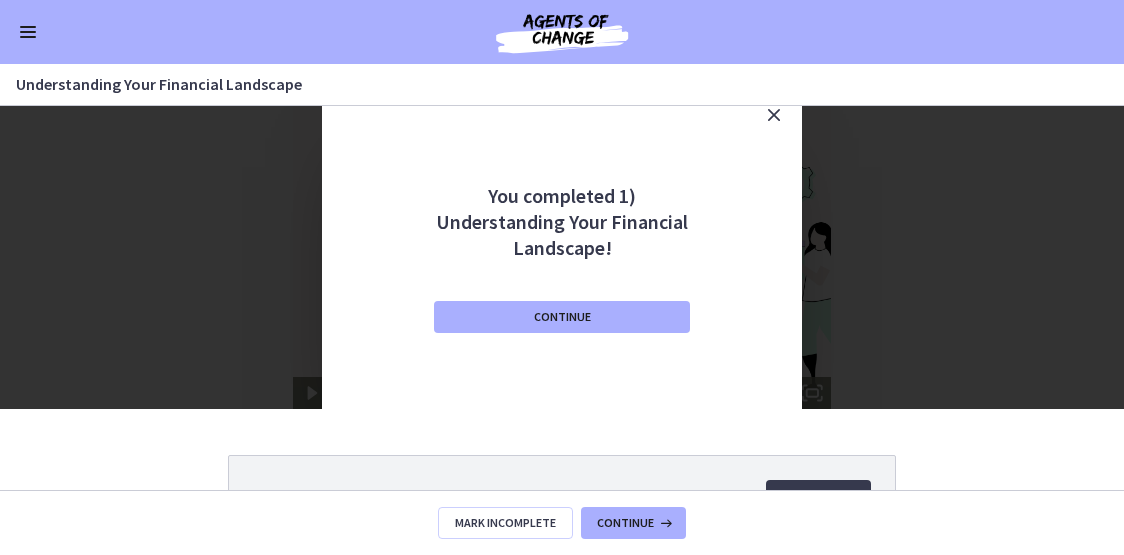 scroll, scrollTop: 0, scrollLeft: 0, axis: both 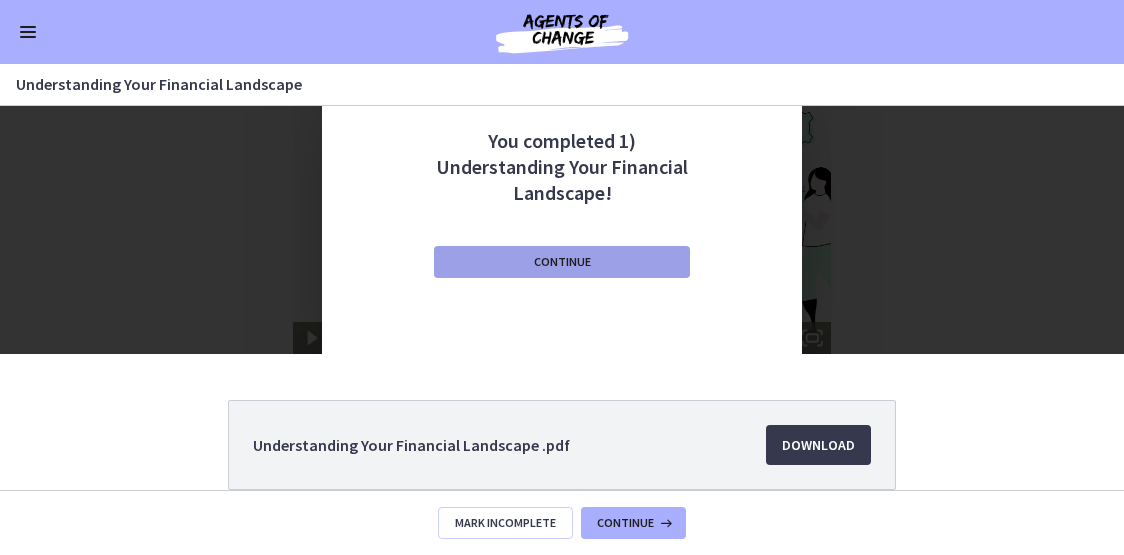 click on "Continue" at bounding box center [562, 262] 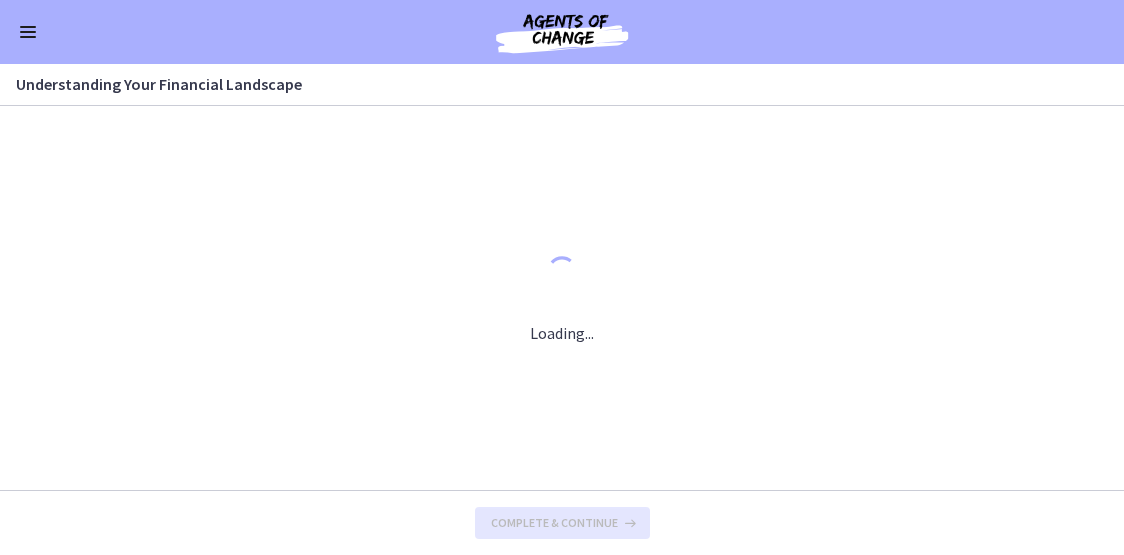 scroll, scrollTop: 0, scrollLeft: 0, axis: both 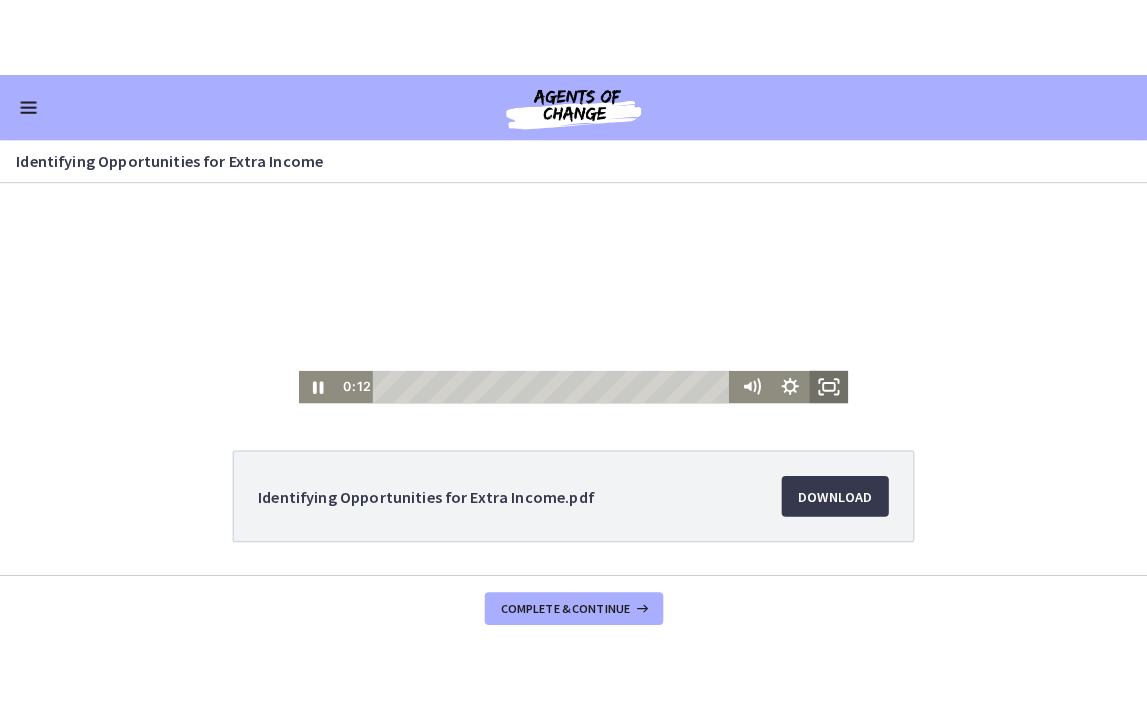 click 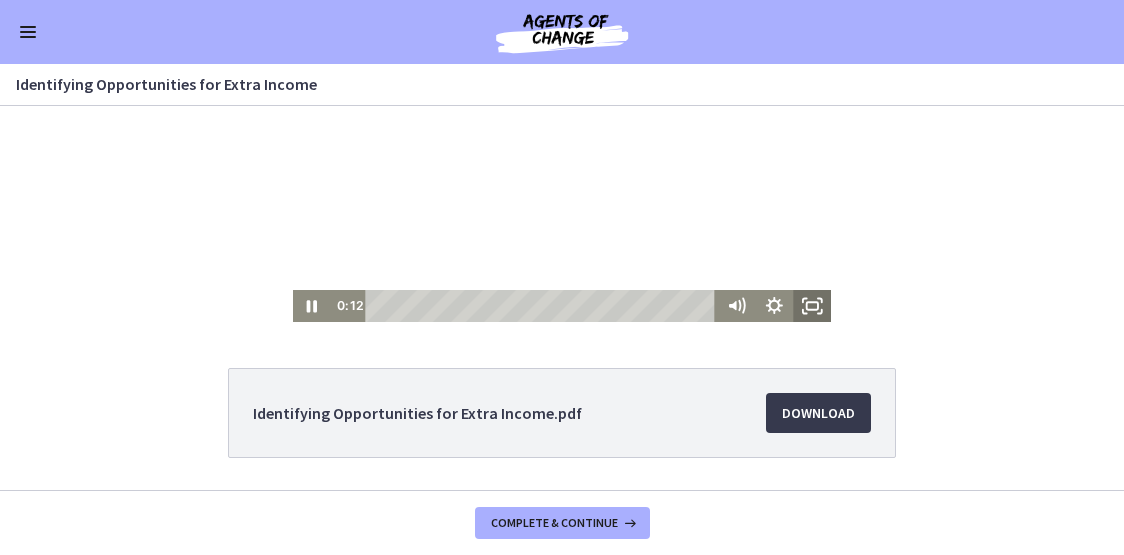 scroll, scrollTop: 0, scrollLeft: 0, axis: both 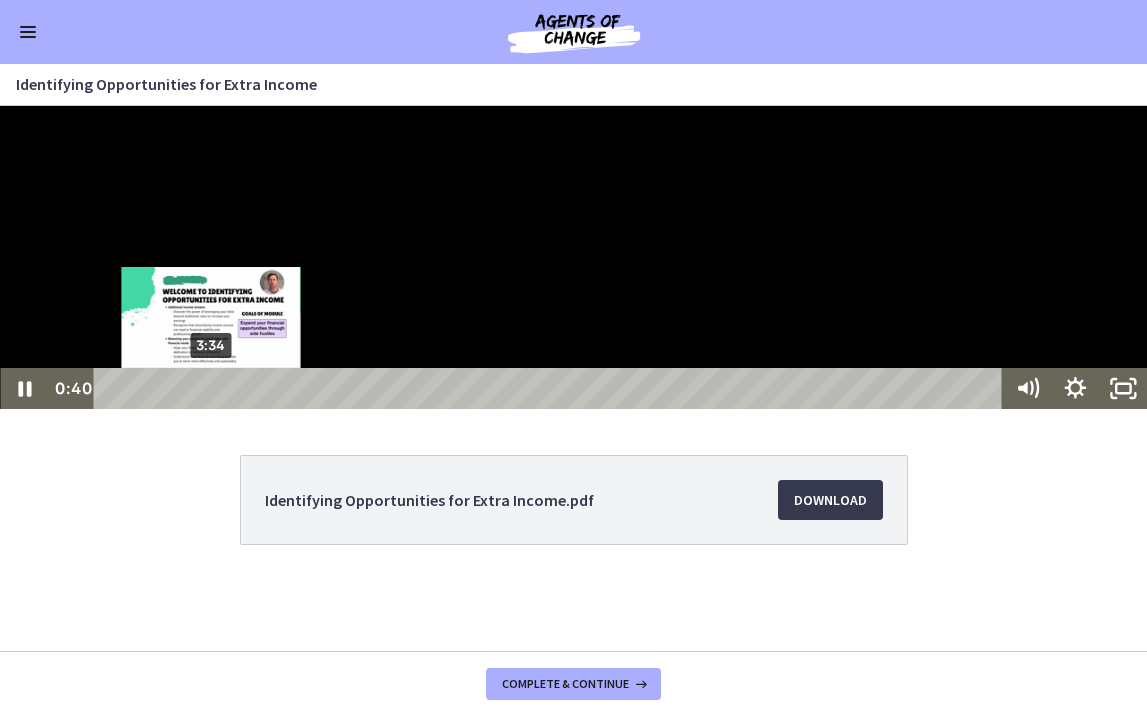 click on "3:34" at bounding box center (551, 388) 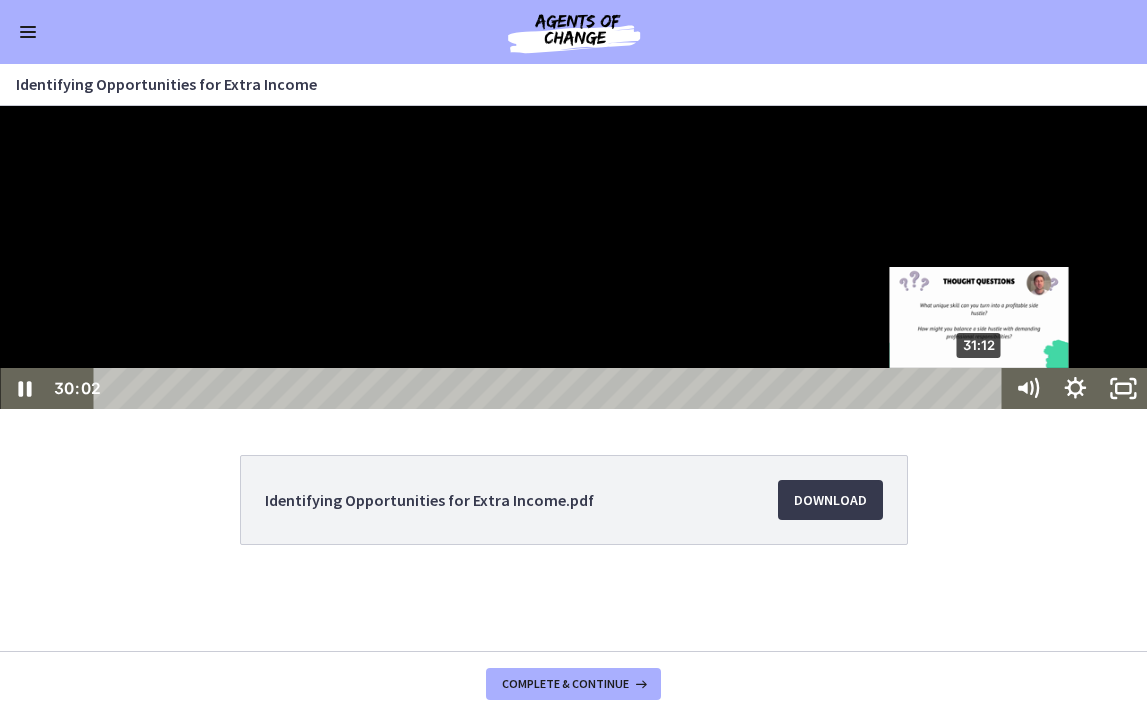 click on "31:12" at bounding box center (551, 388) 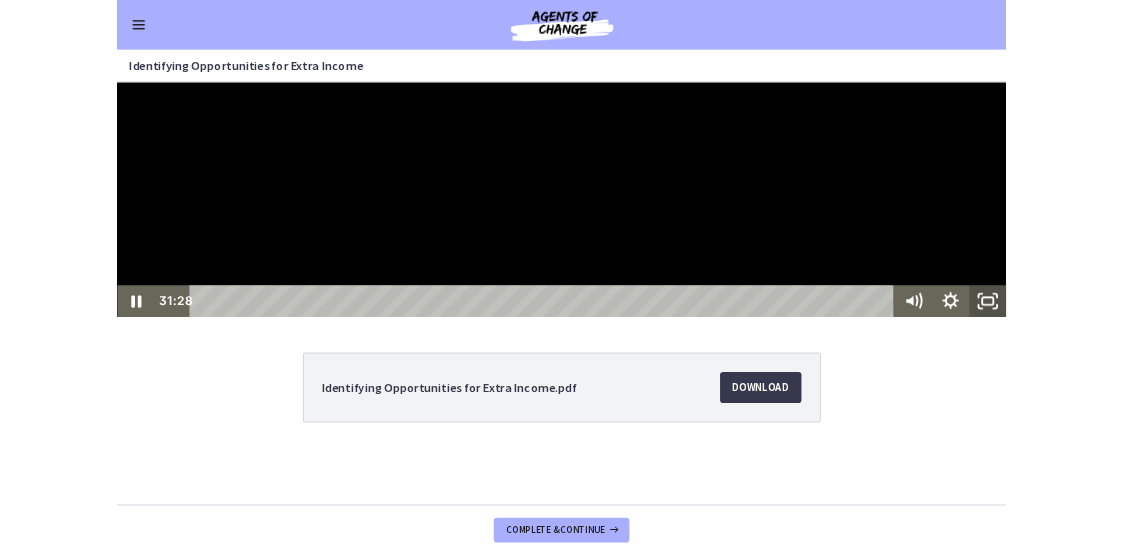 click 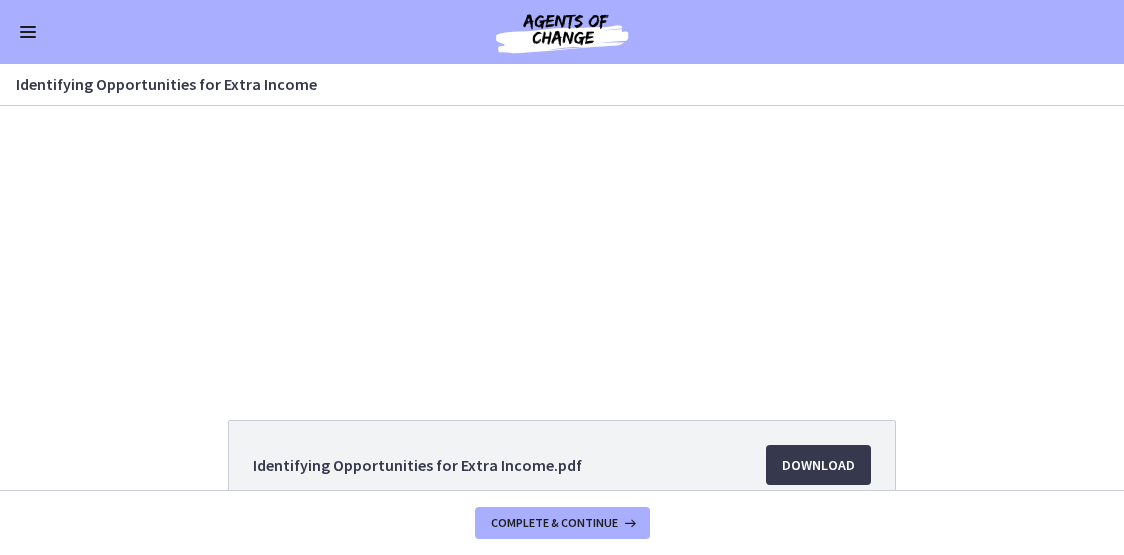 scroll, scrollTop: 85, scrollLeft: 0, axis: vertical 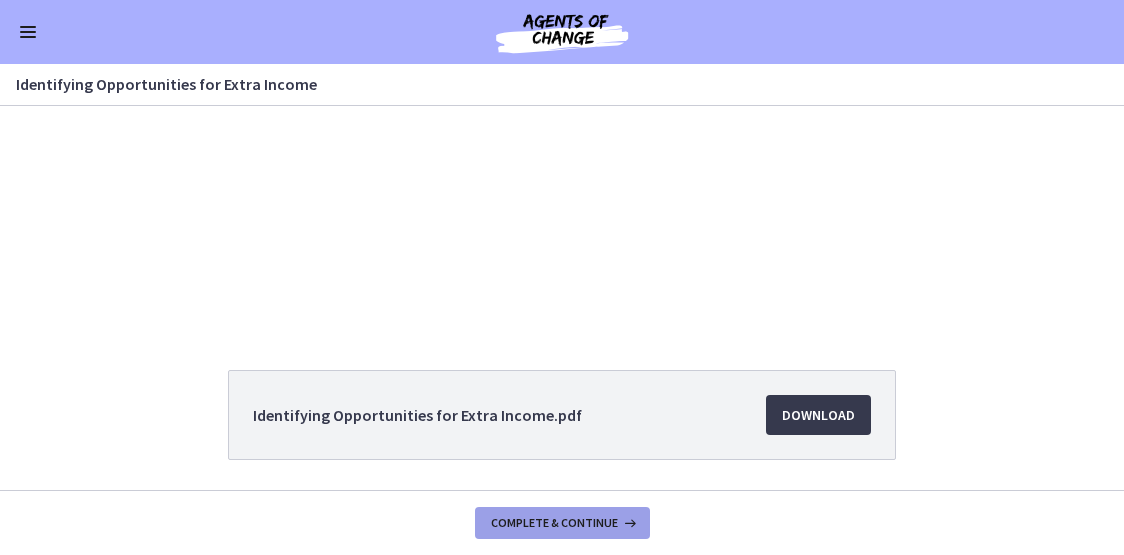 click on "Complete & continue" at bounding box center [562, 523] 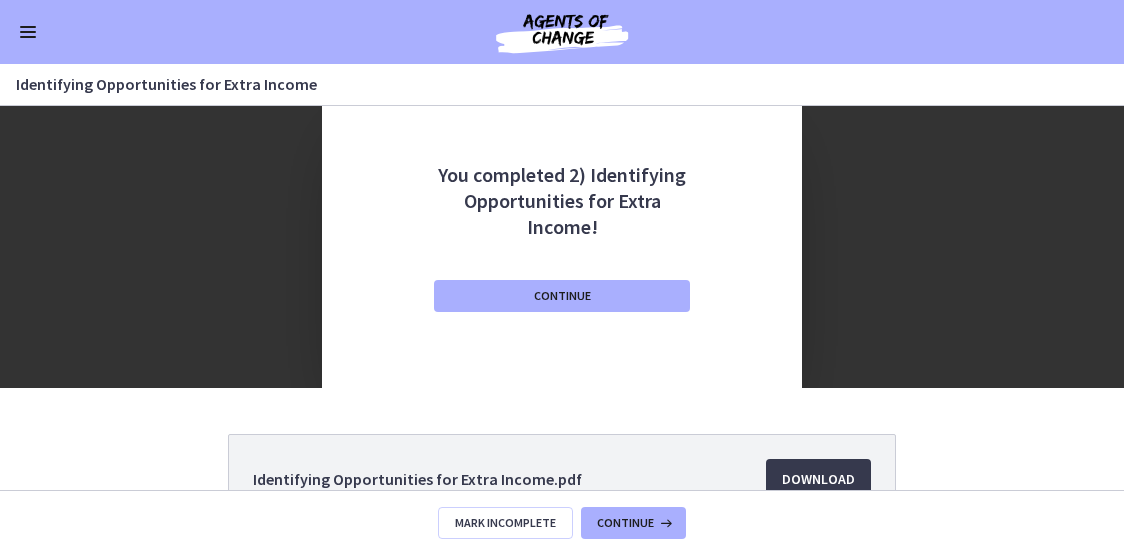 scroll, scrollTop: 4, scrollLeft: 0, axis: vertical 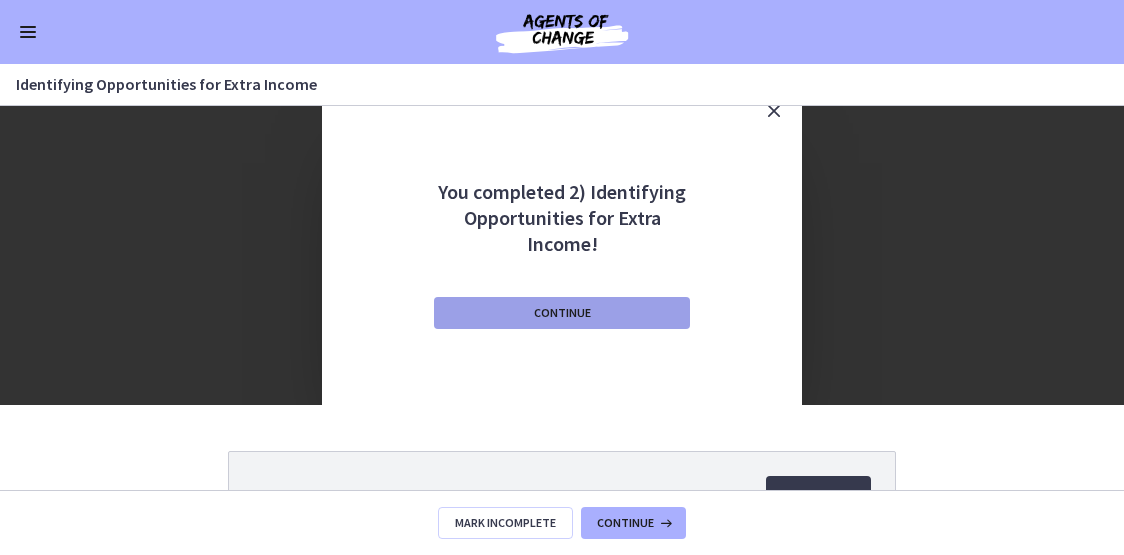 click on "Continue" at bounding box center [562, 313] 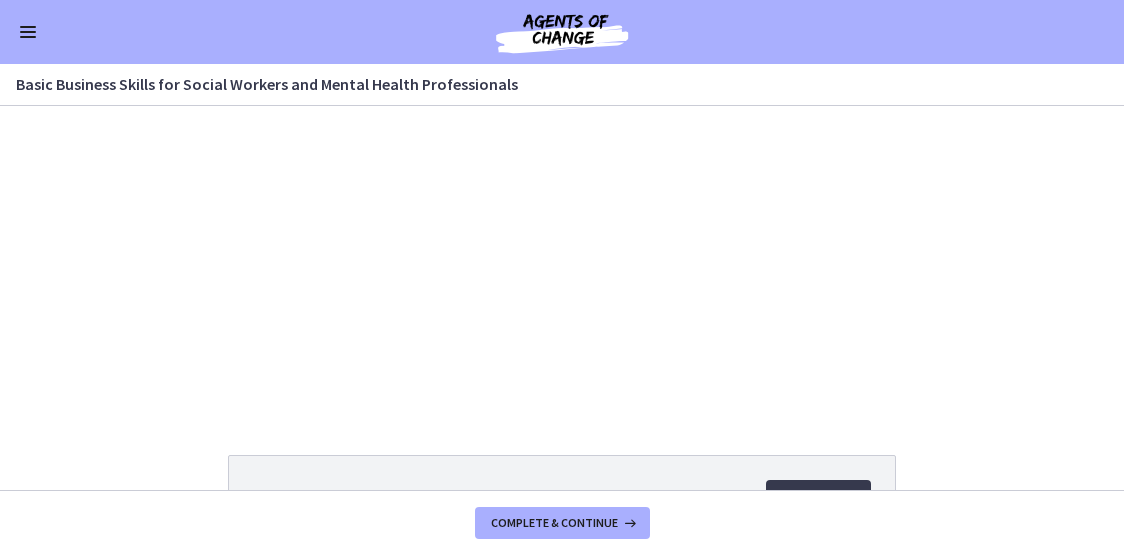 scroll, scrollTop: 0, scrollLeft: 0, axis: both 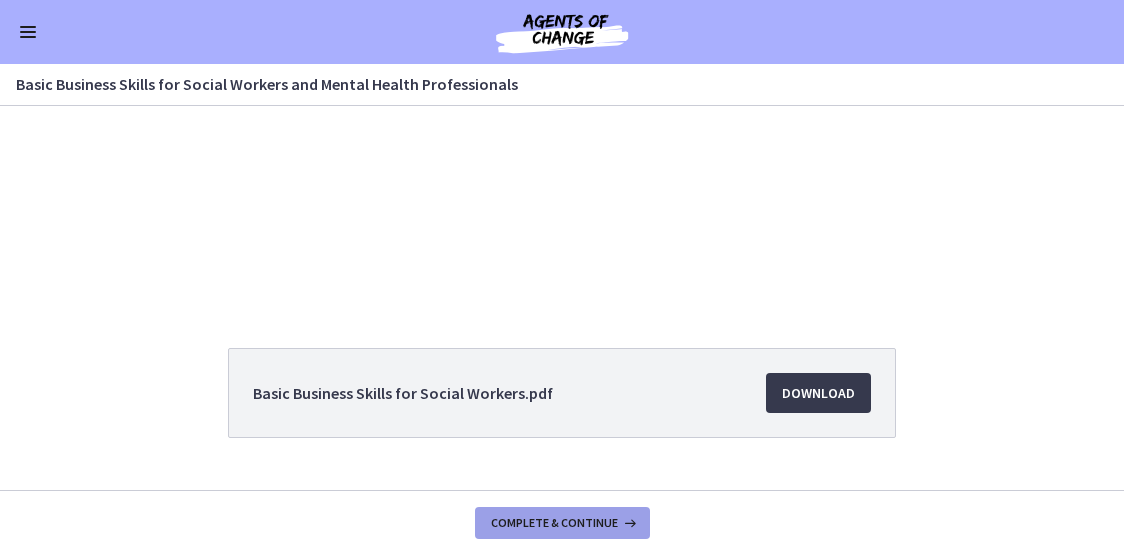 click on "Complete & continue" at bounding box center [554, 523] 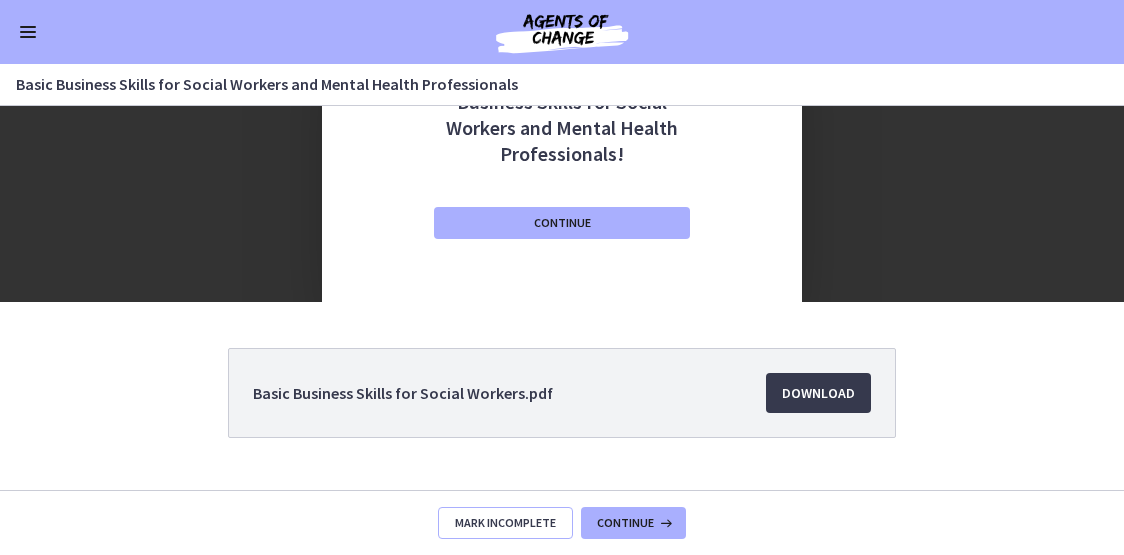 click on "Mark Incomplete" at bounding box center [505, 523] 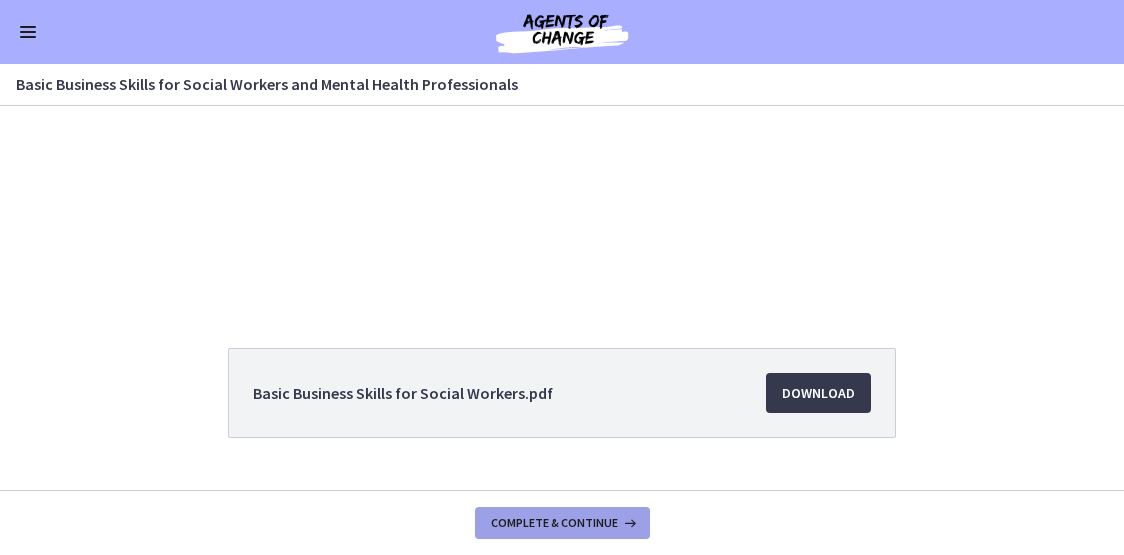 click on "Complete & continue" at bounding box center (554, 523) 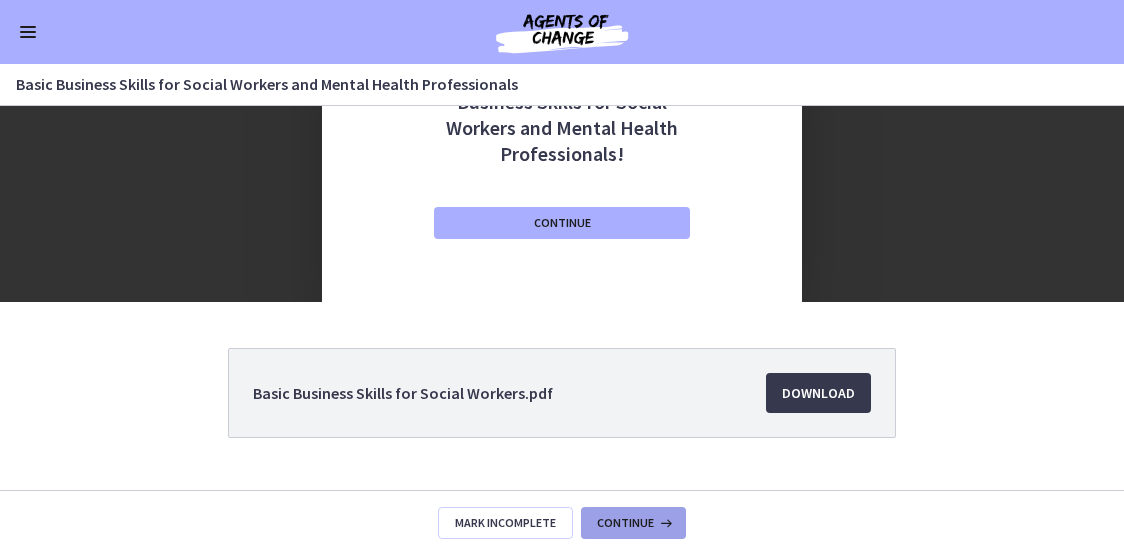 click on "Continue" at bounding box center [625, 523] 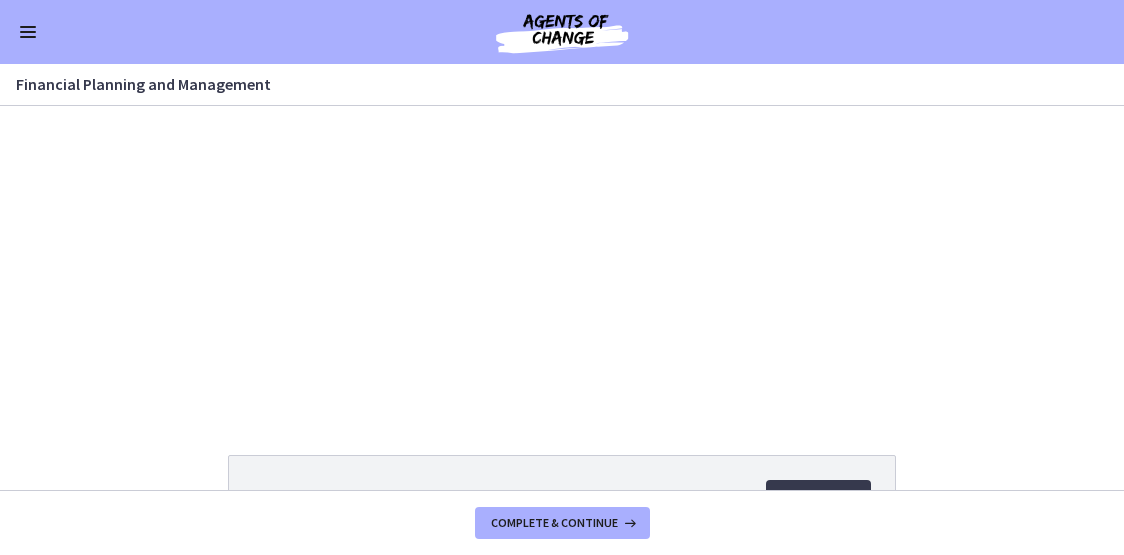 scroll, scrollTop: 0, scrollLeft: 0, axis: both 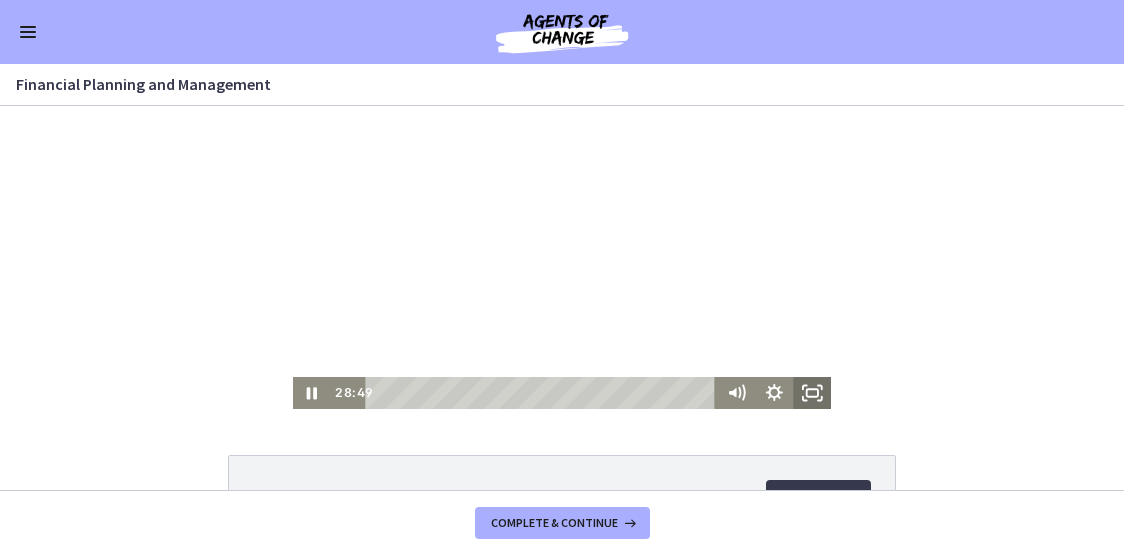 click 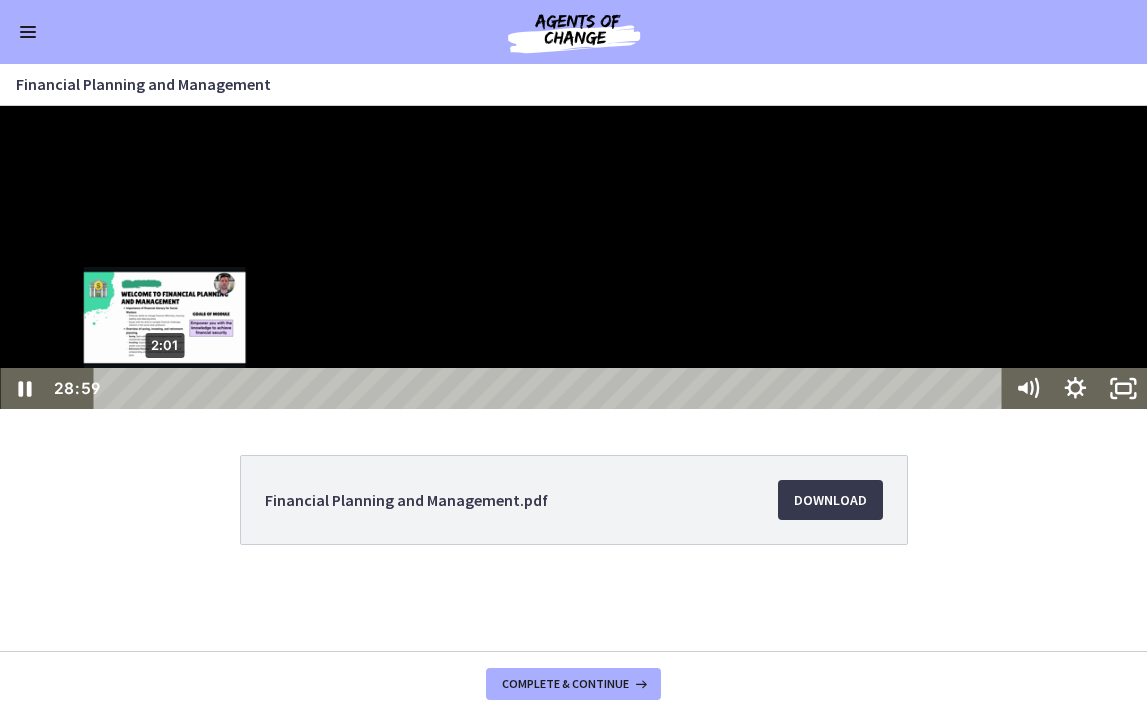click on "2:01" at bounding box center [551, 388] 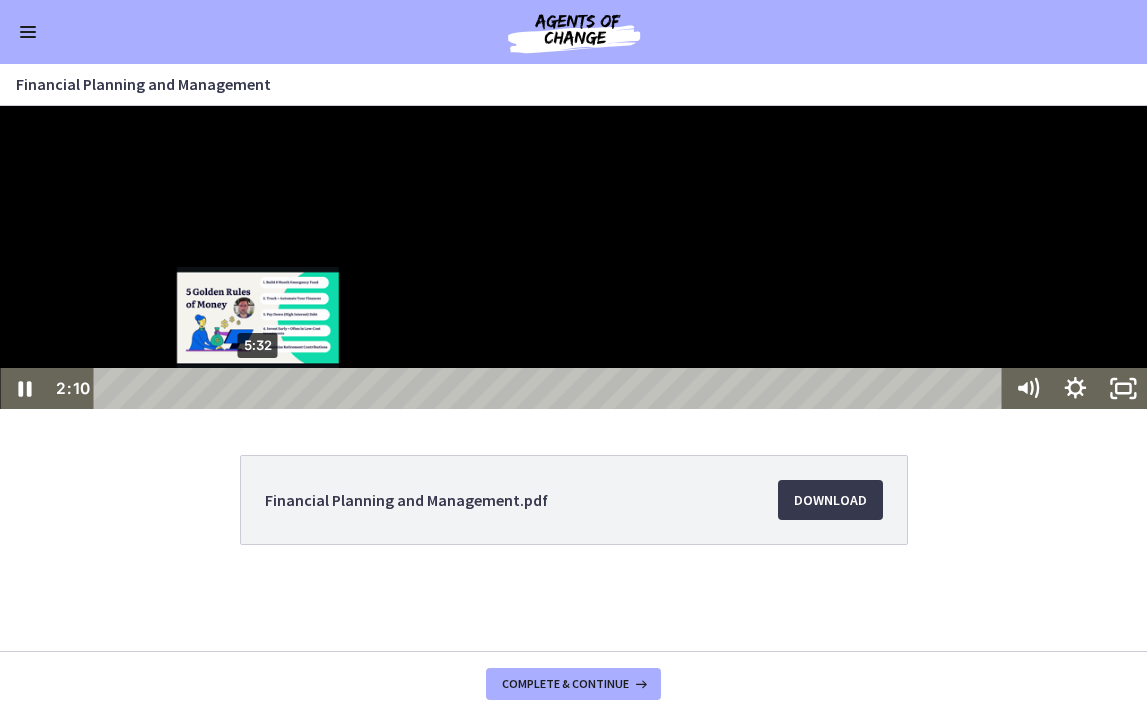 click on "5:32" at bounding box center (551, 388) 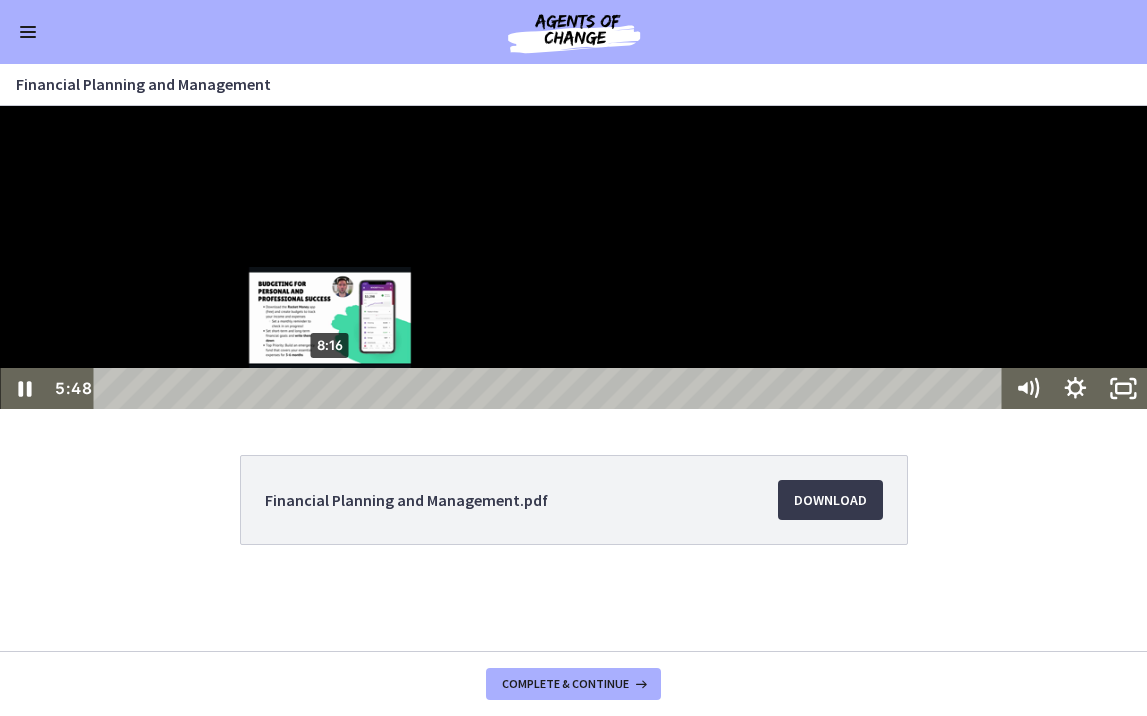 click on "8:16" at bounding box center (551, 388) 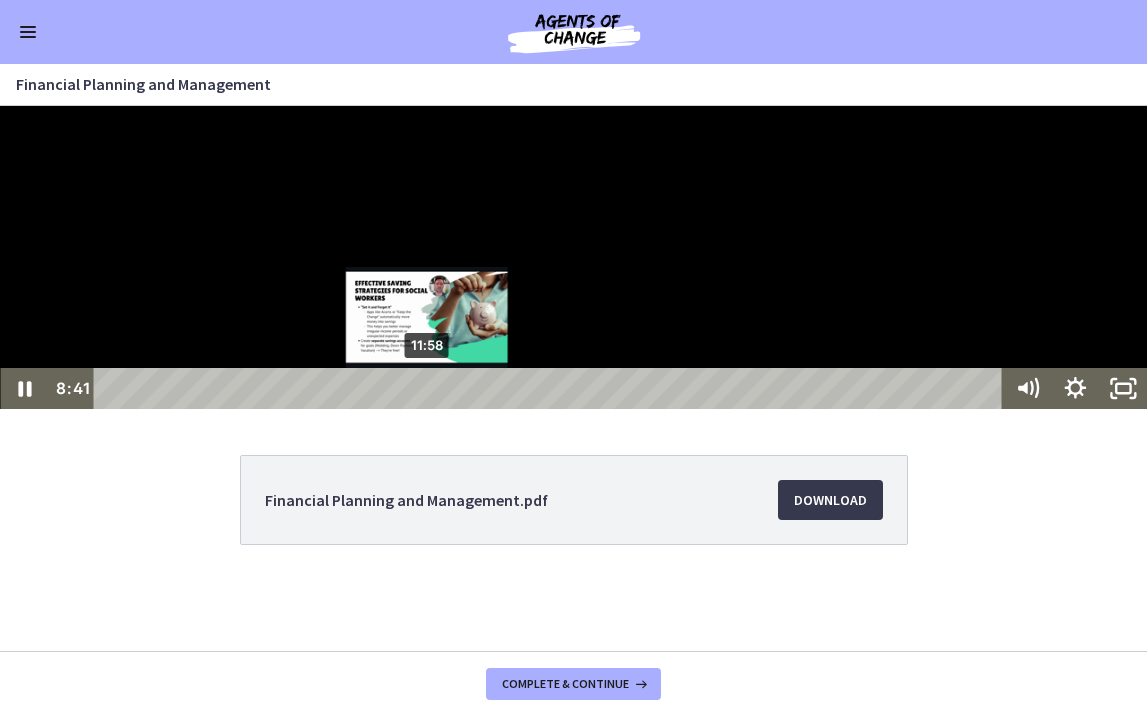 click on "11:58" at bounding box center (551, 388) 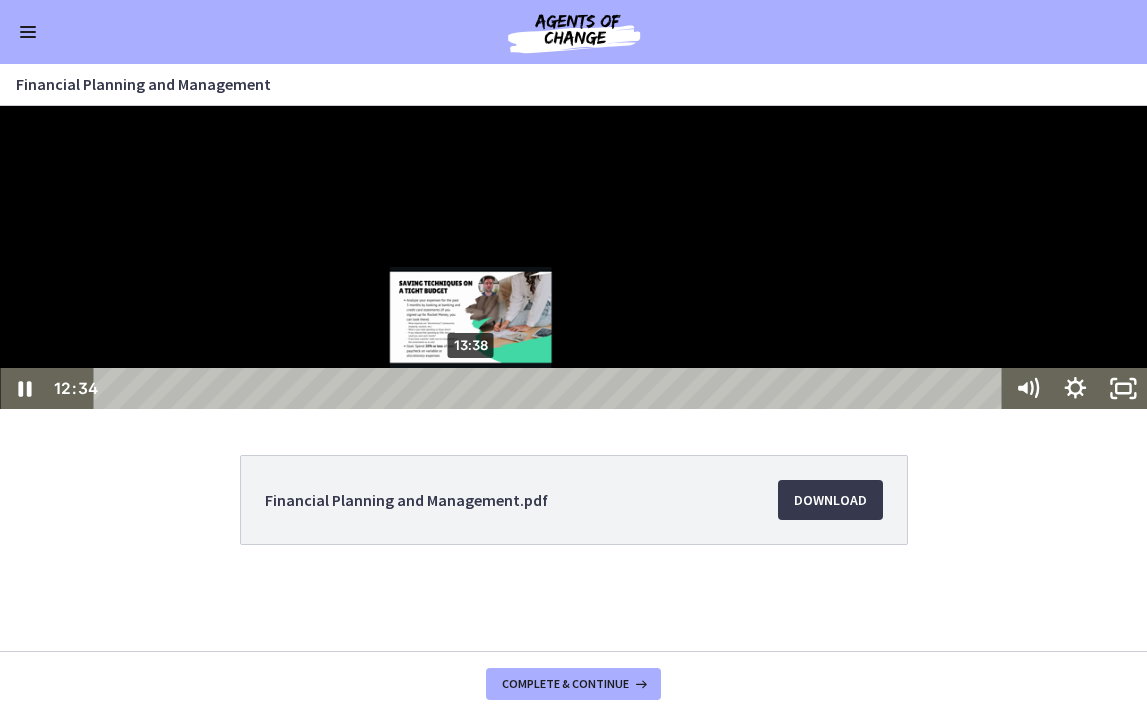 click on "13:38" at bounding box center (551, 388) 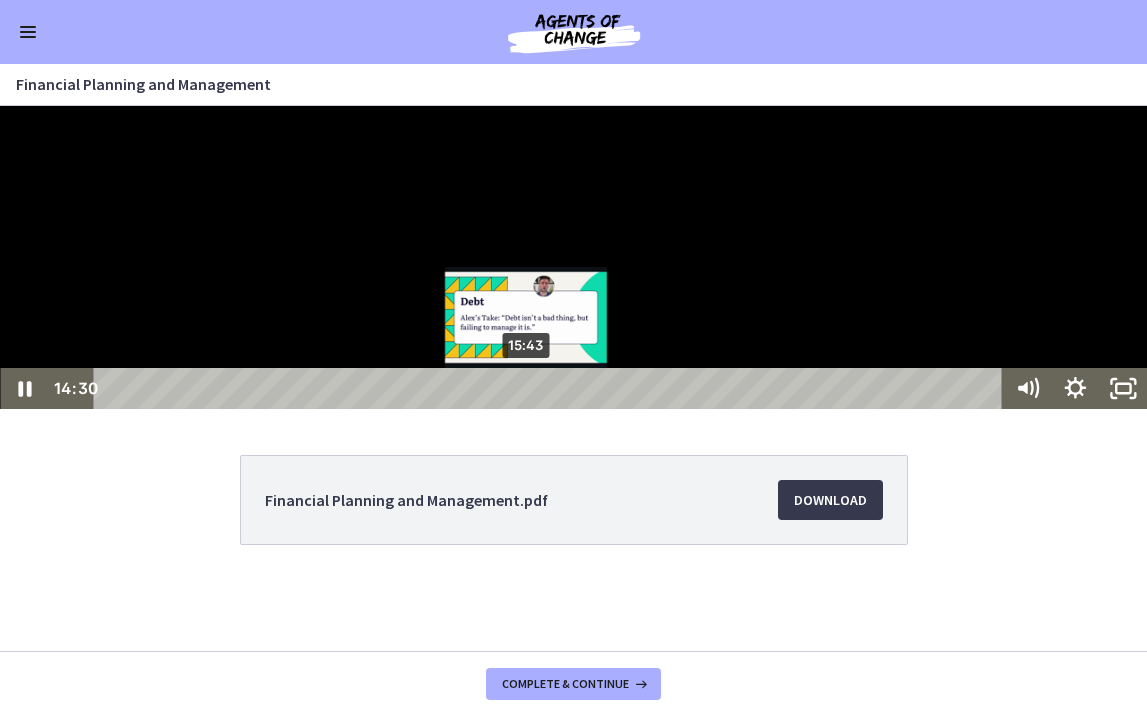 click on "15:43" at bounding box center (551, 388) 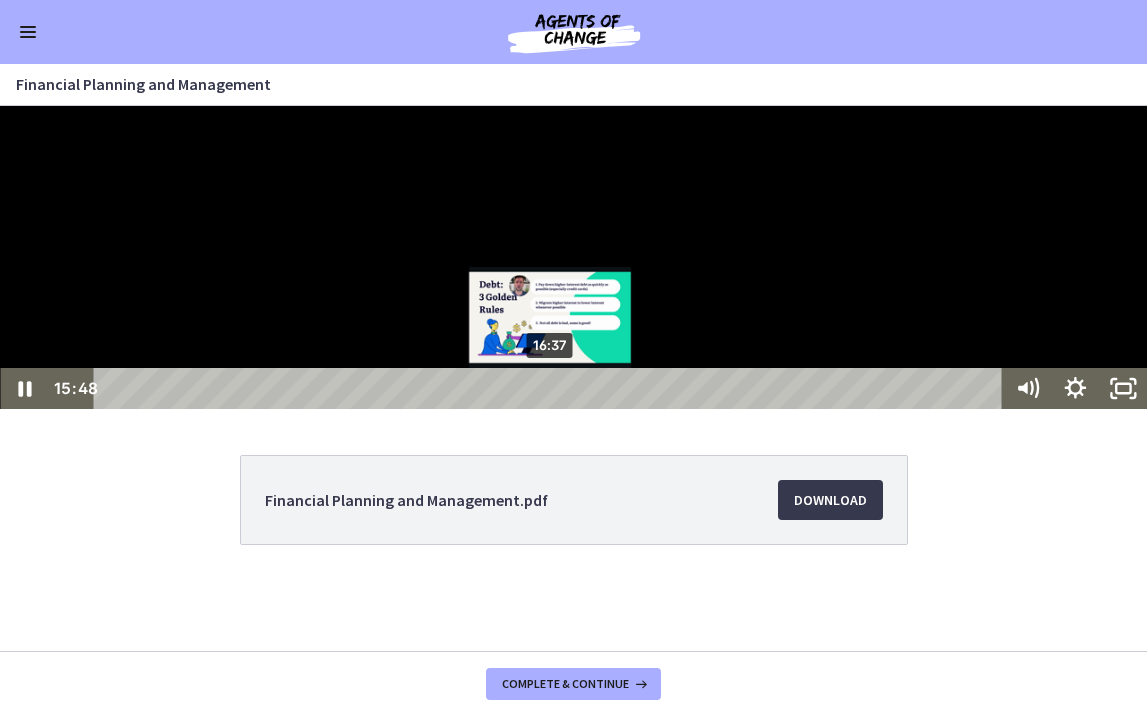 click on "16:37" at bounding box center (551, 388) 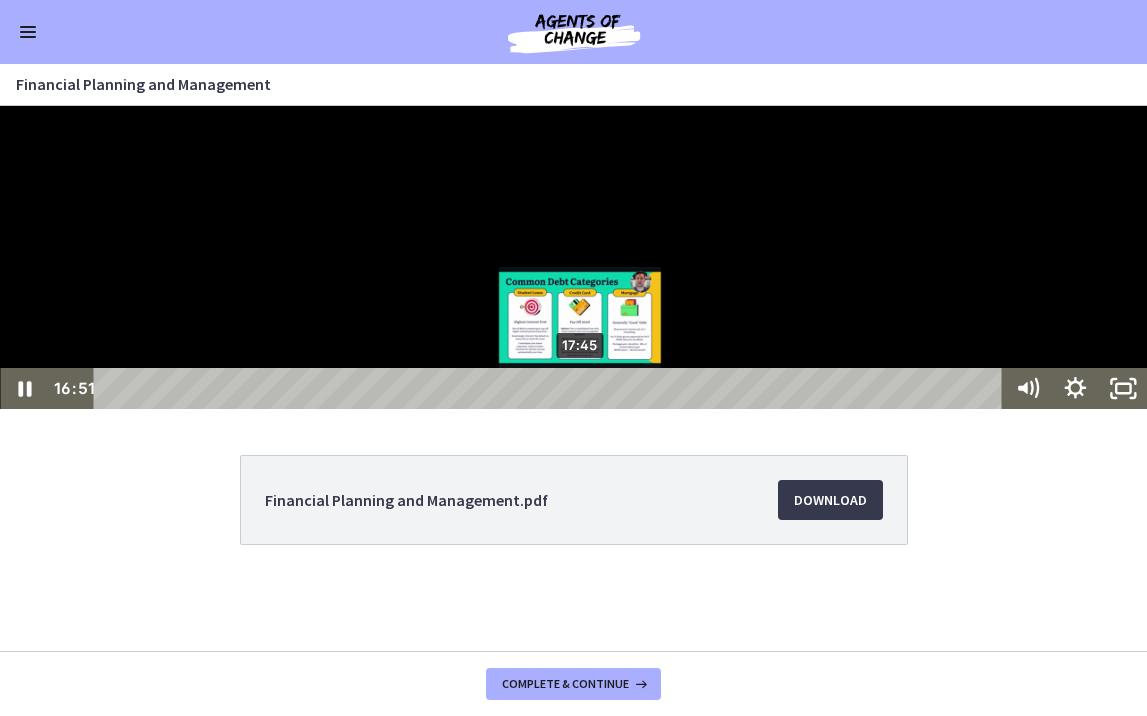 click on "17:45" at bounding box center [551, 388] 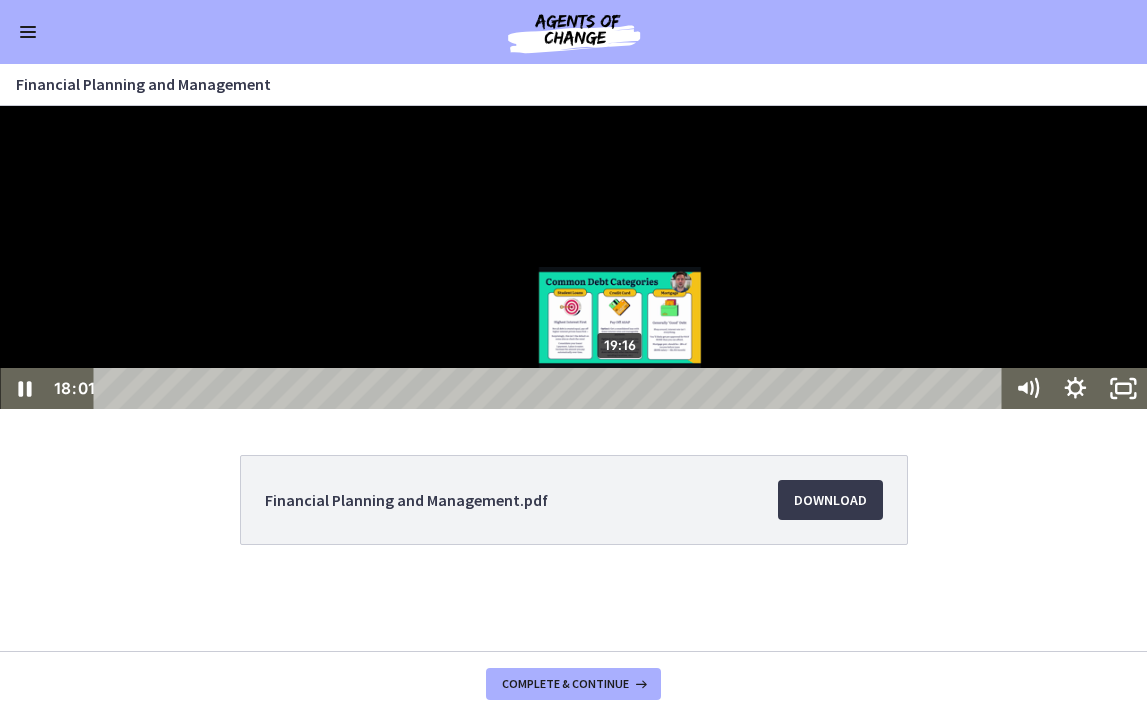 click on "19:16" at bounding box center (551, 388) 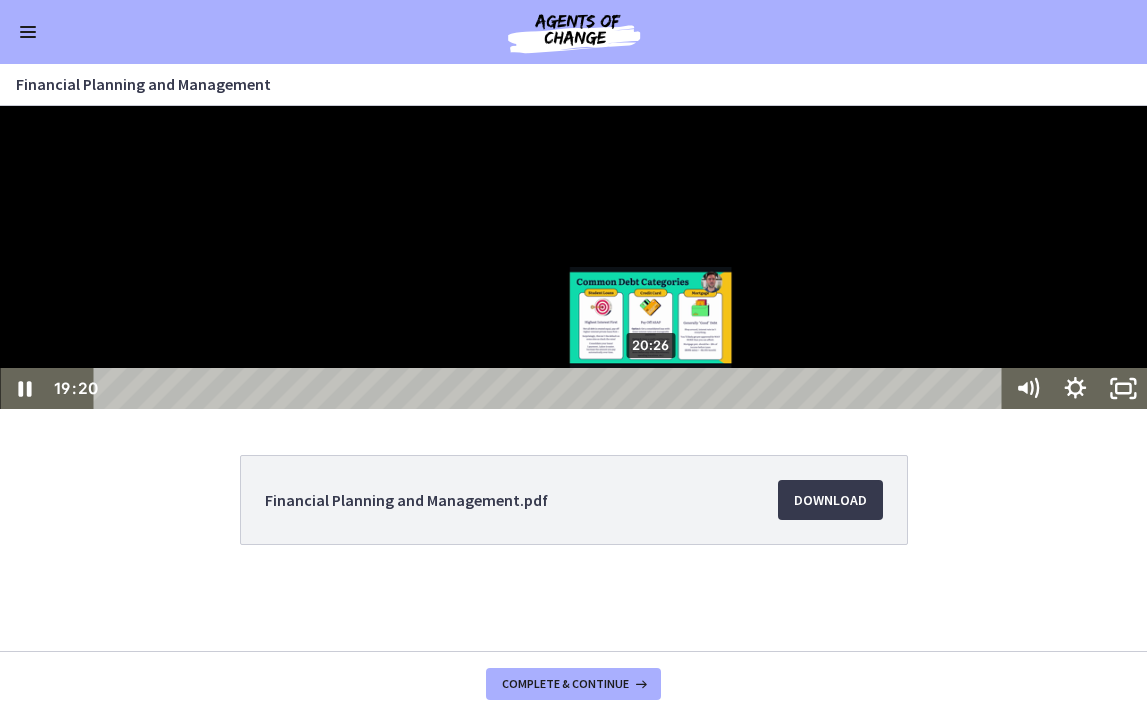 click on "20:26" at bounding box center [551, 388] 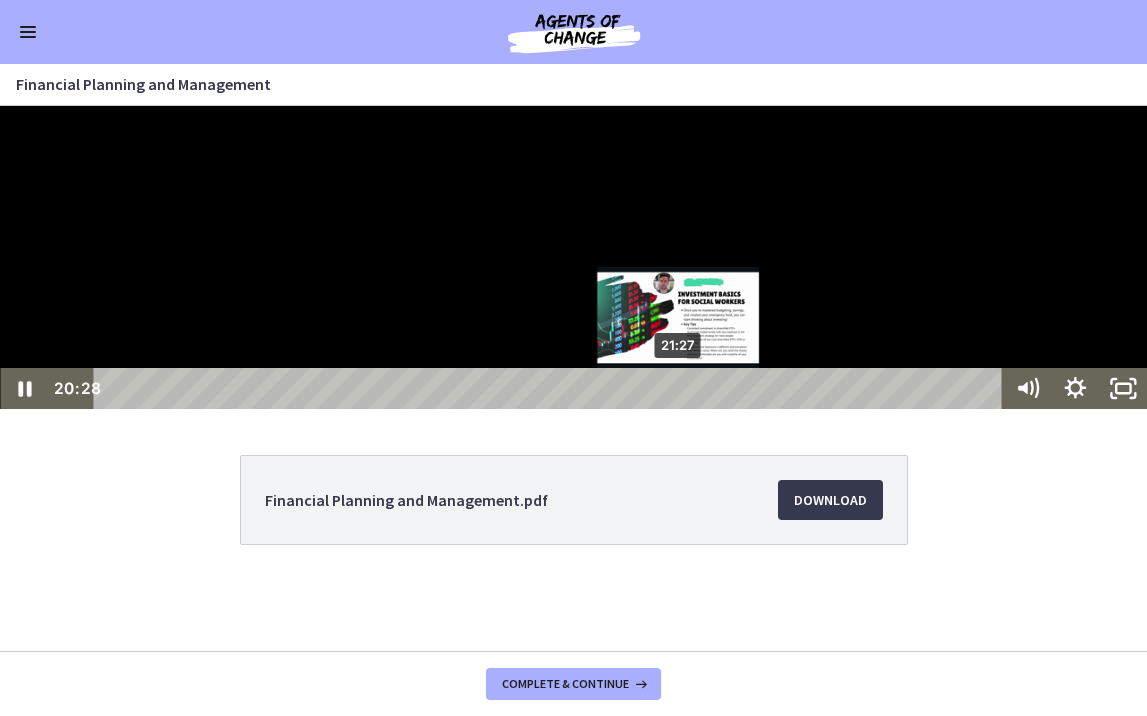 click on "21:27" at bounding box center [551, 388] 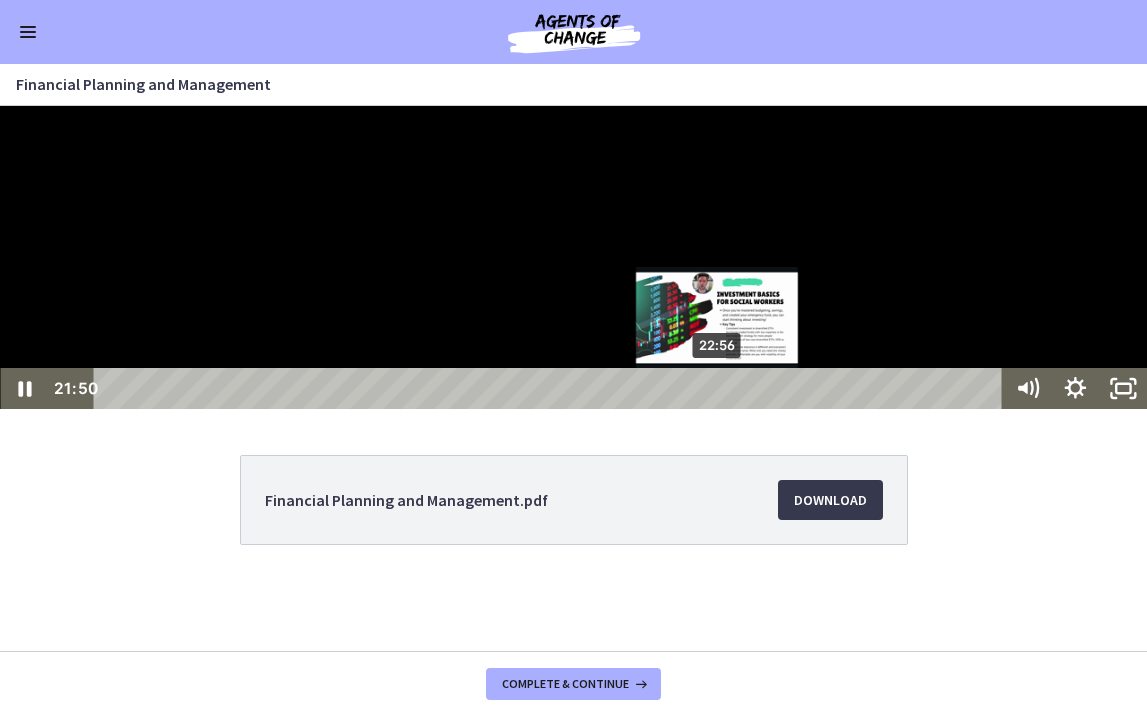 click on "22:56" at bounding box center (551, 388) 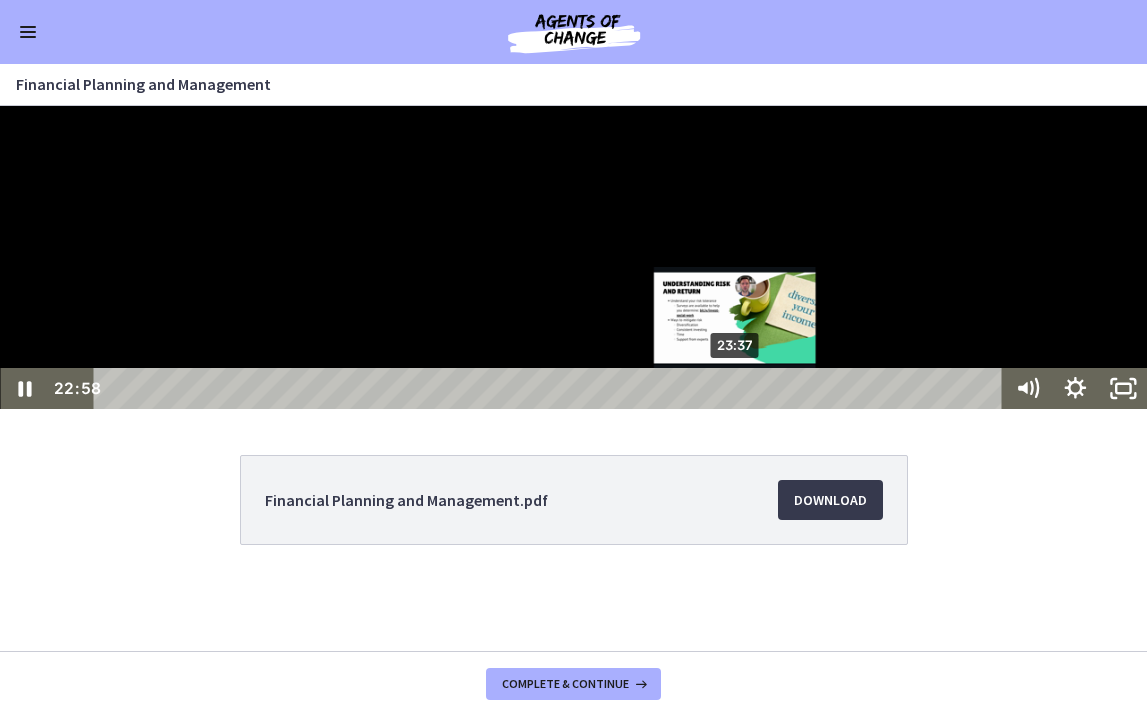 click on "23:37" at bounding box center [551, 388] 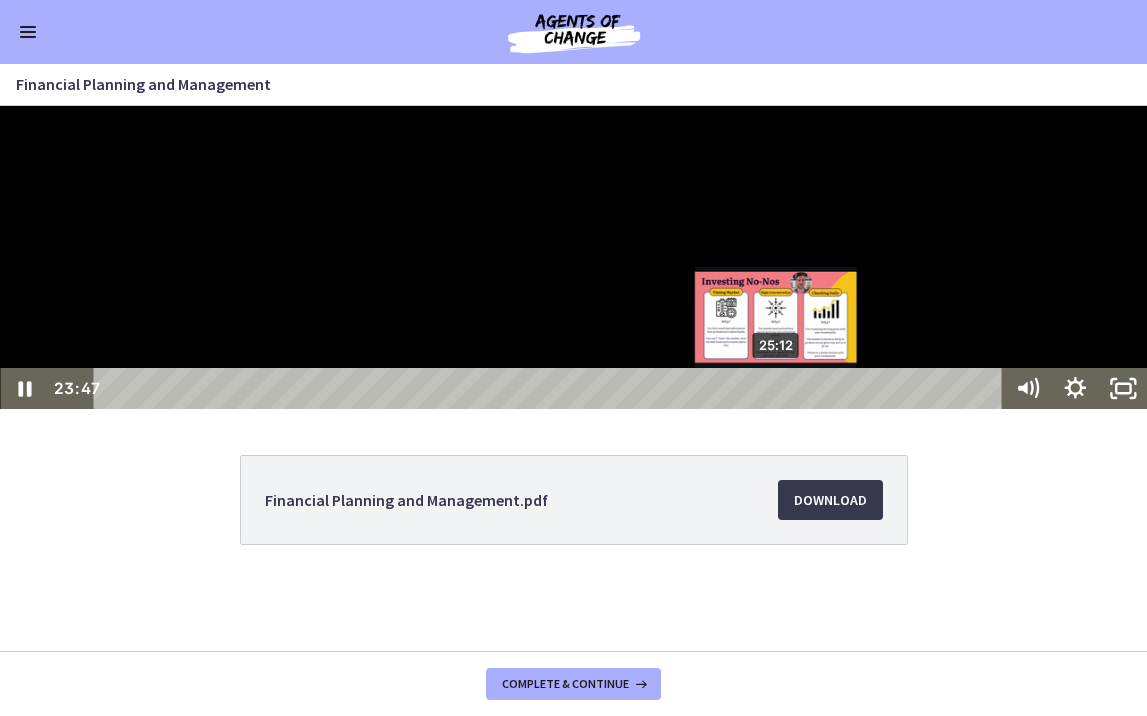 click on "25:12" at bounding box center [551, 388] 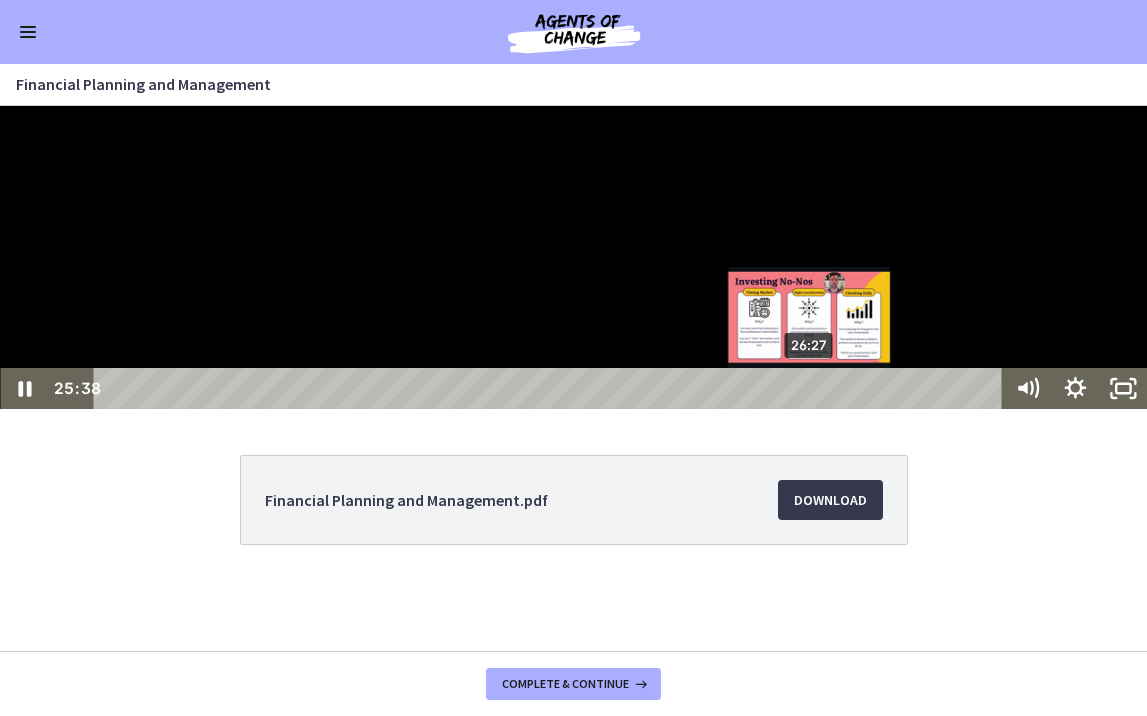 click on "26:27" at bounding box center (551, 388) 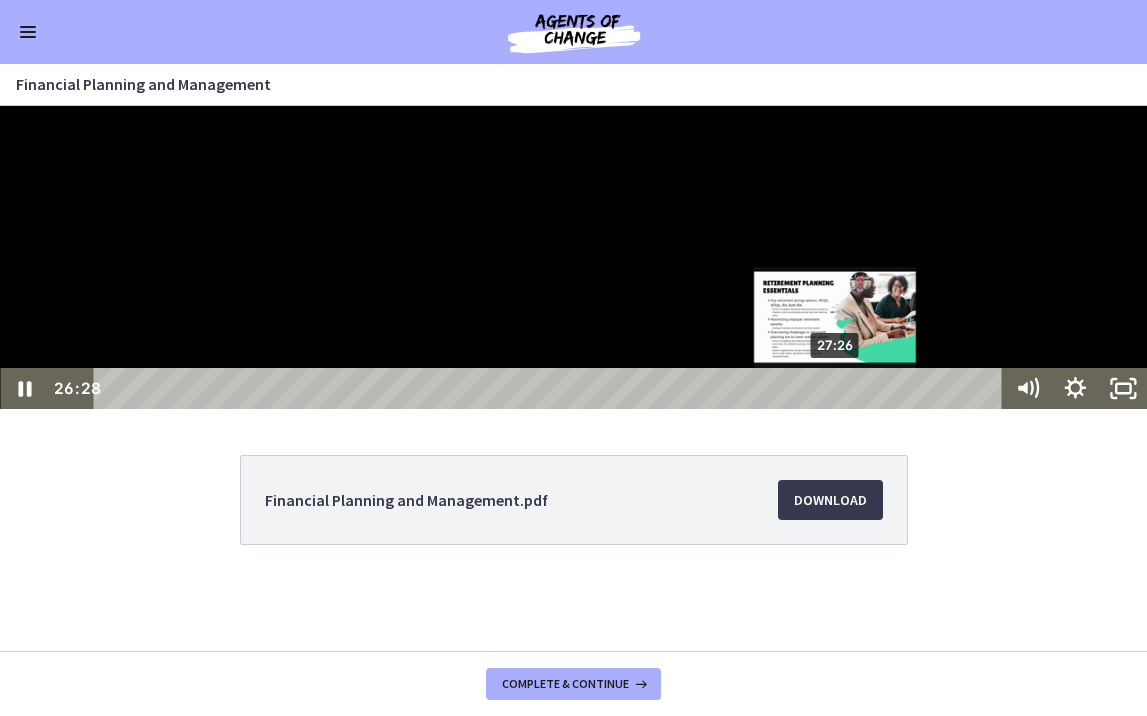 click on "27:26" at bounding box center (551, 388) 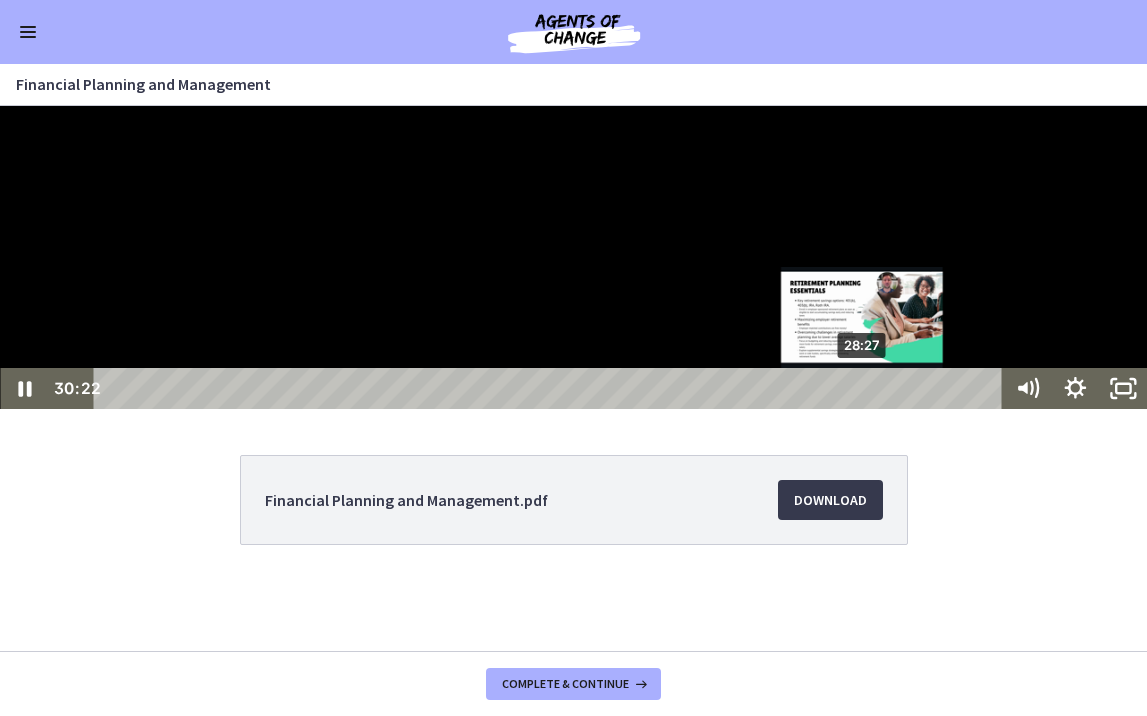click on "28:27" at bounding box center [551, 388] 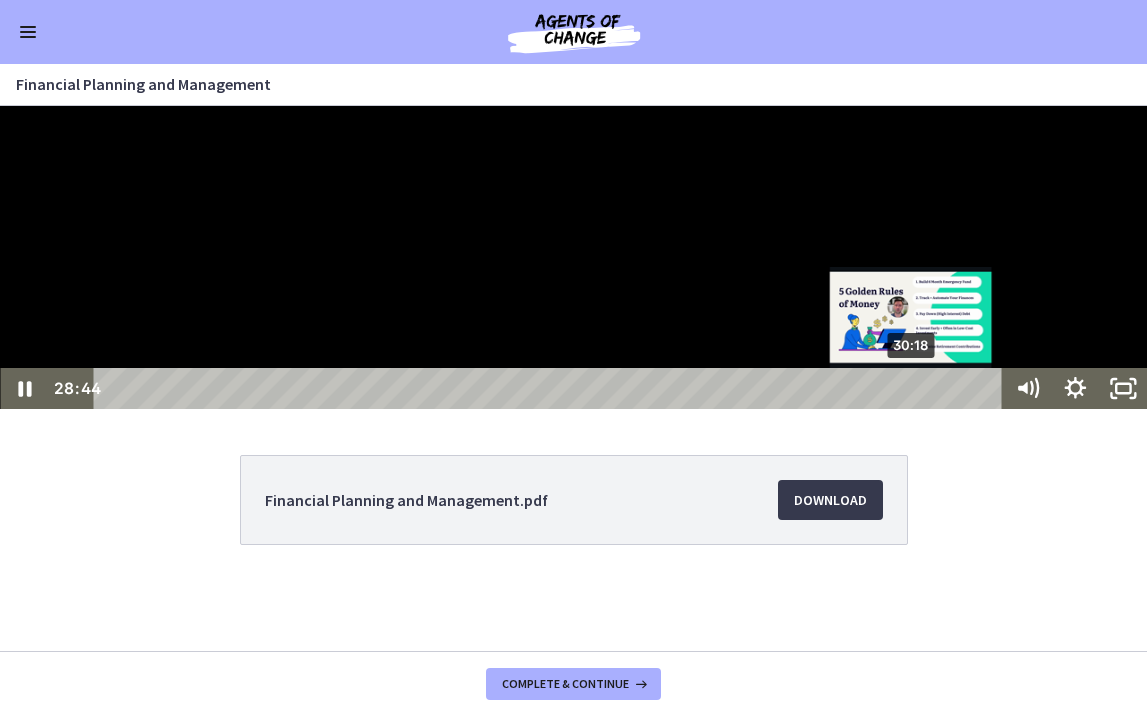 click on "30:18" at bounding box center [551, 388] 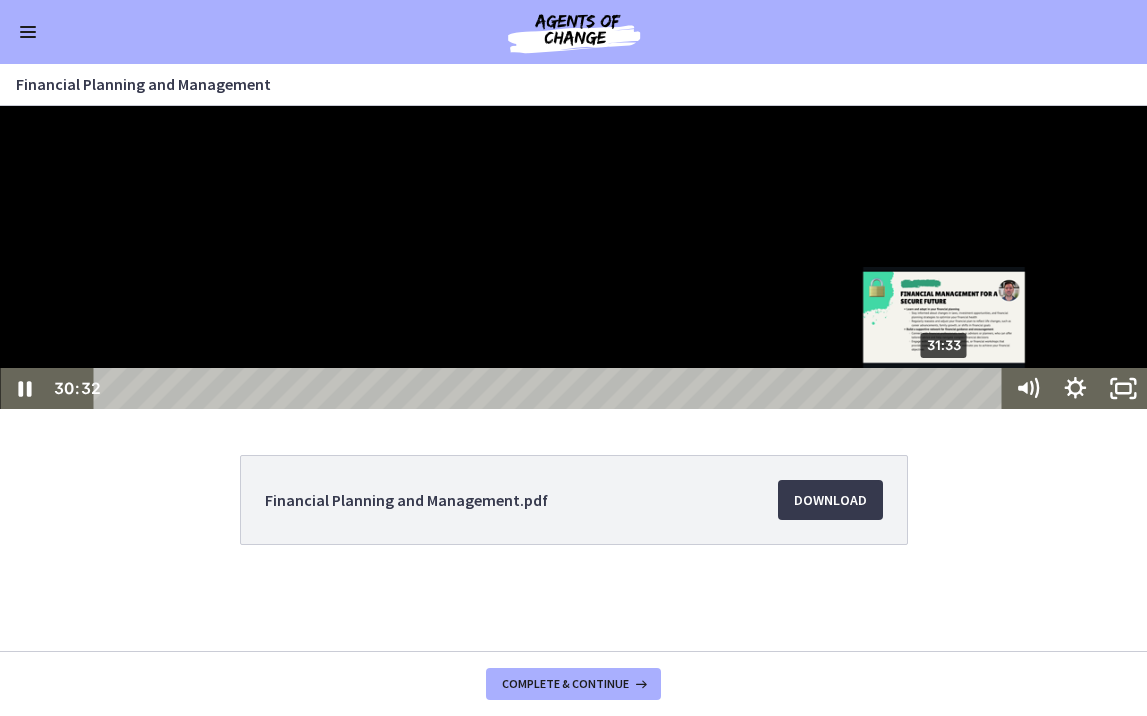 click on "31:33" at bounding box center [551, 388] 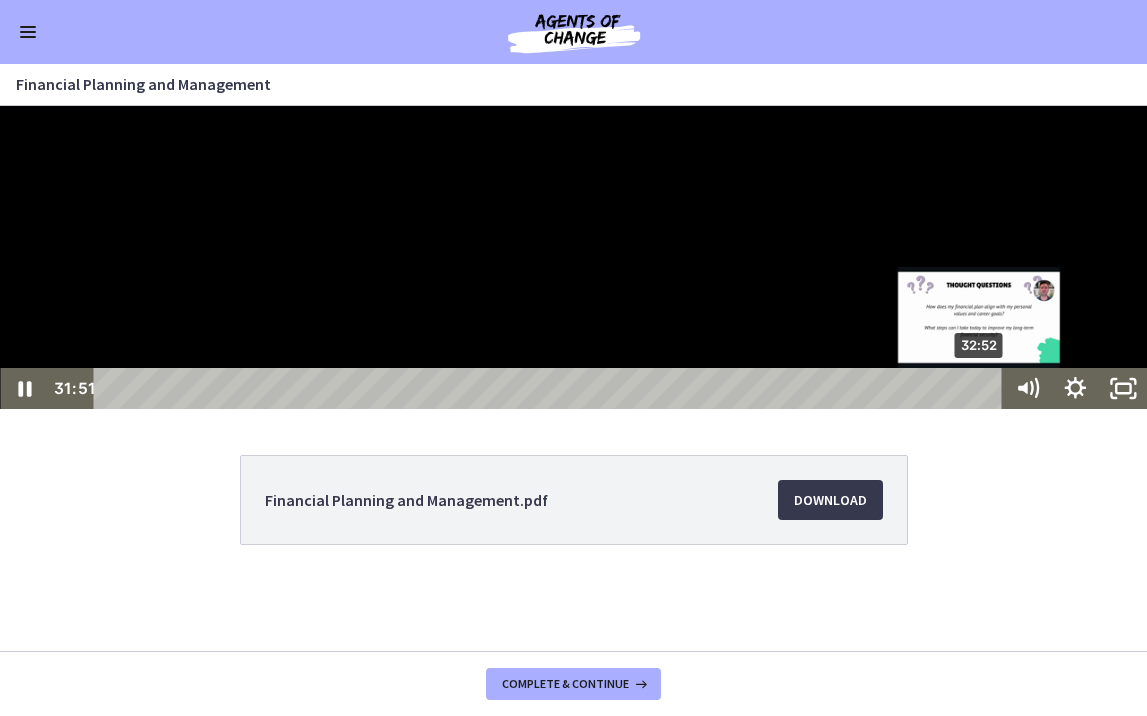 click on "32:52" at bounding box center (551, 388) 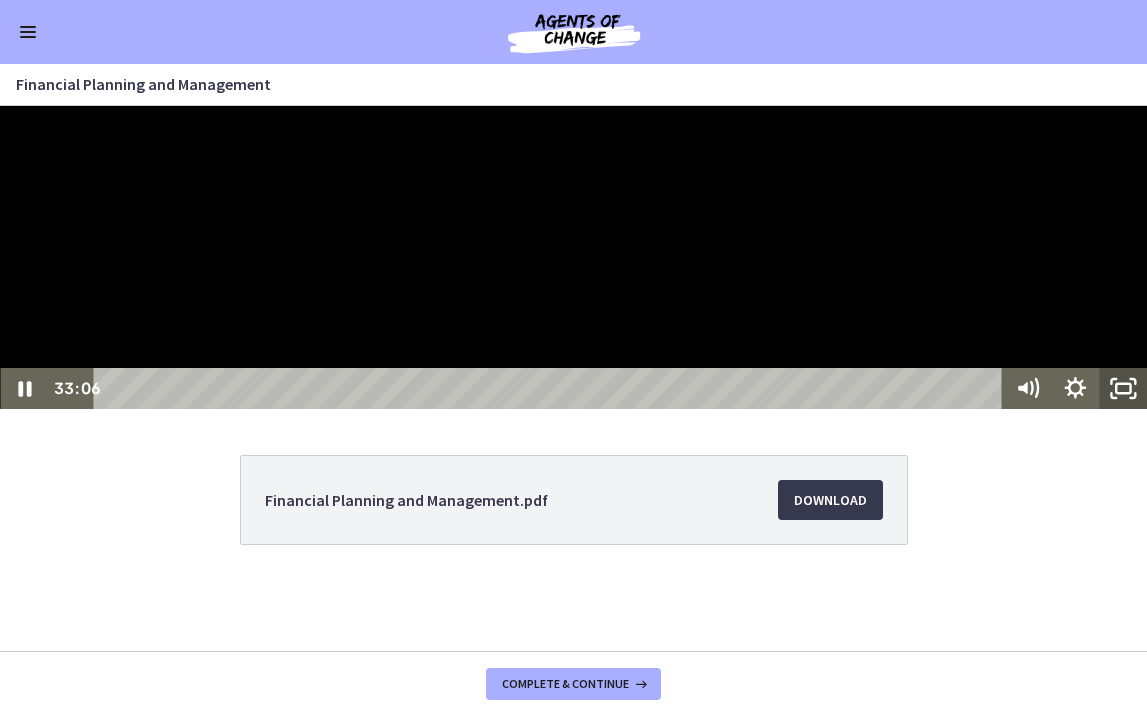 click 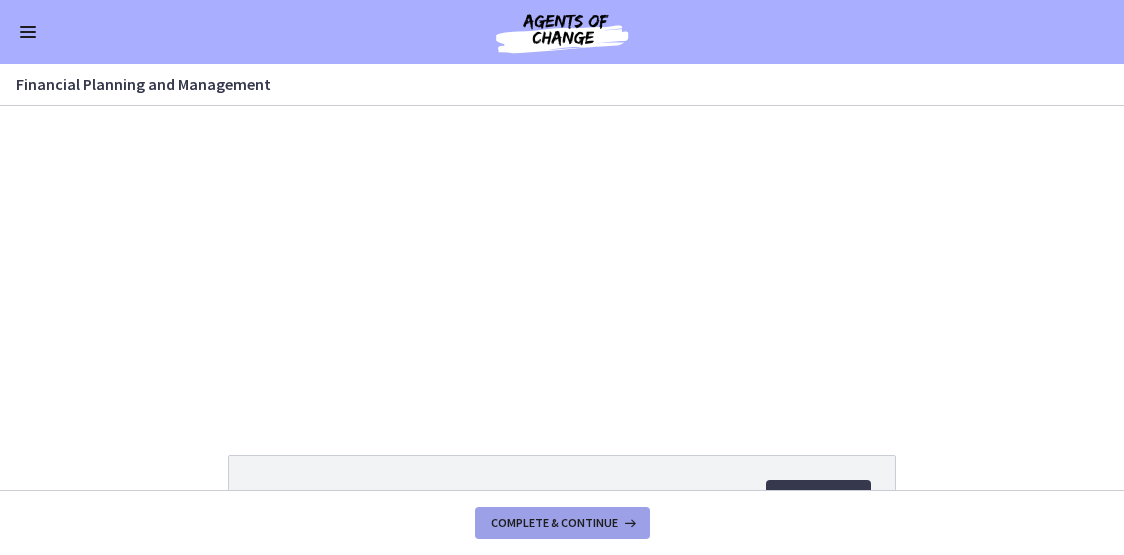 click on "Complete & continue" at bounding box center [554, 523] 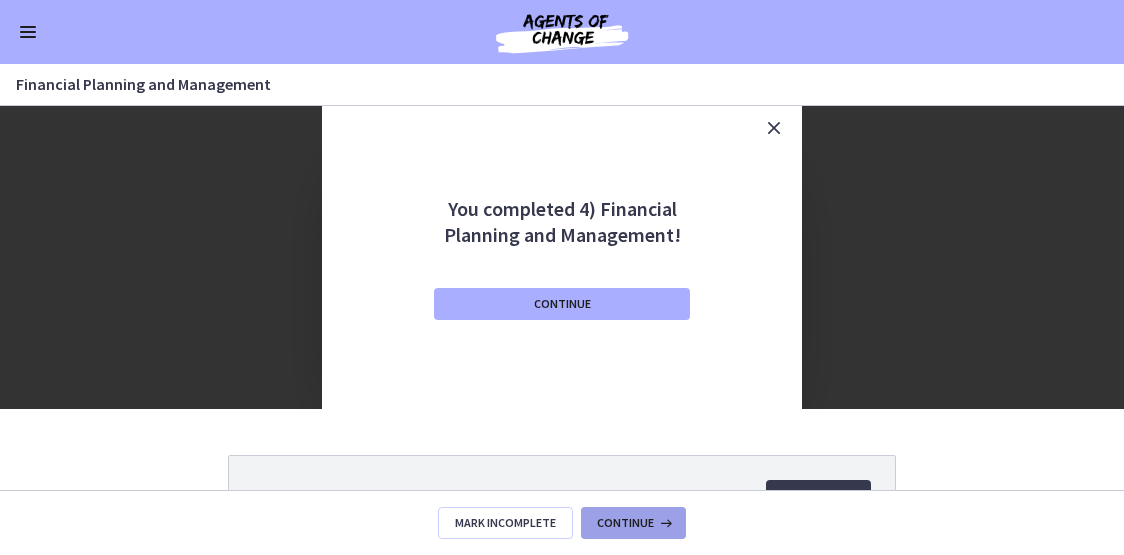 click on "Continue" at bounding box center (625, 523) 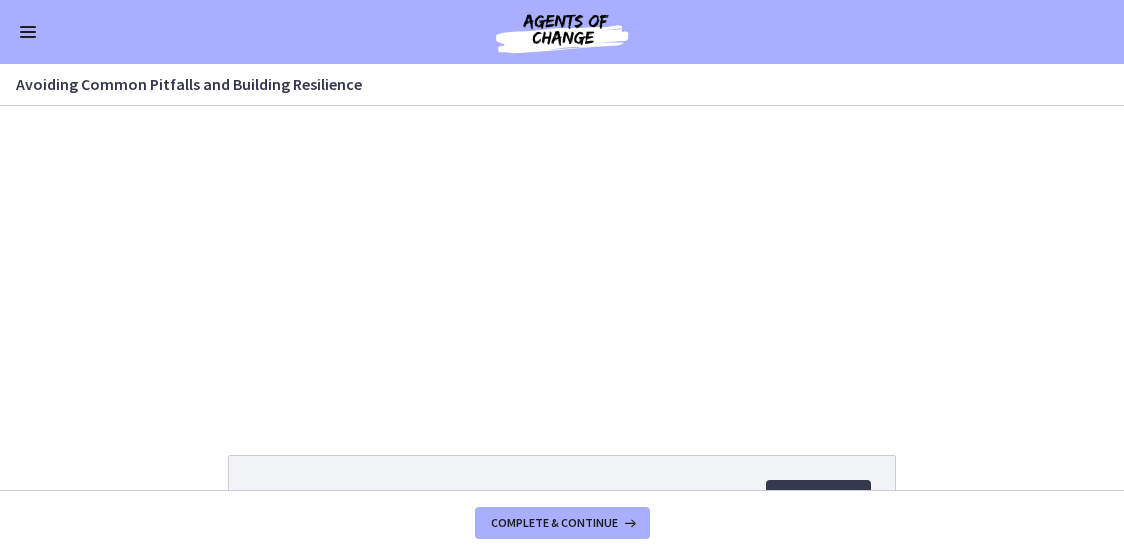 scroll, scrollTop: 0, scrollLeft: 0, axis: both 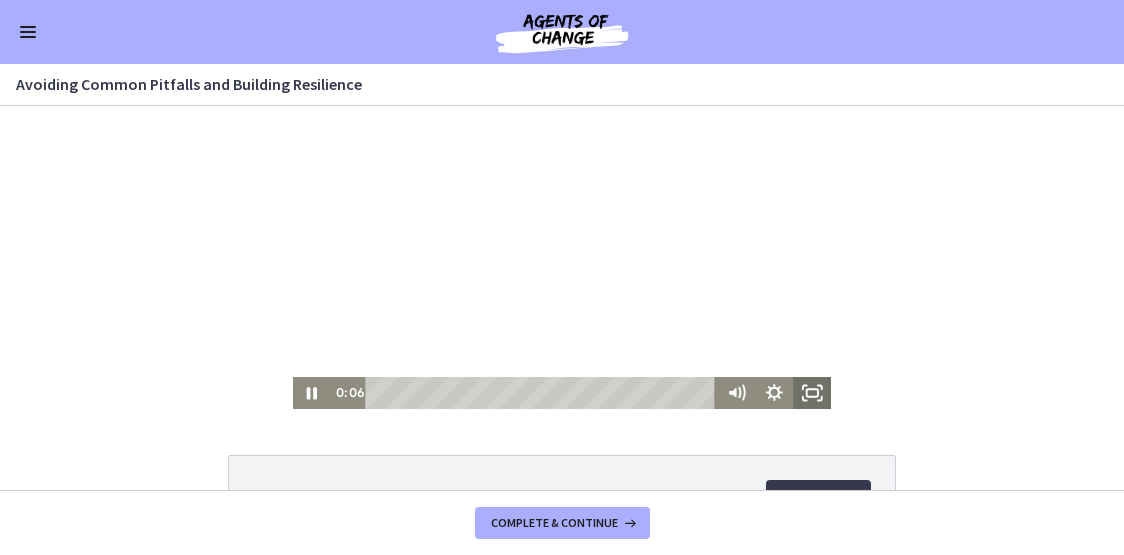 click 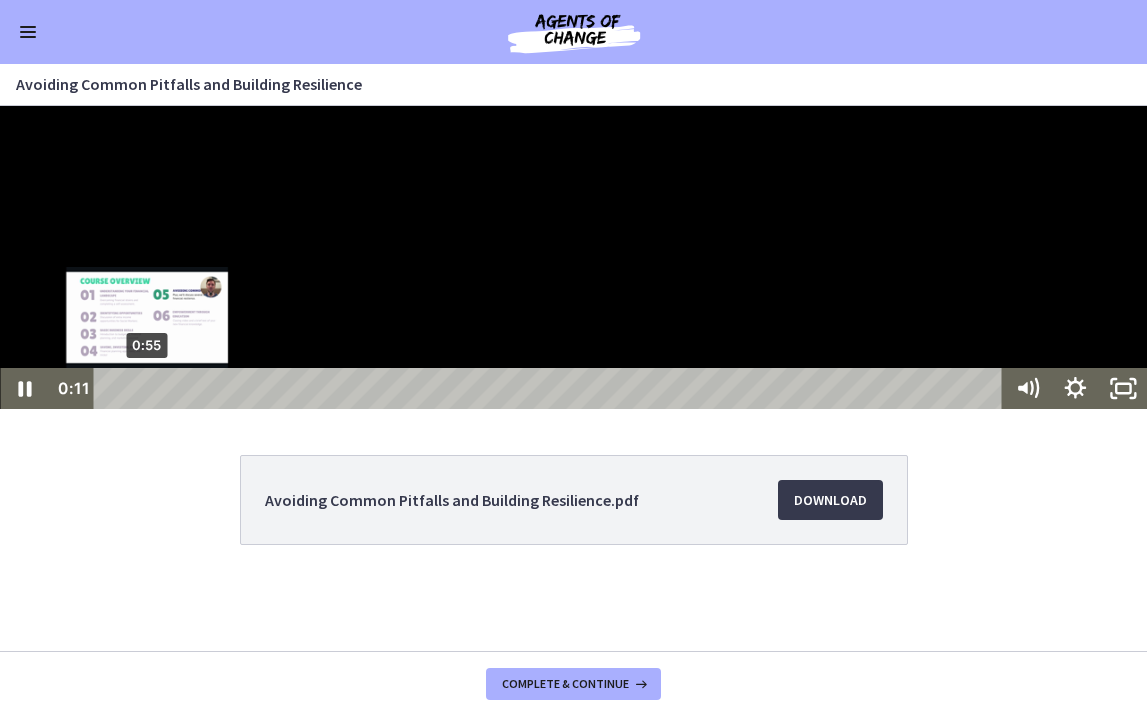 click on "0:55" at bounding box center [551, 388] 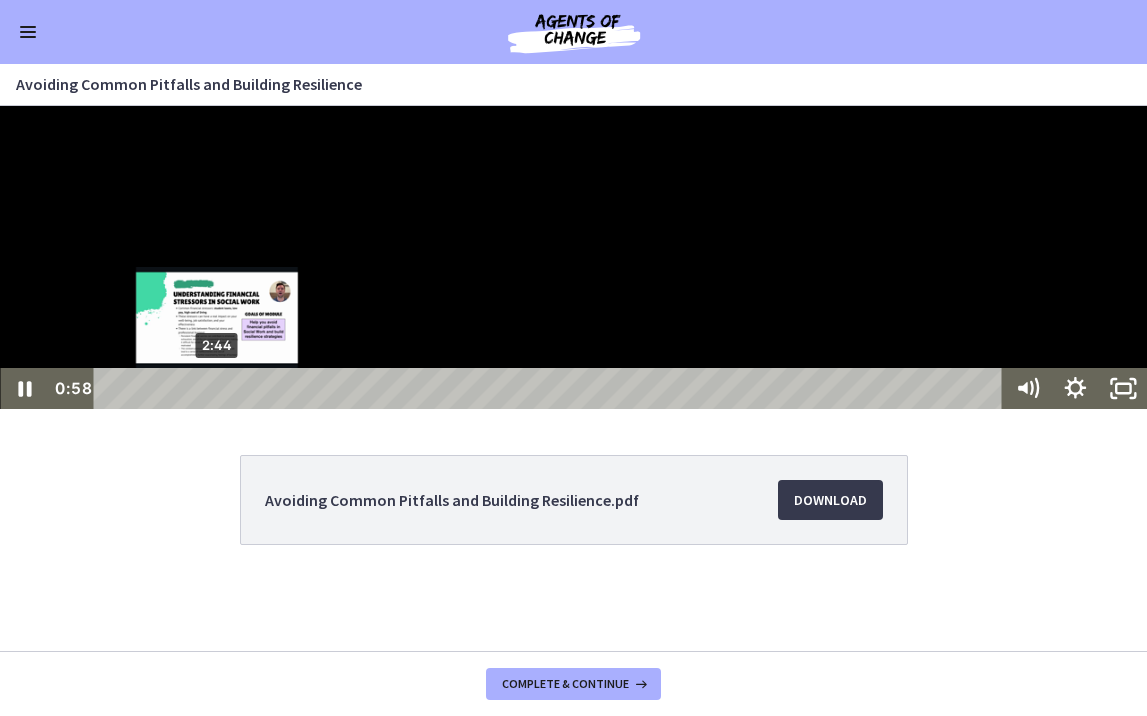 click on "2:44" at bounding box center [551, 388] 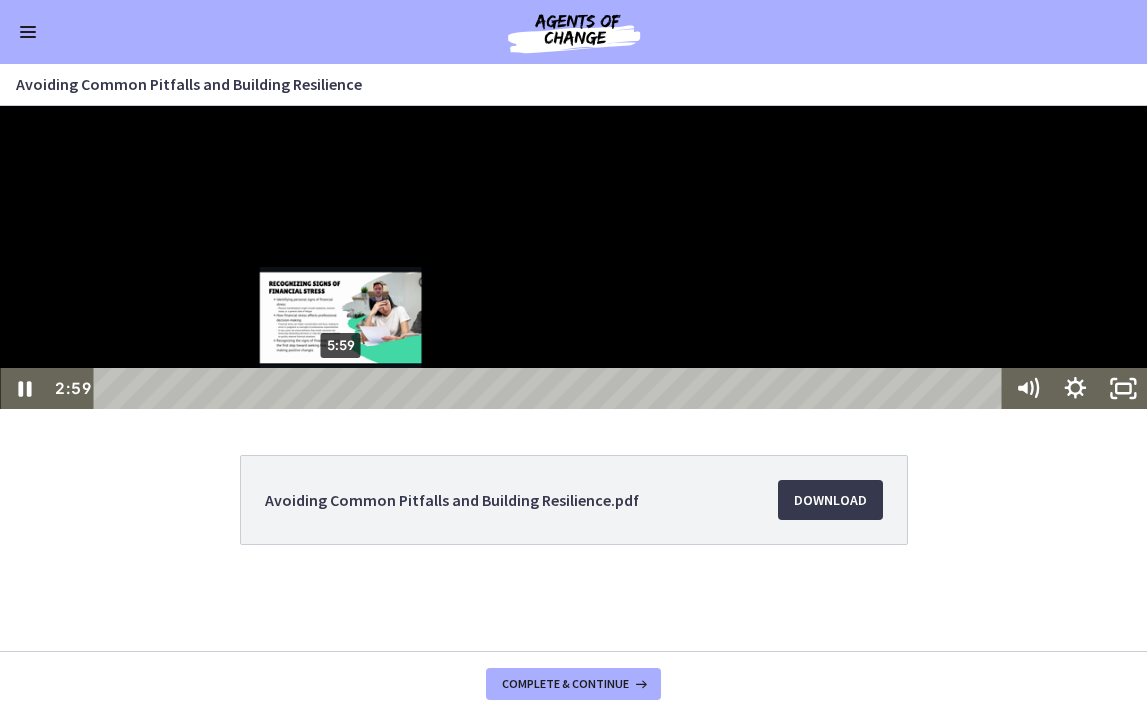 click on "5:59" at bounding box center [551, 388] 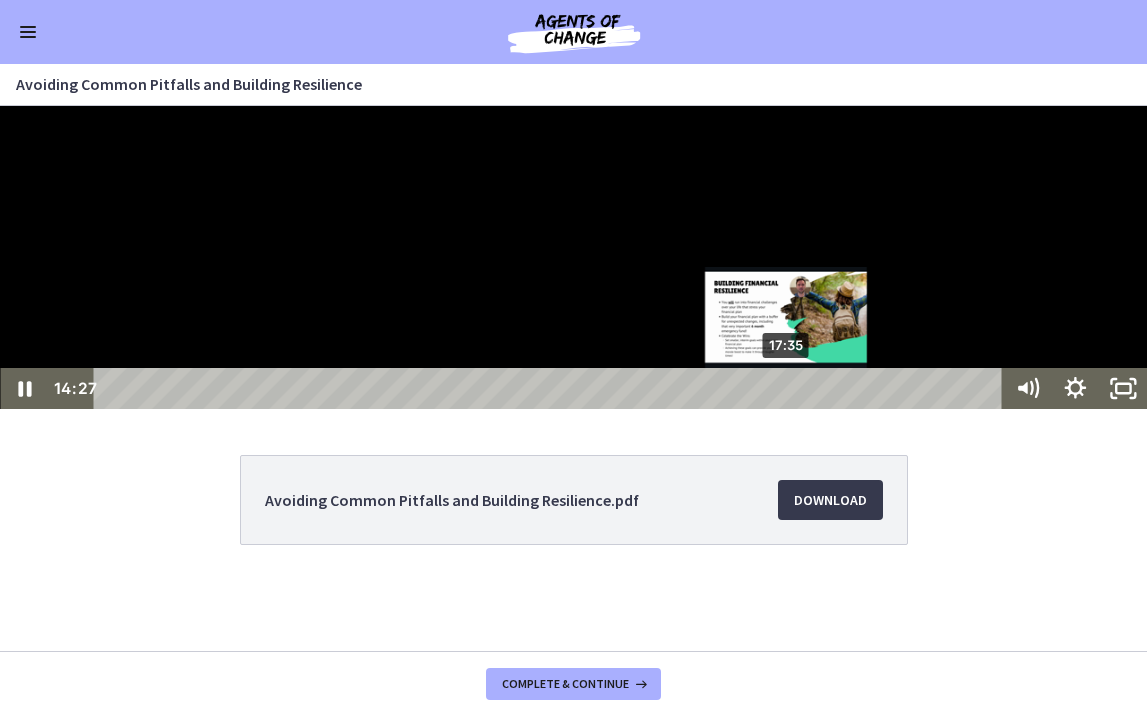 click on "17:35" at bounding box center (551, 388) 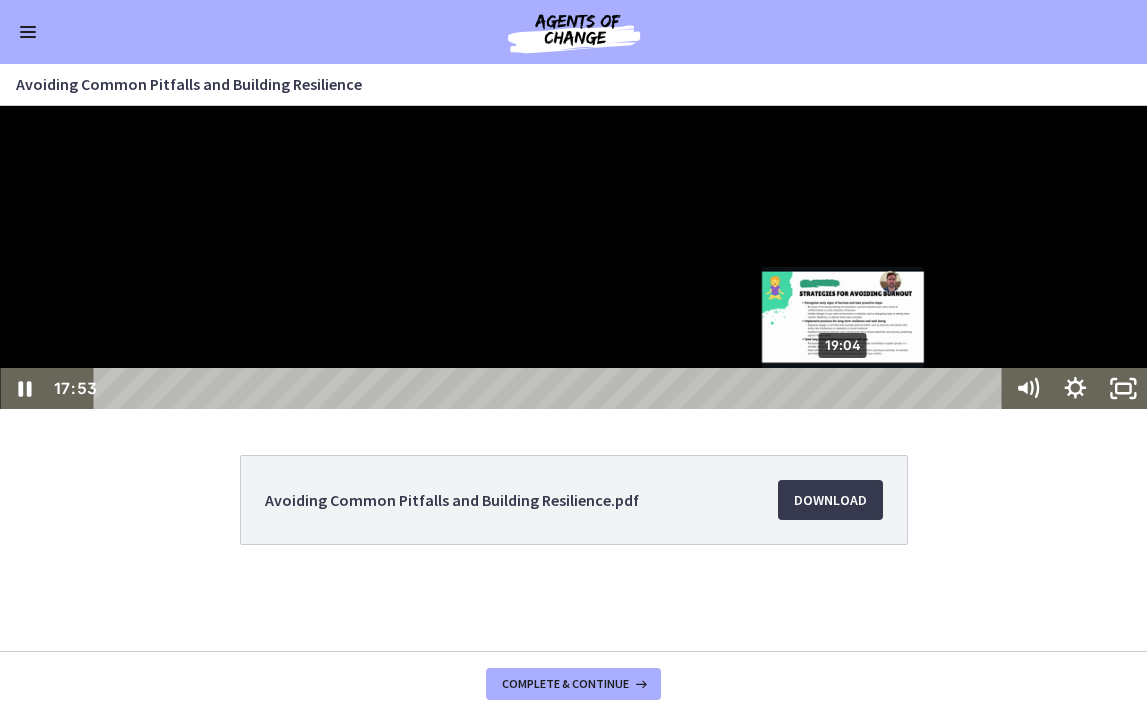click on "19:04" at bounding box center (551, 388) 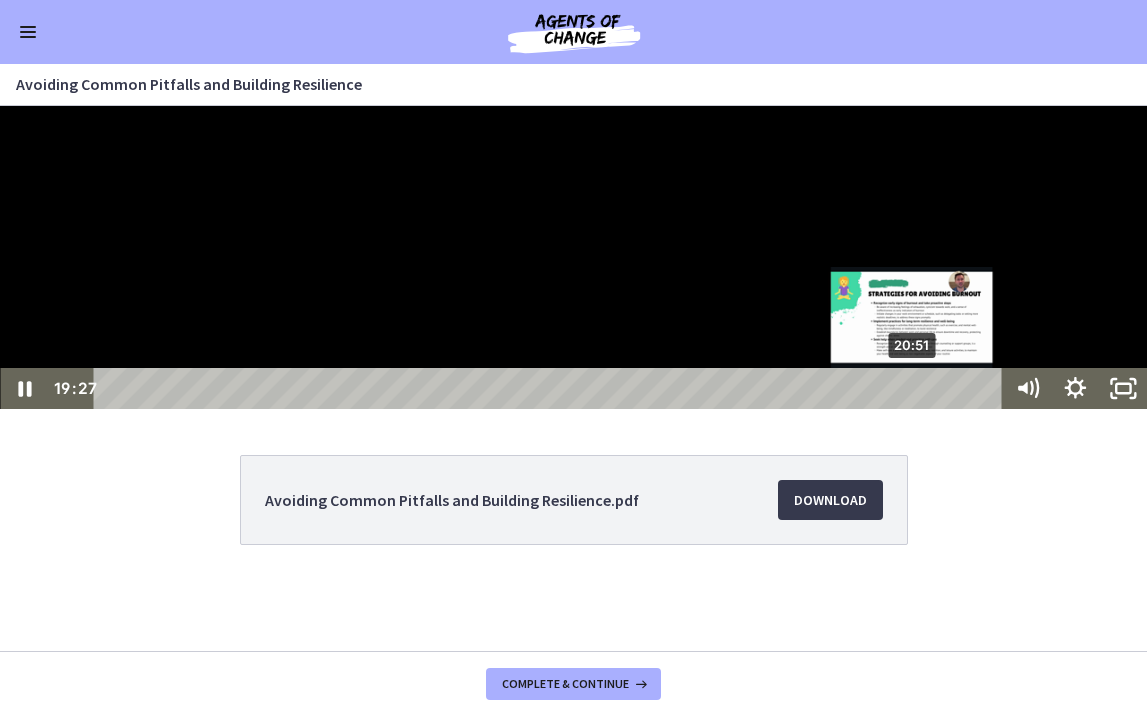 click on "20:51" at bounding box center [551, 388] 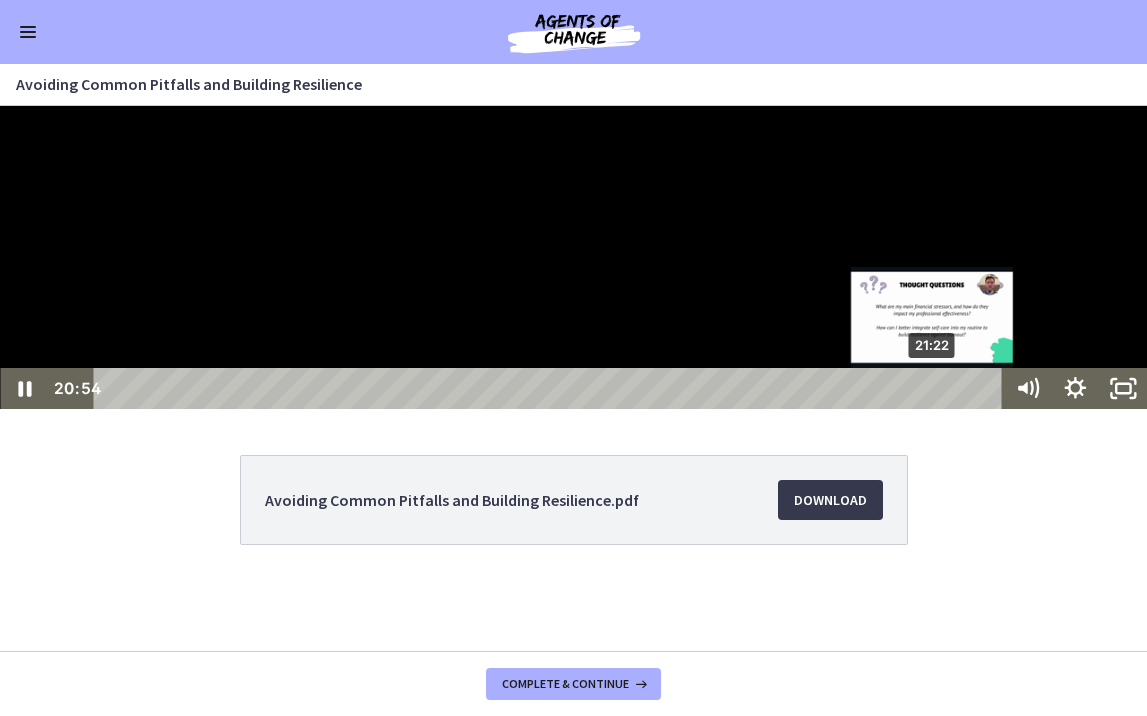 click on "21:22" at bounding box center (551, 388) 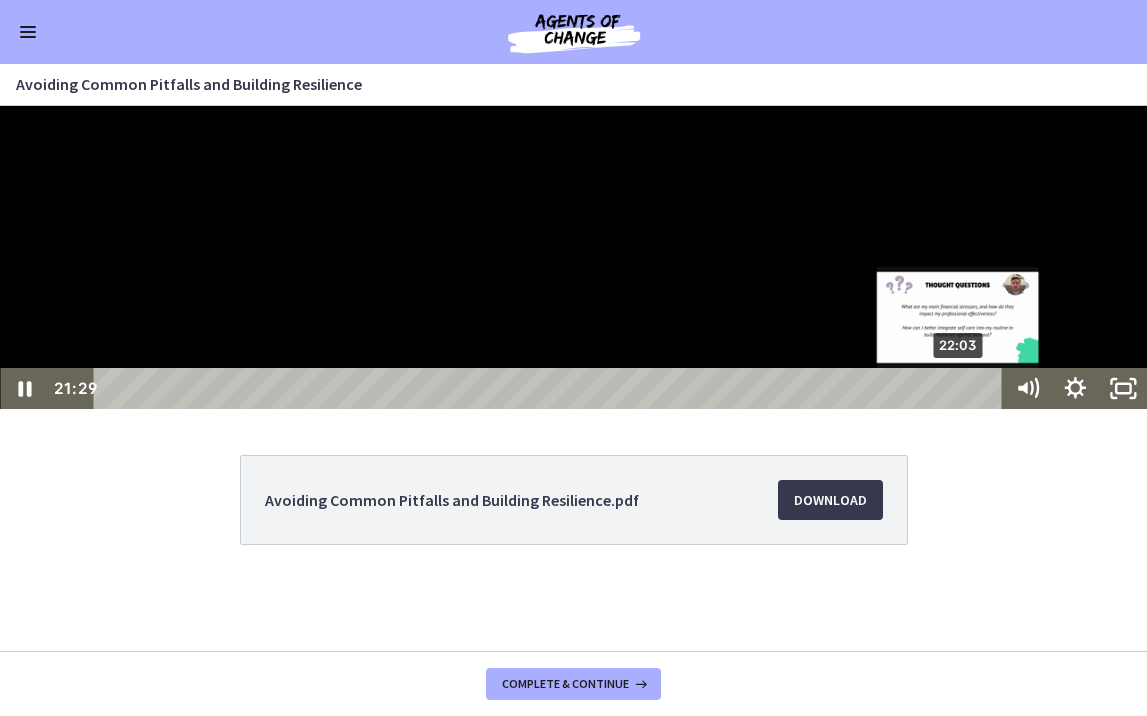 click on "22:03" at bounding box center (551, 388) 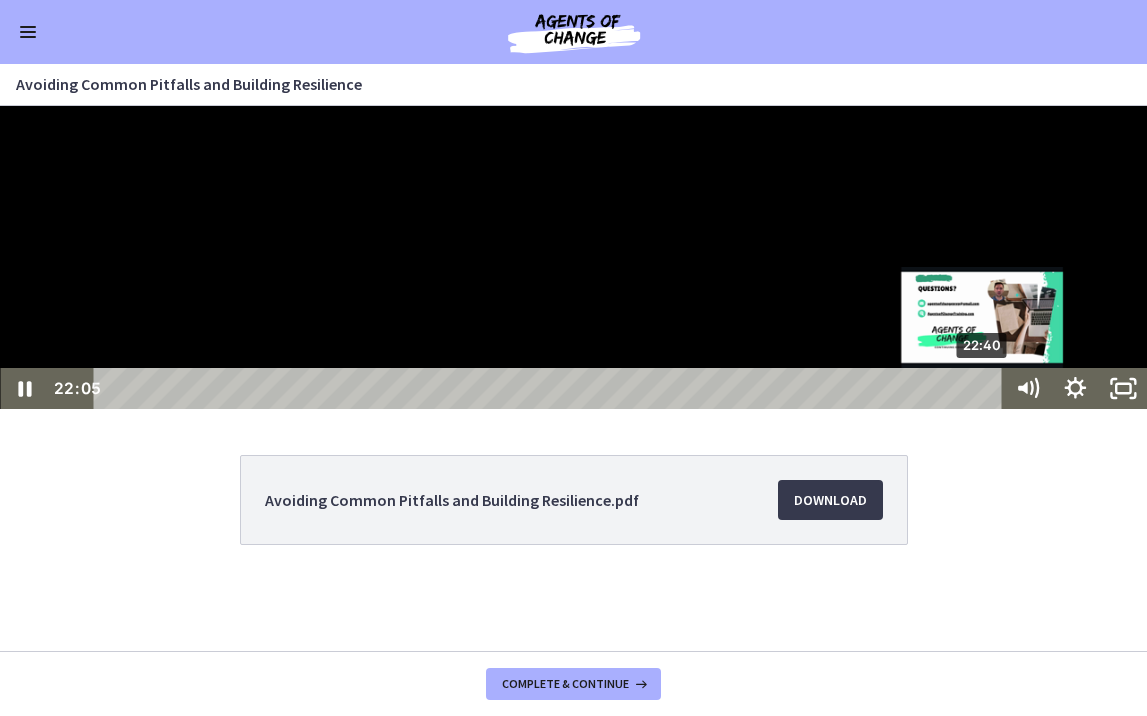 click on "22:40" at bounding box center (551, 388) 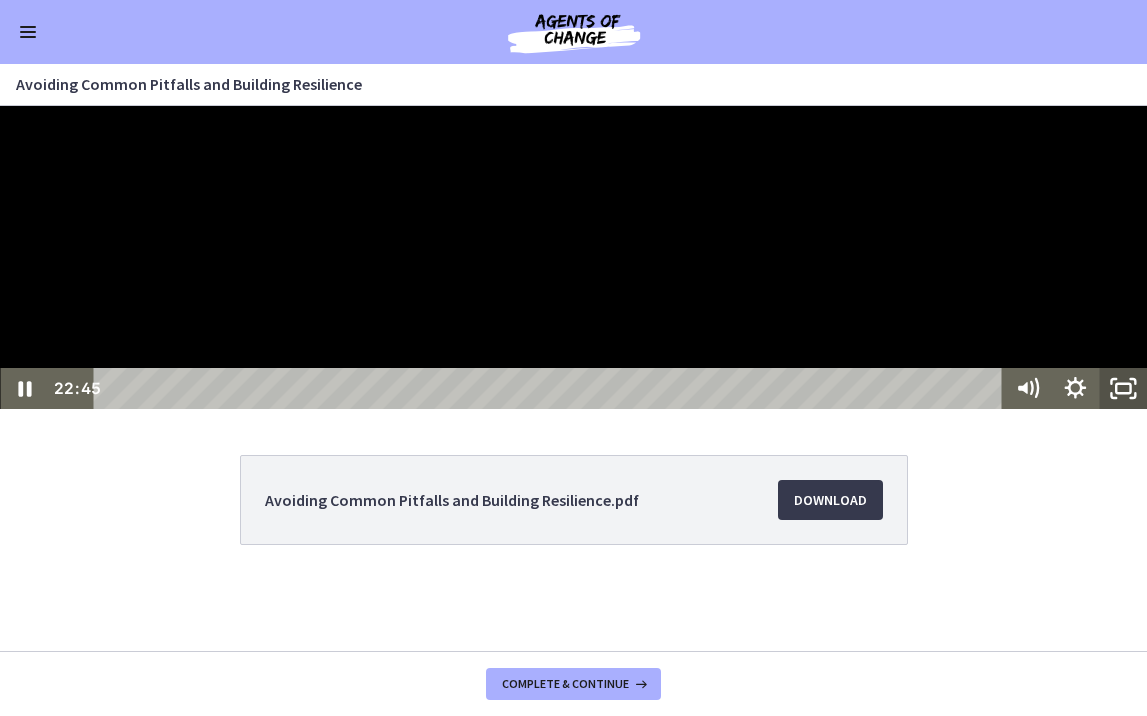 click 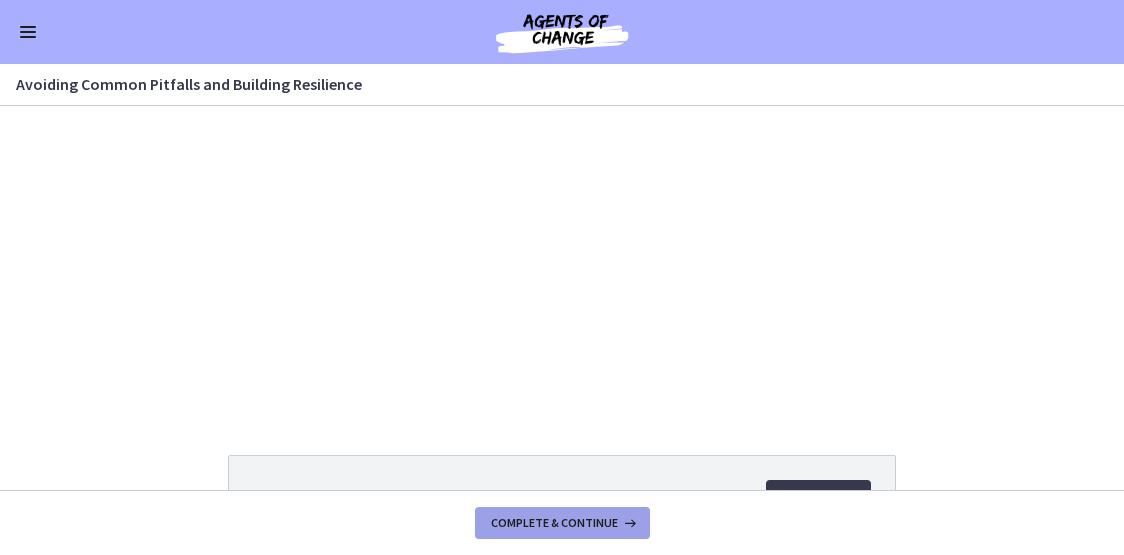 click on "Complete & continue" at bounding box center [554, 523] 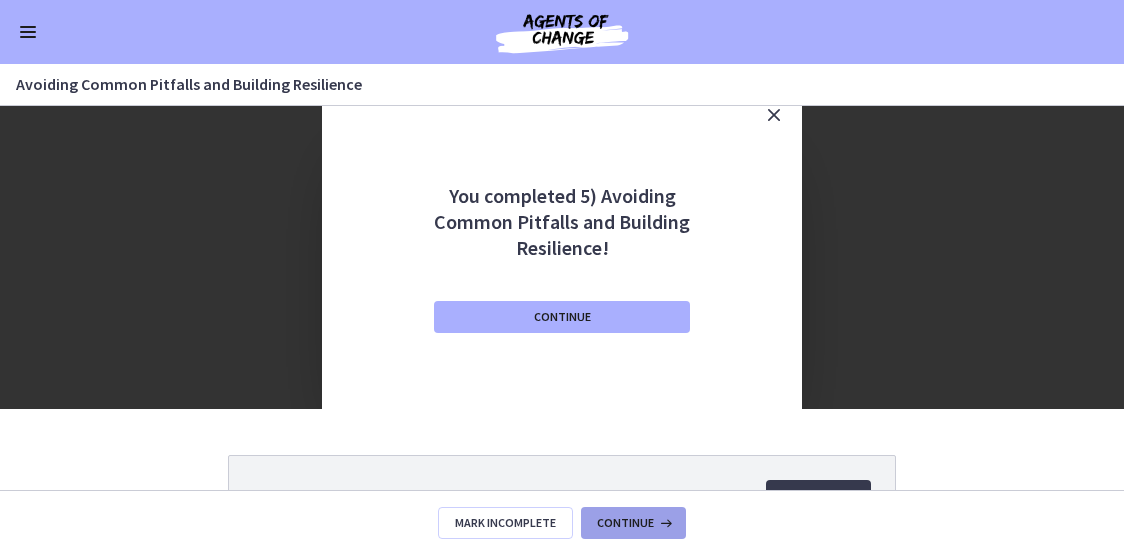 click at bounding box center (664, 523) 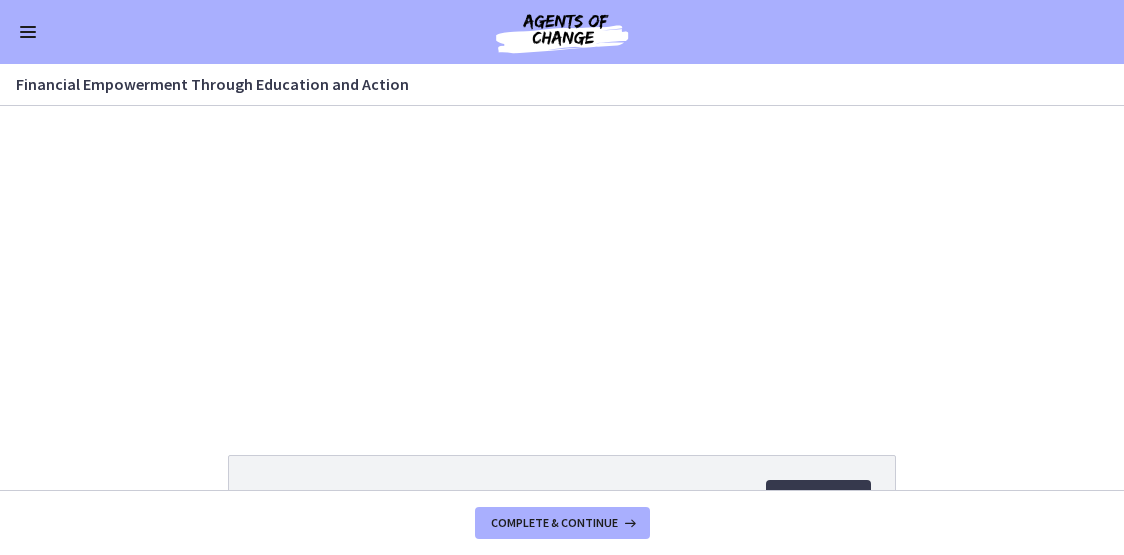 scroll, scrollTop: 0, scrollLeft: 0, axis: both 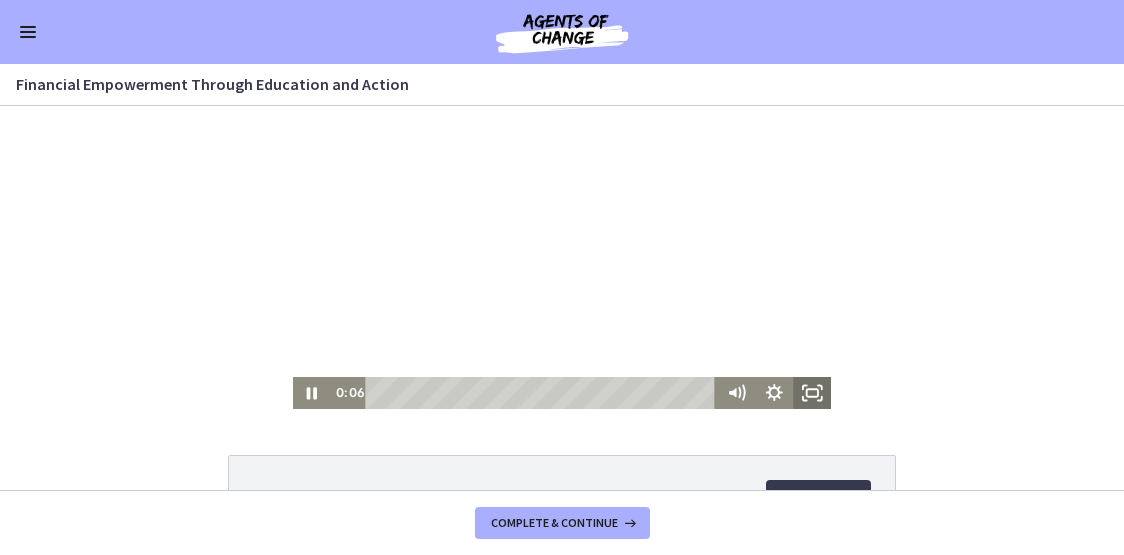 click 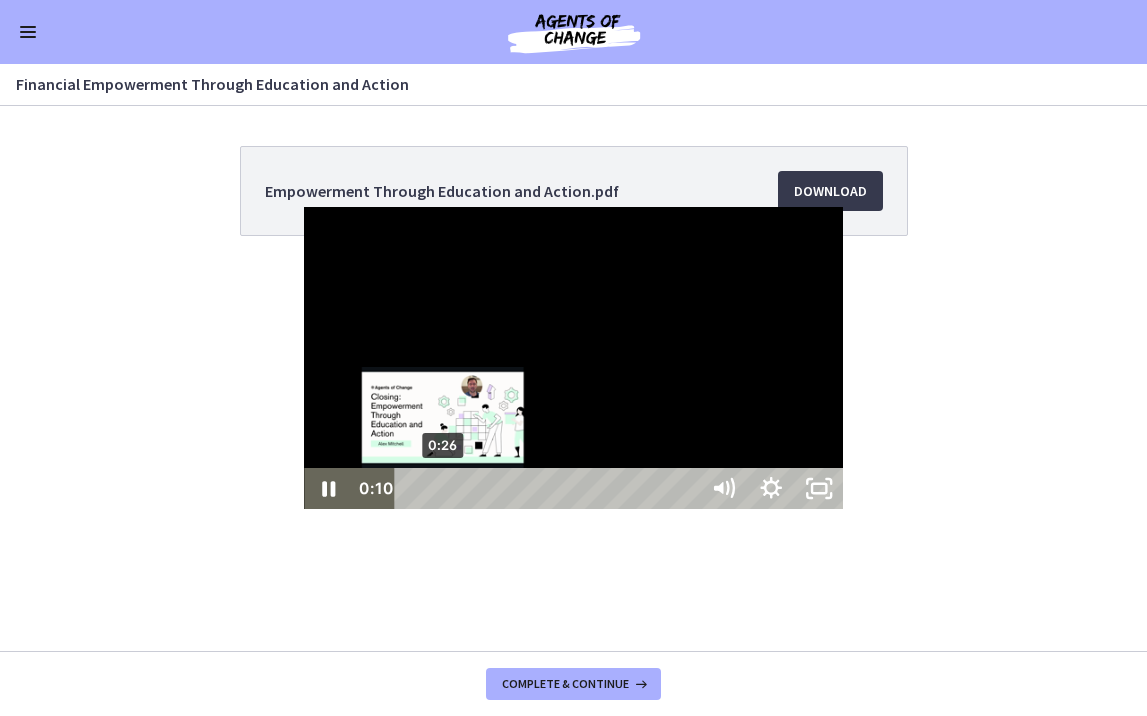 click on "0:26" at bounding box center [550, 488] 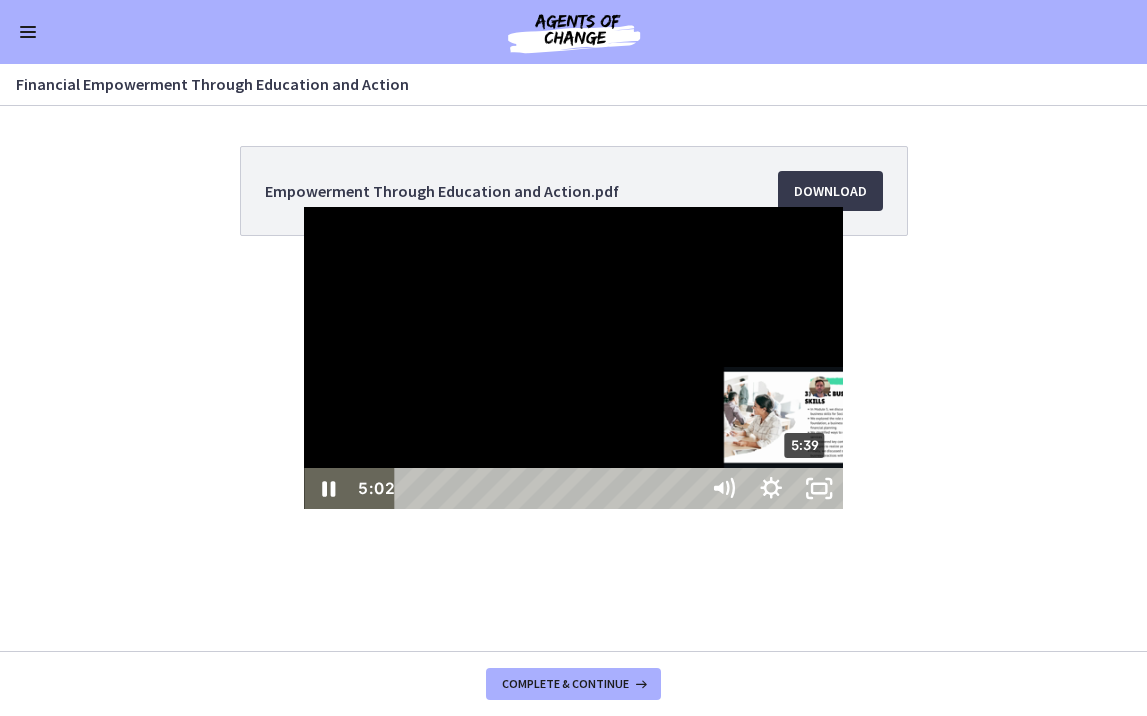 click on "5:39" at bounding box center (550, 488) 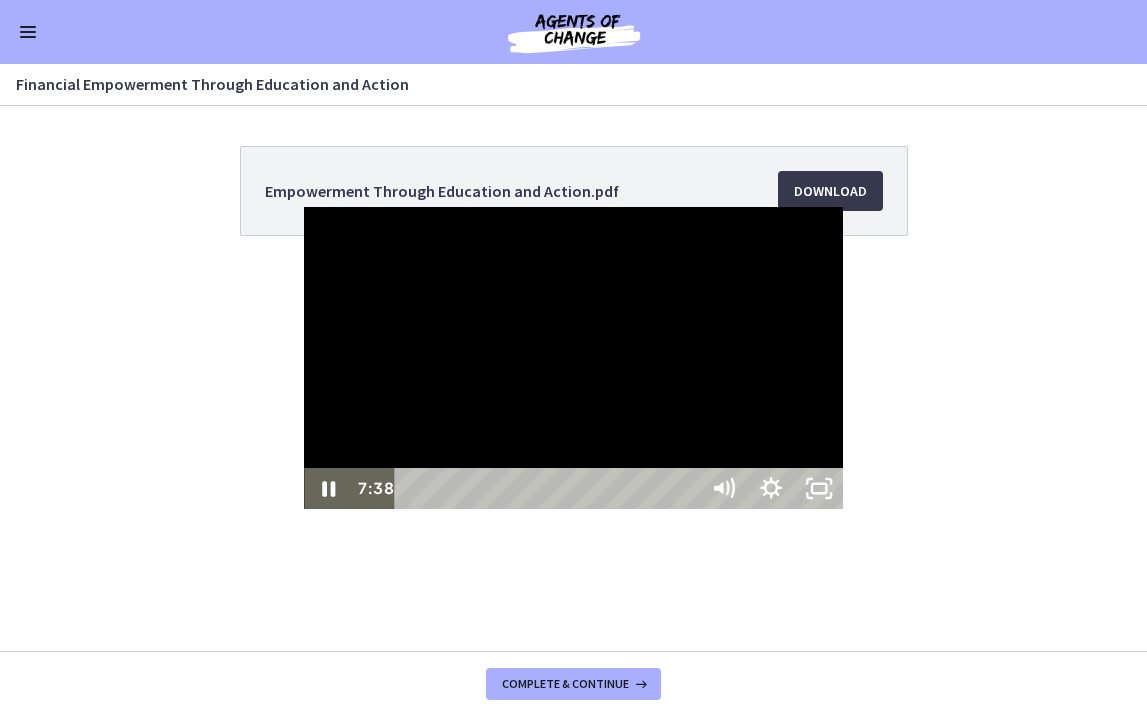 click on "9:03" at bounding box center (550, 488) 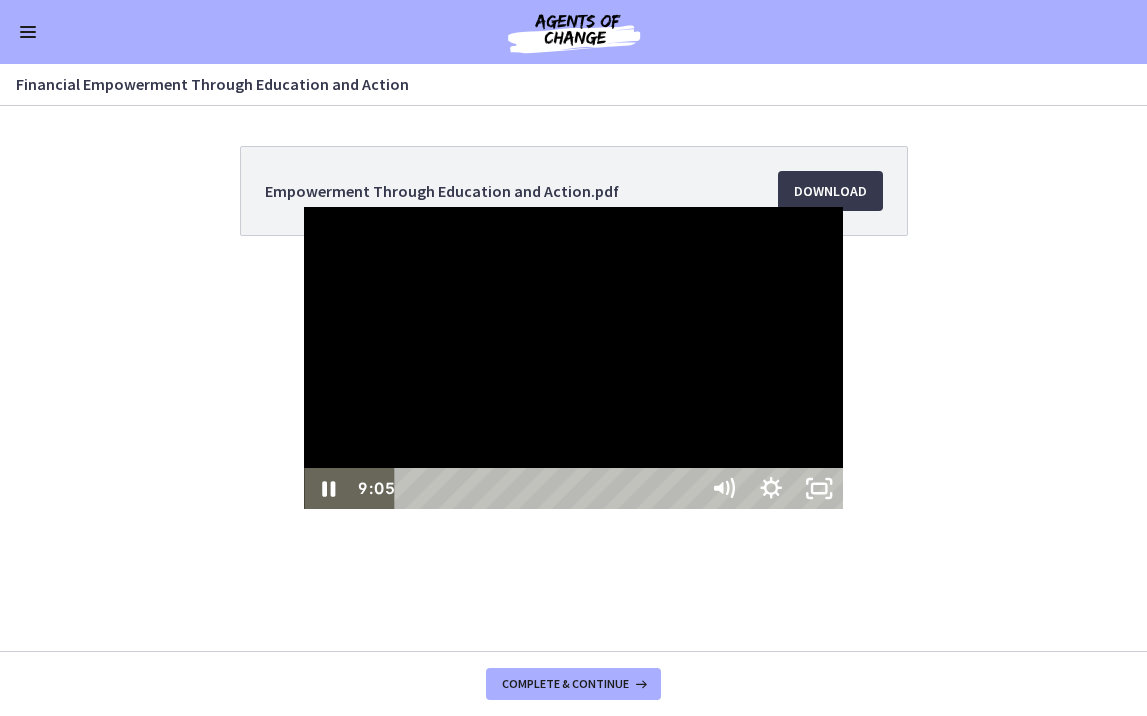 click on "10:18" at bounding box center (550, 488) 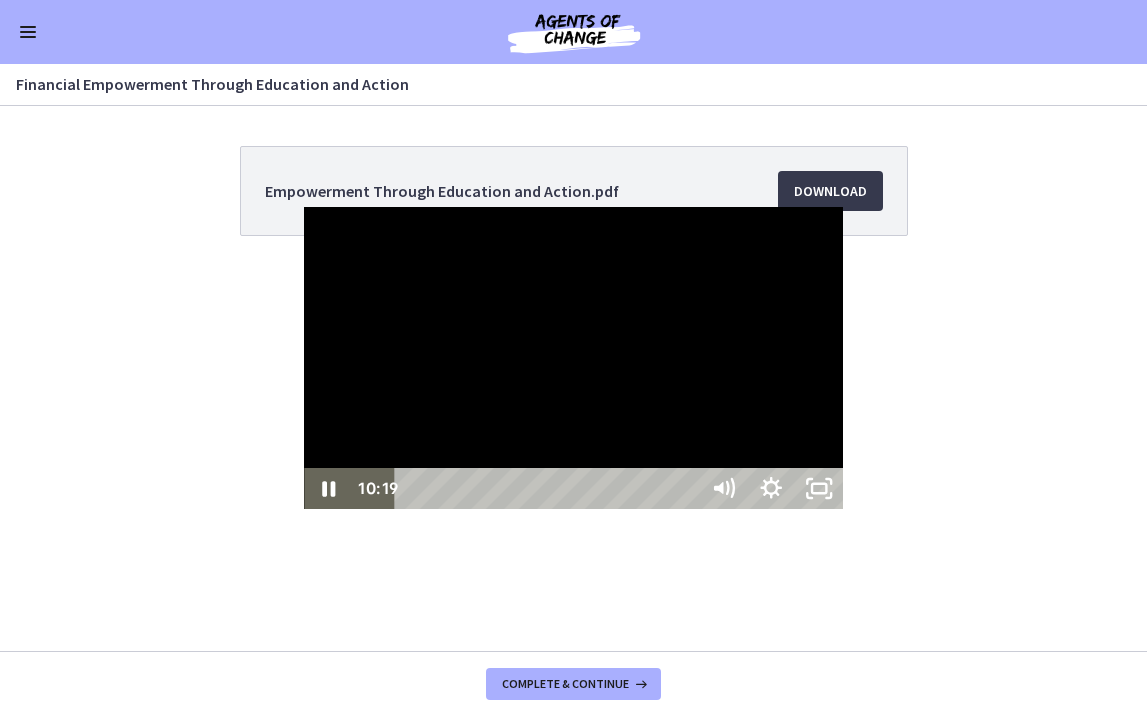 click on "10:46" at bounding box center [550, 488] 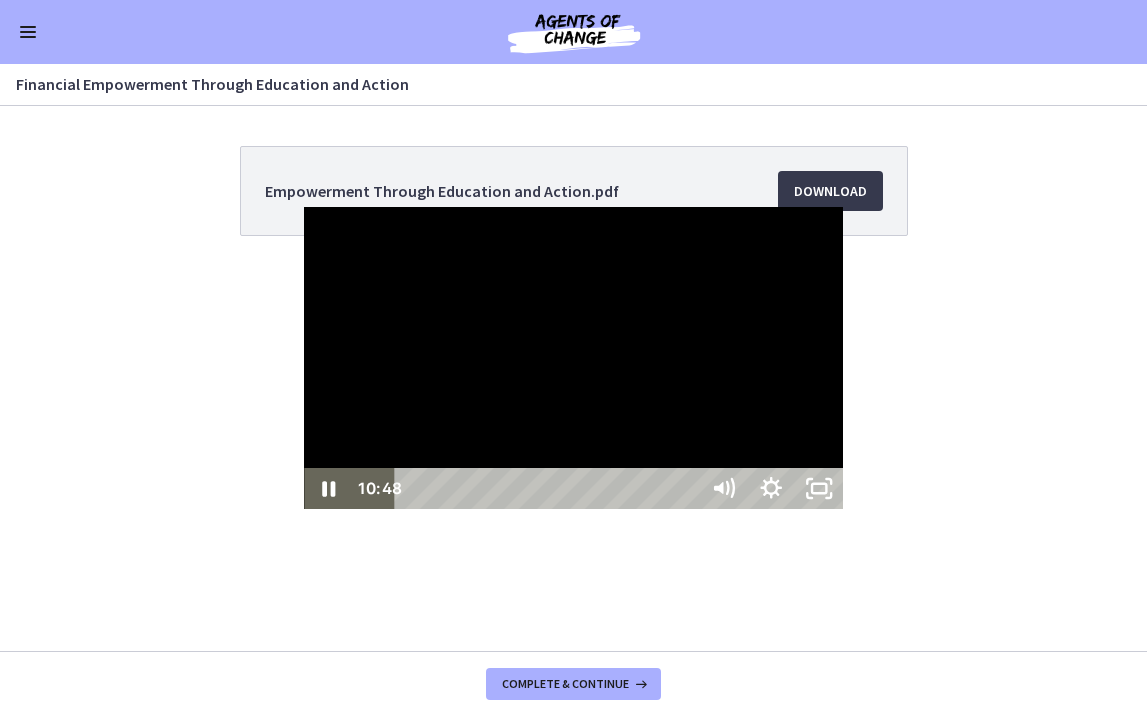 click on "11:47" at bounding box center [550, 488] 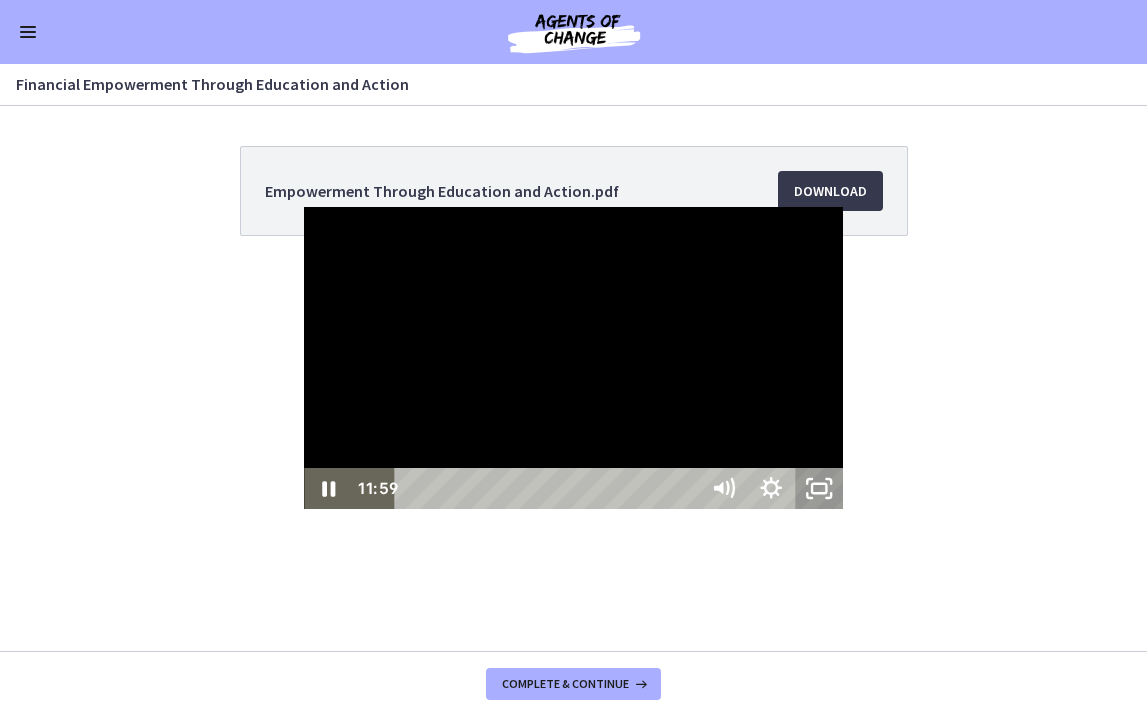 click 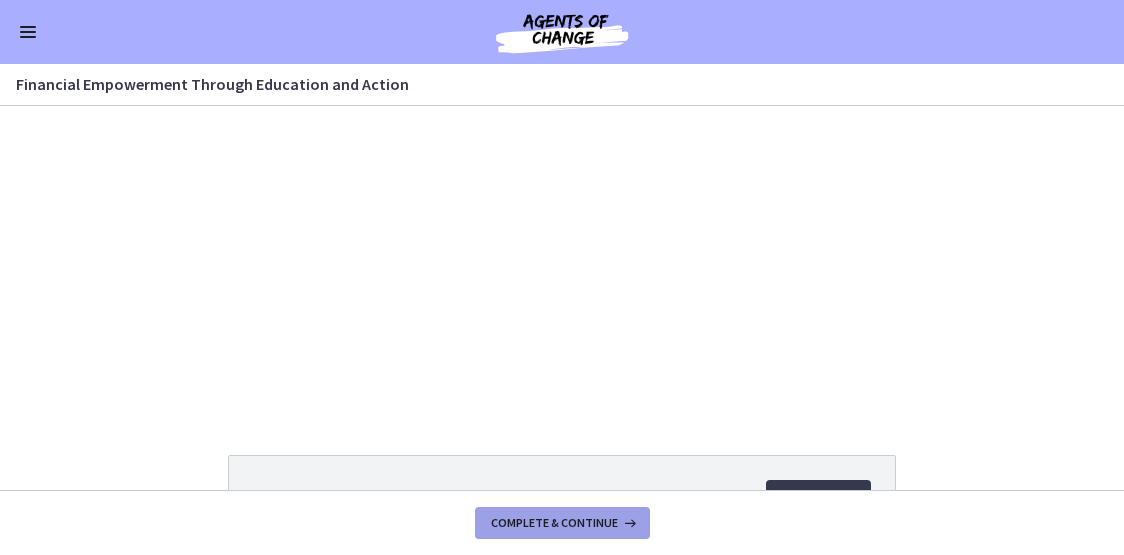 click on "Complete & continue" at bounding box center (562, 523) 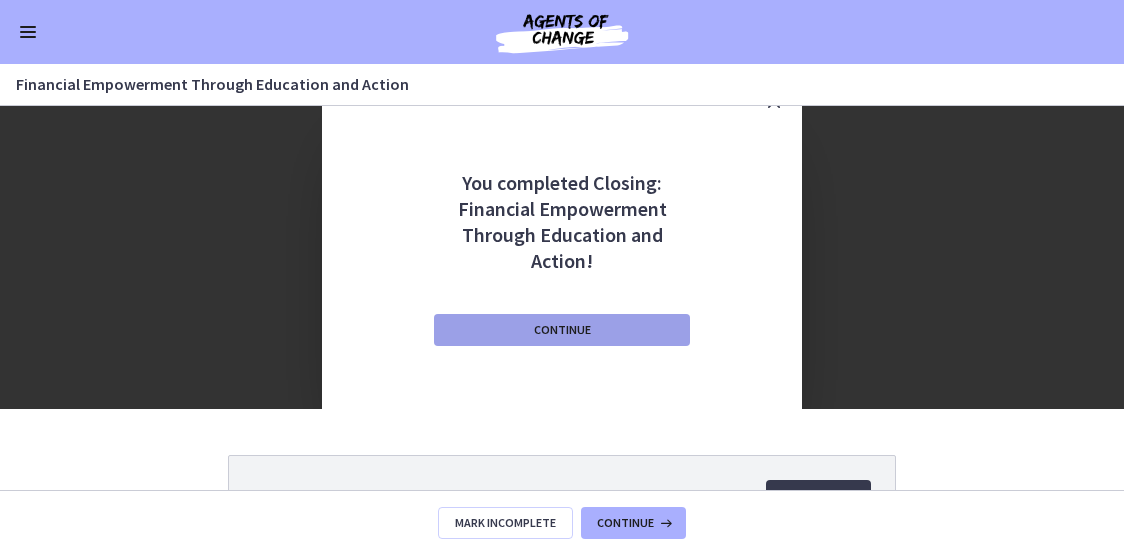 click on "Continue" at bounding box center [562, 330] 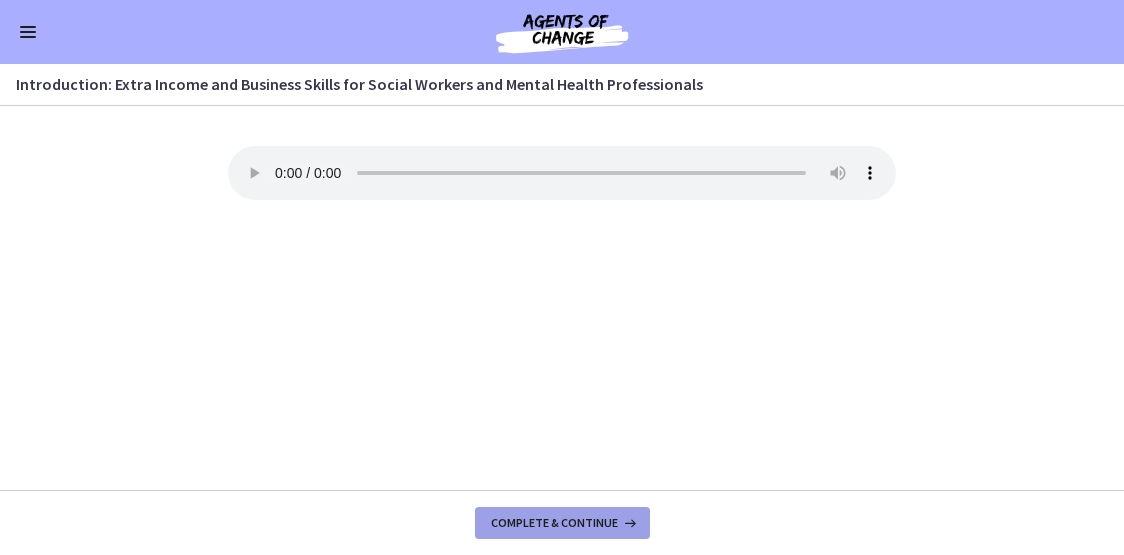 click on "Complete & continue" at bounding box center (554, 523) 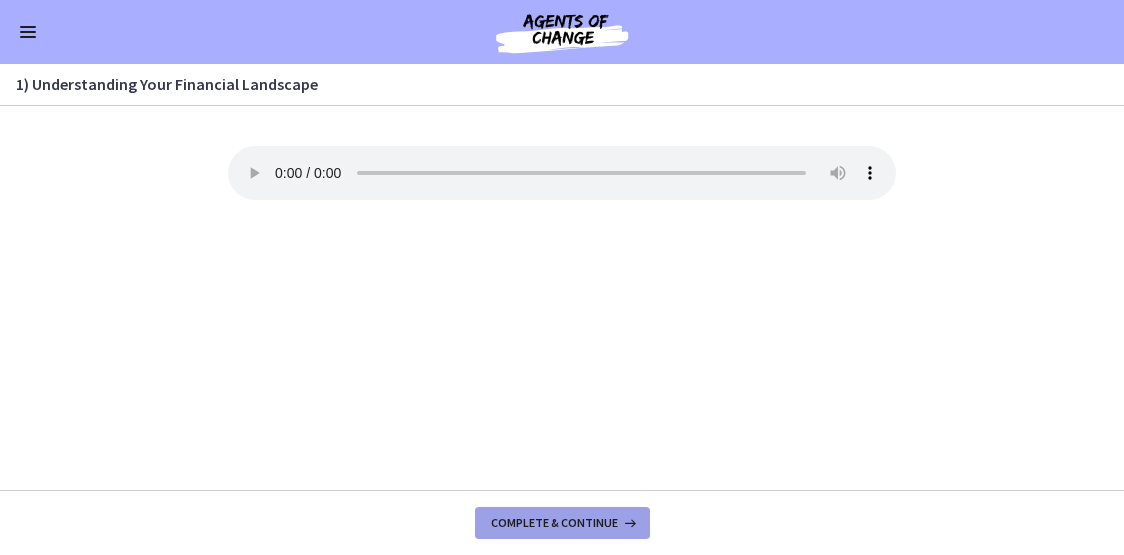 click on "Complete & continue" at bounding box center [554, 523] 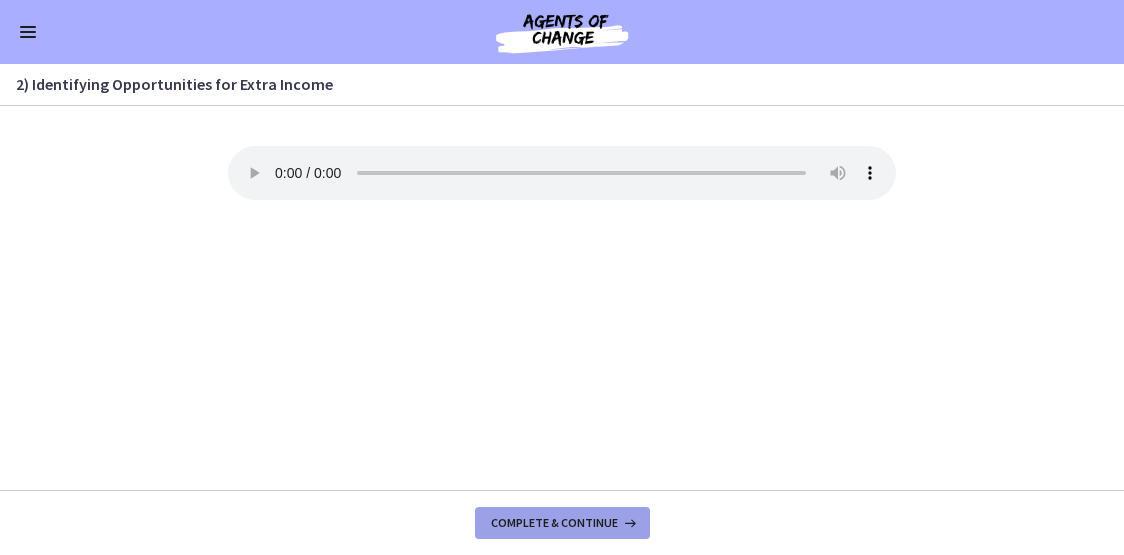 click on "Complete & continue" at bounding box center [554, 523] 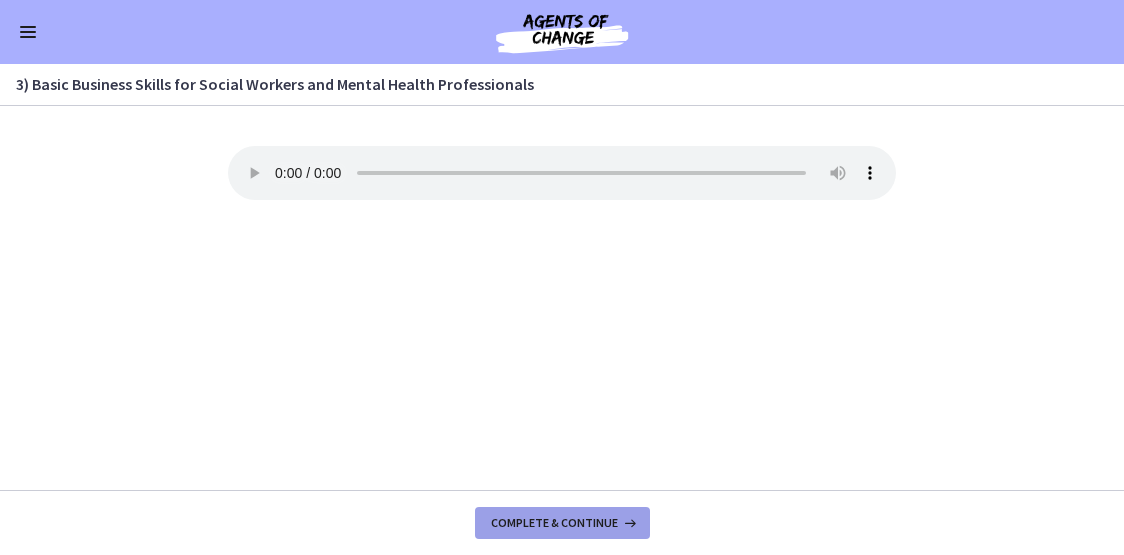 click on "Complete & continue" at bounding box center [554, 523] 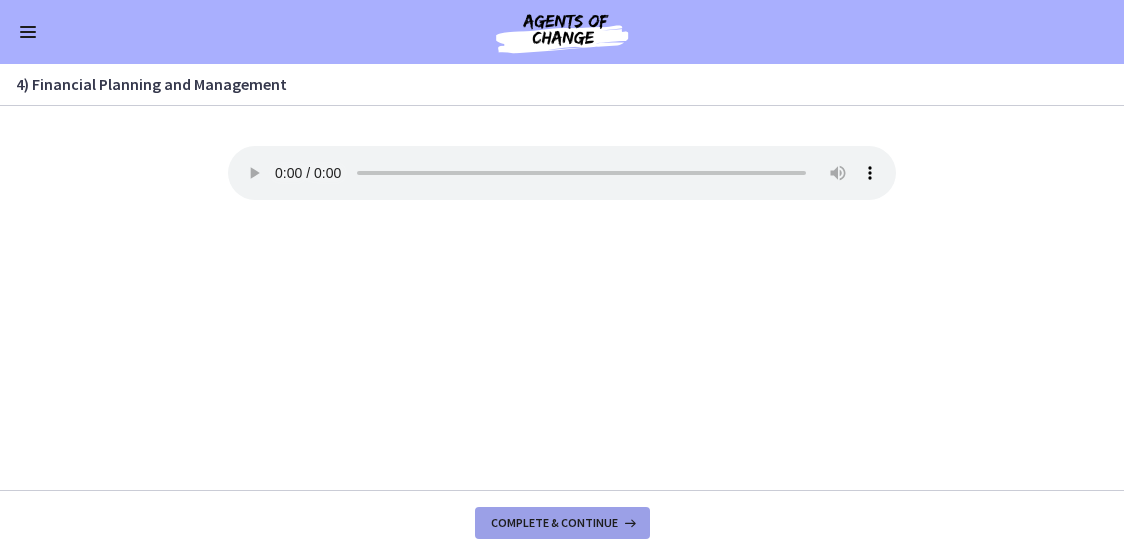 click on "Complete & continue" at bounding box center (554, 523) 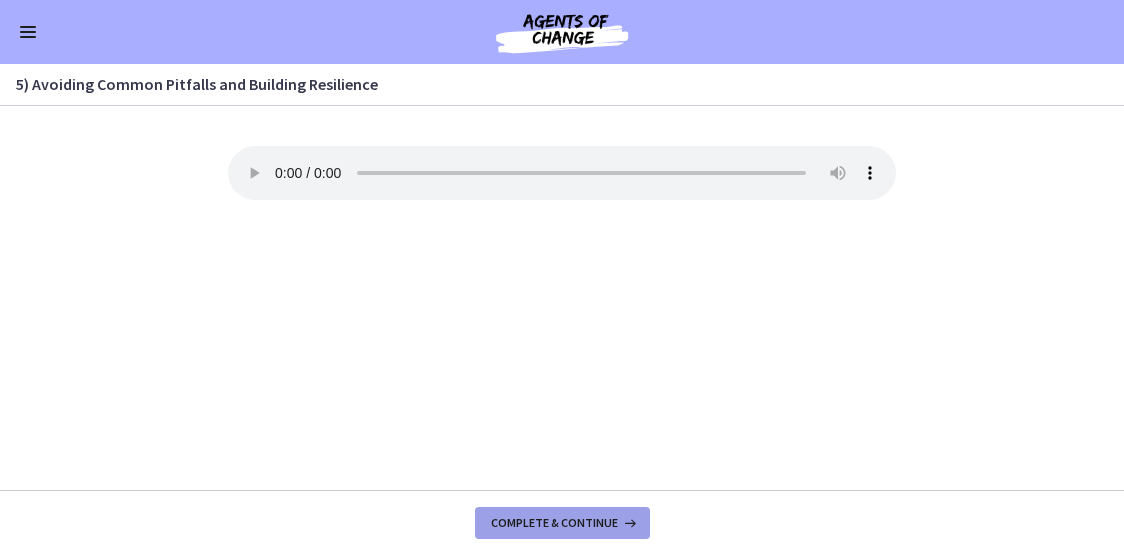 click on "Complete & continue" at bounding box center [554, 523] 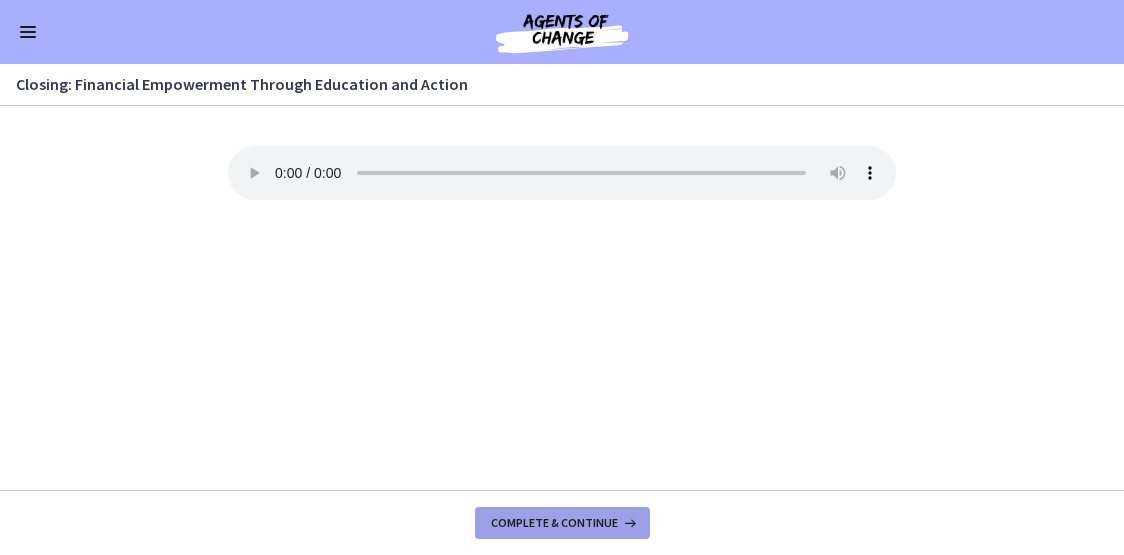 click on "Complete & continue" at bounding box center (554, 523) 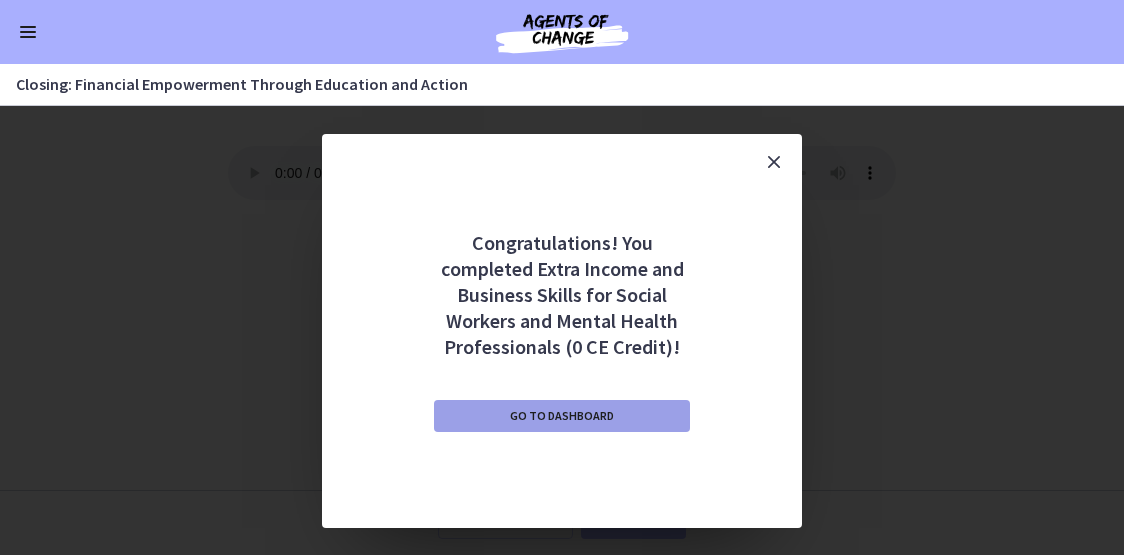 click on "Go to Dashboard" at bounding box center [562, 416] 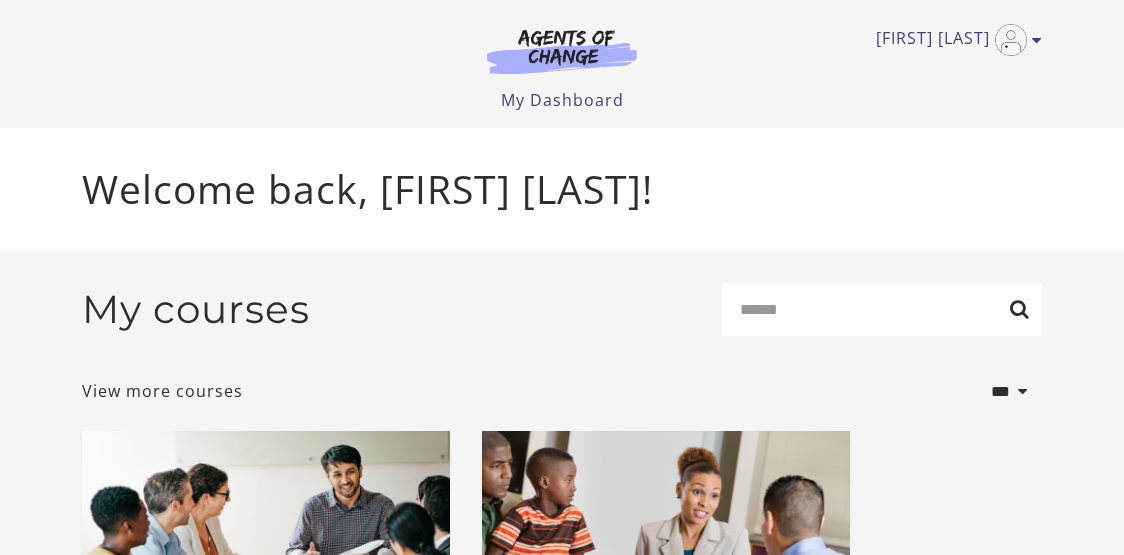 scroll, scrollTop: 0, scrollLeft: 0, axis: both 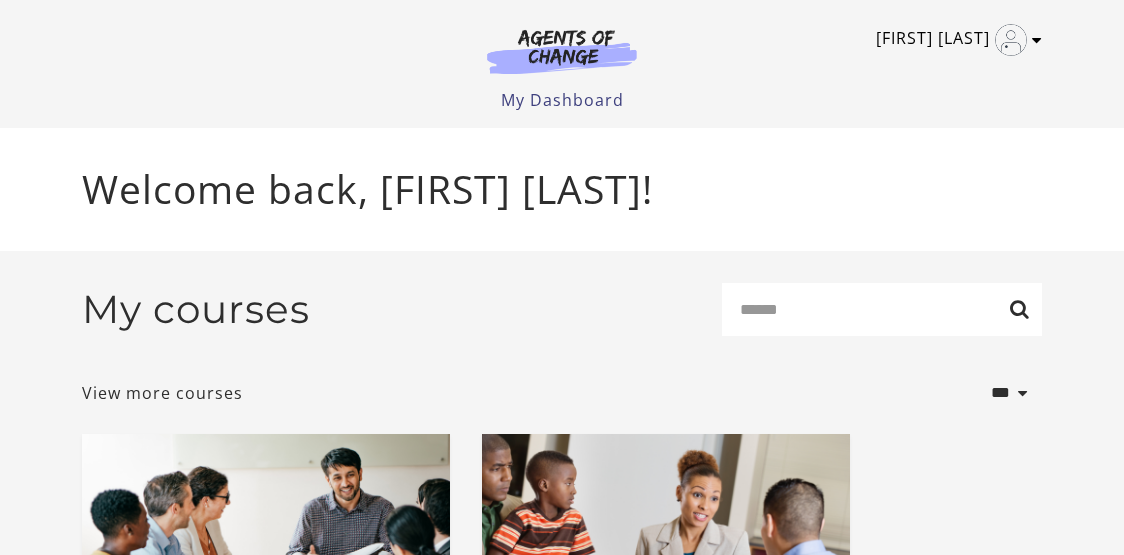 click at bounding box center [1011, 40] 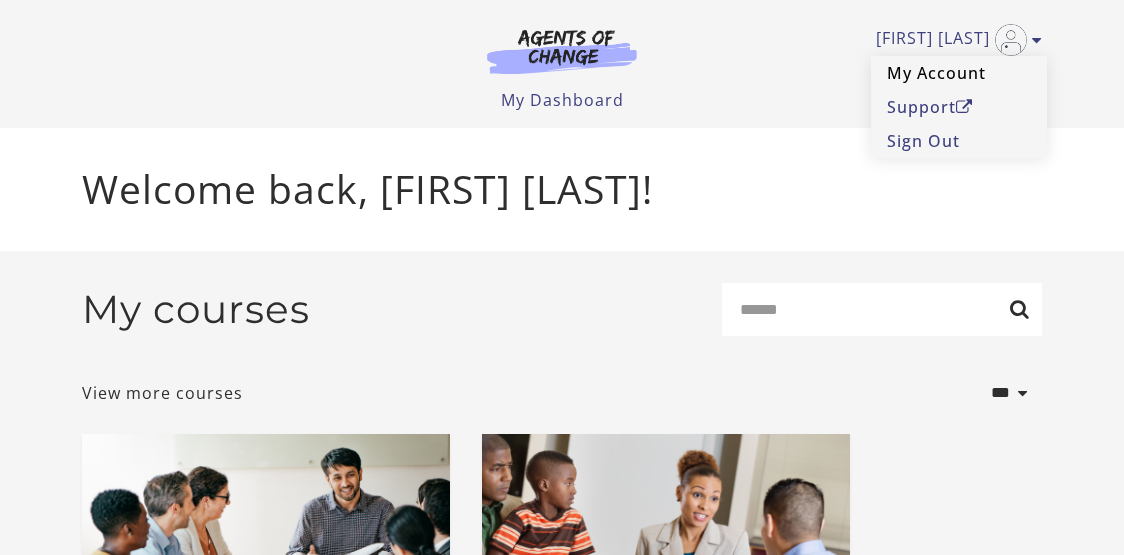 click on "My Account" at bounding box center (959, 73) 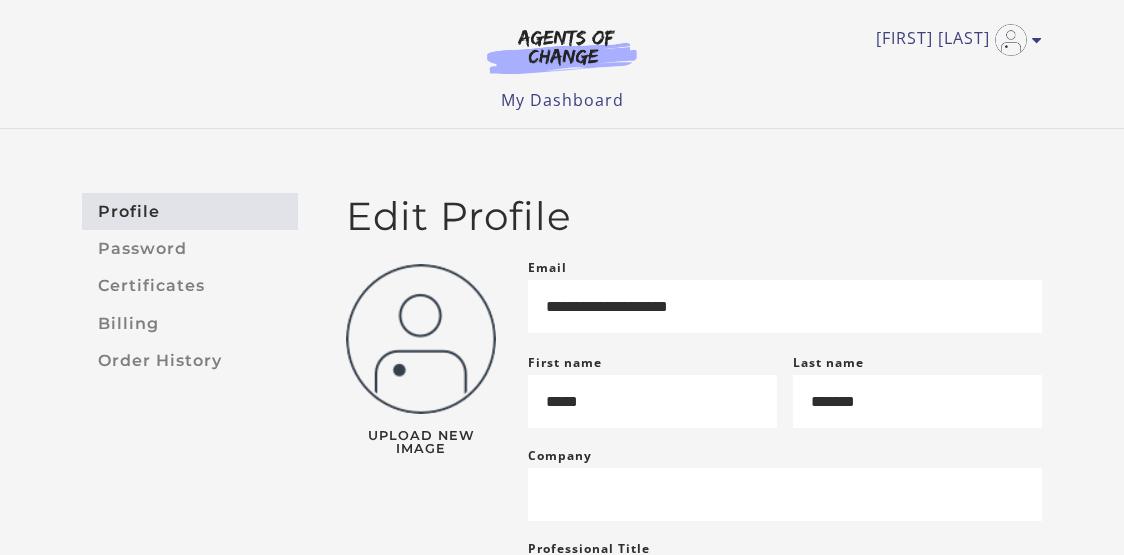 scroll, scrollTop: 0, scrollLeft: 0, axis: both 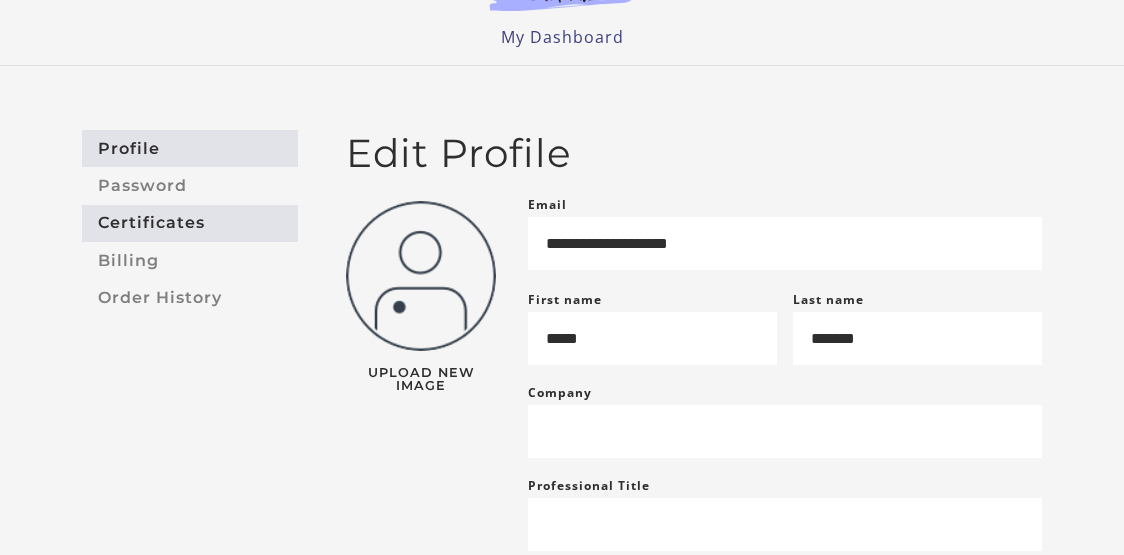 click on "Certificates" at bounding box center [190, 223] 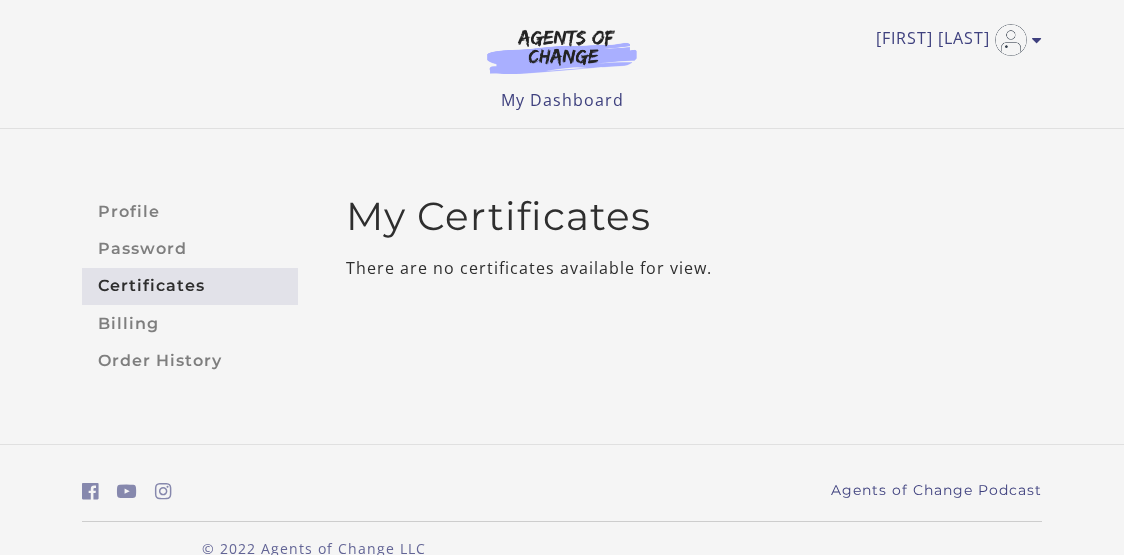 scroll, scrollTop: 0, scrollLeft: 0, axis: both 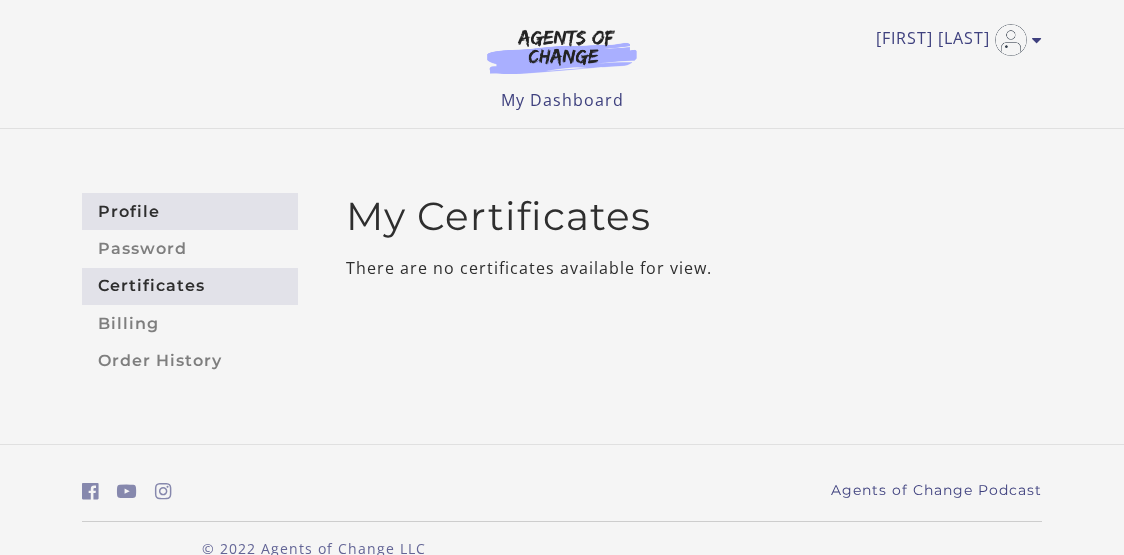 click on "Profile" at bounding box center (190, 211) 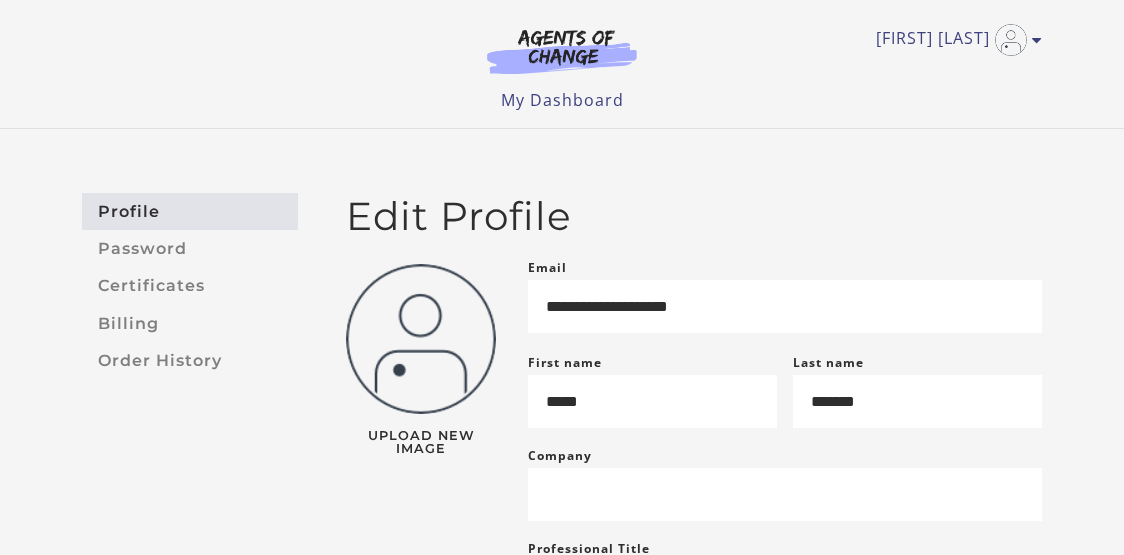 scroll, scrollTop: 0, scrollLeft: 0, axis: both 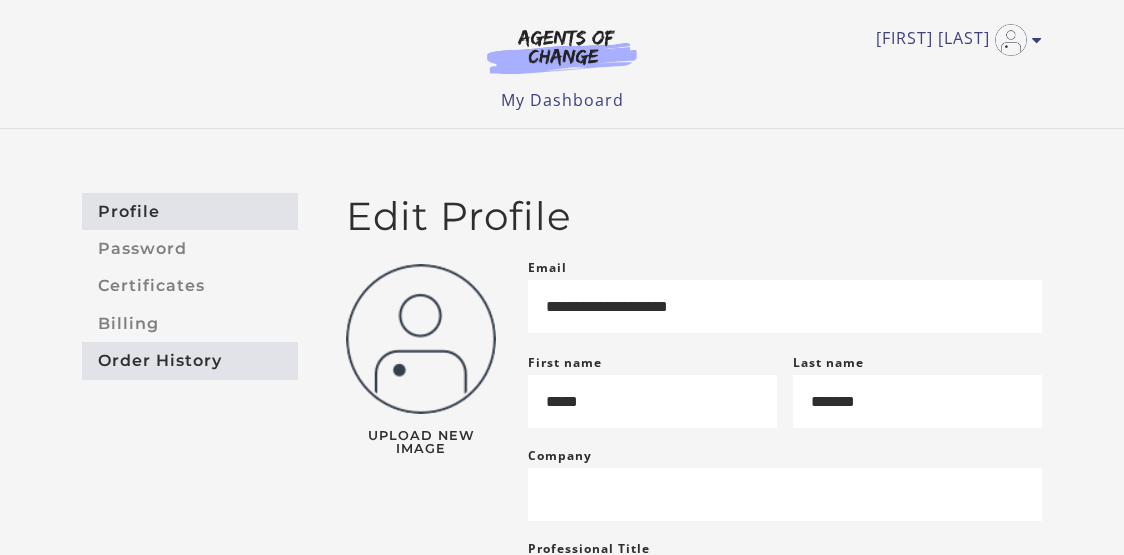 click on "Order History" at bounding box center (190, 360) 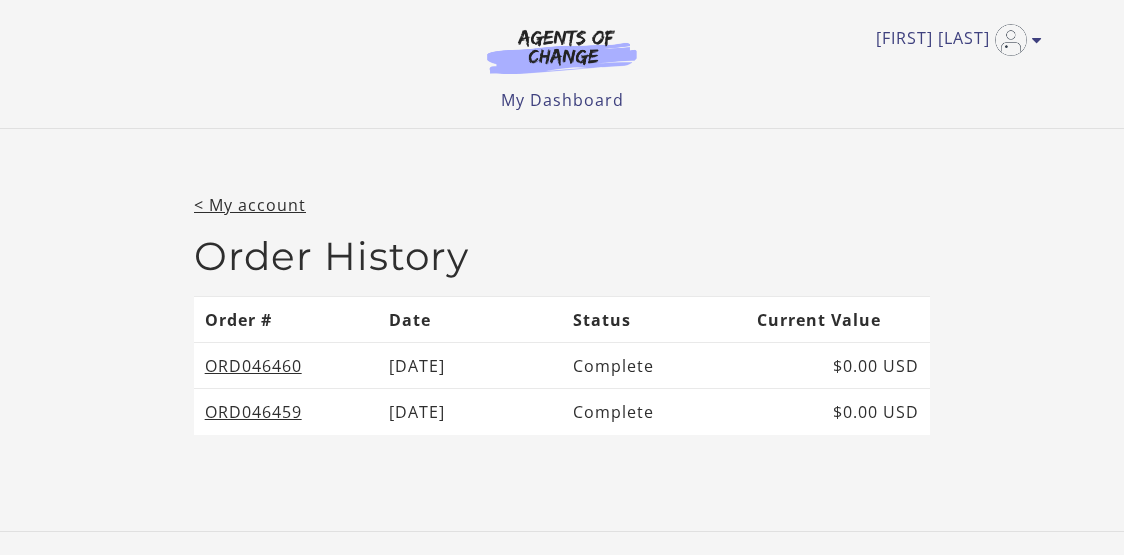 scroll, scrollTop: 0, scrollLeft: 0, axis: both 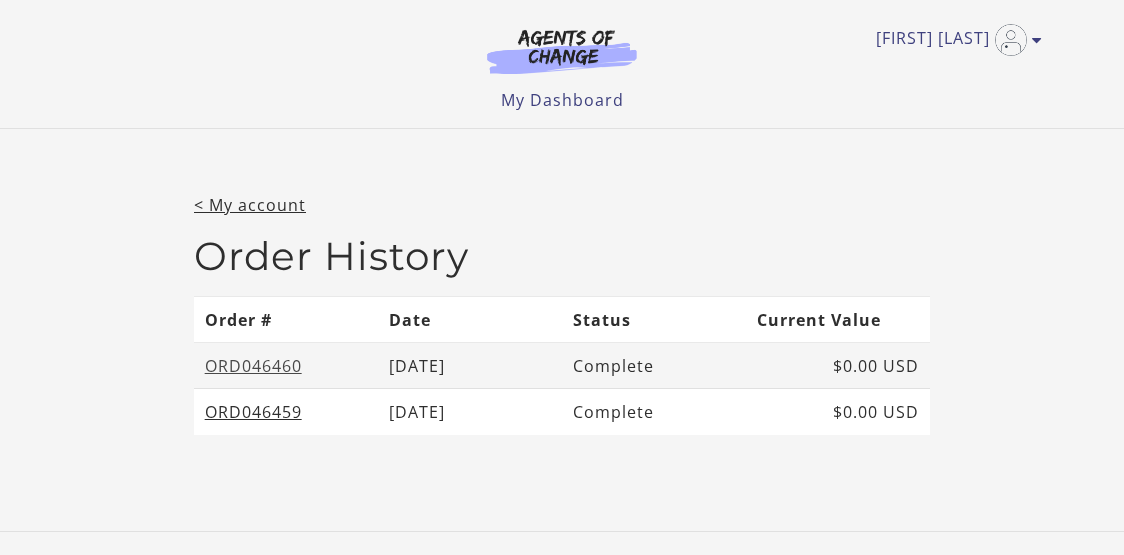 click on "ORD046460" at bounding box center [253, 366] 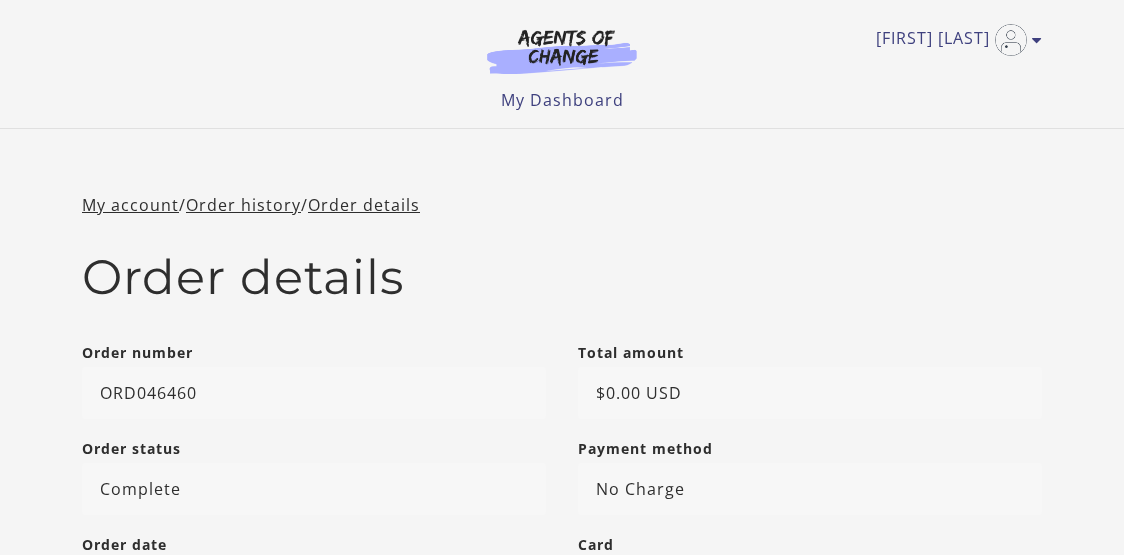 scroll, scrollTop: 0, scrollLeft: 0, axis: both 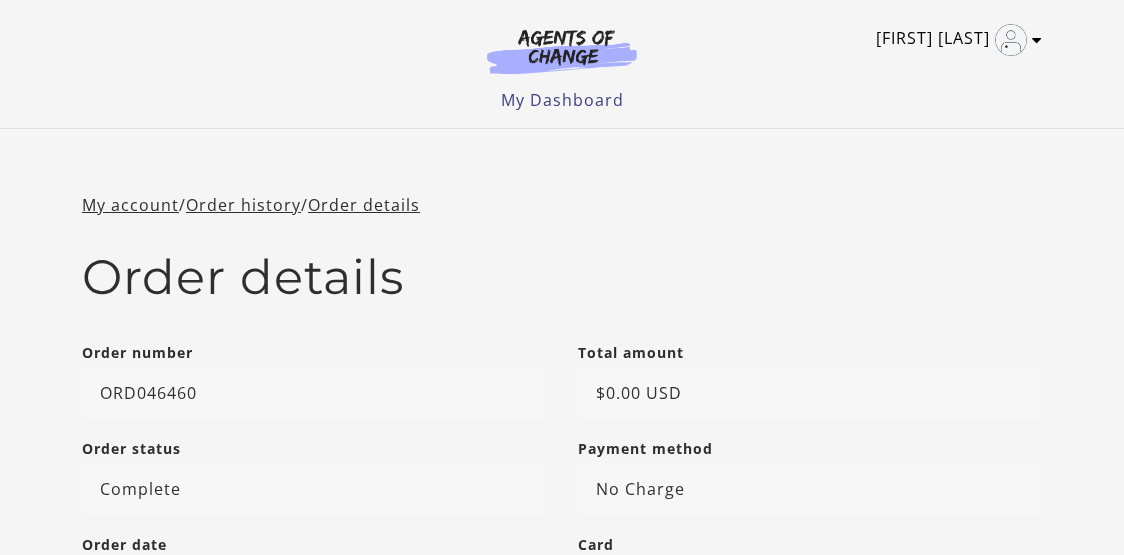 click at bounding box center (1011, 40) 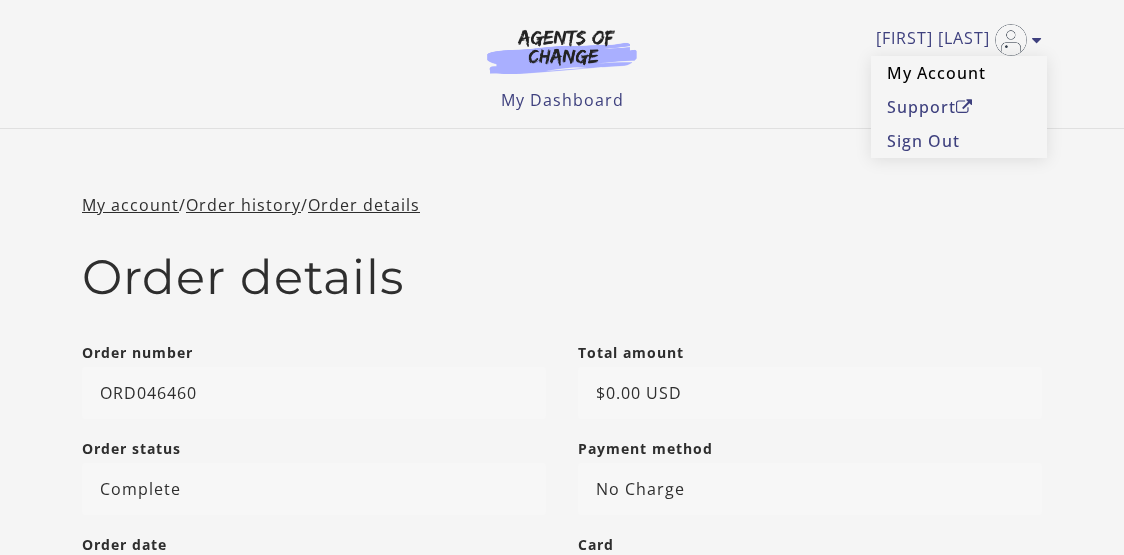 click on "My Account" at bounding box center (959, 73) 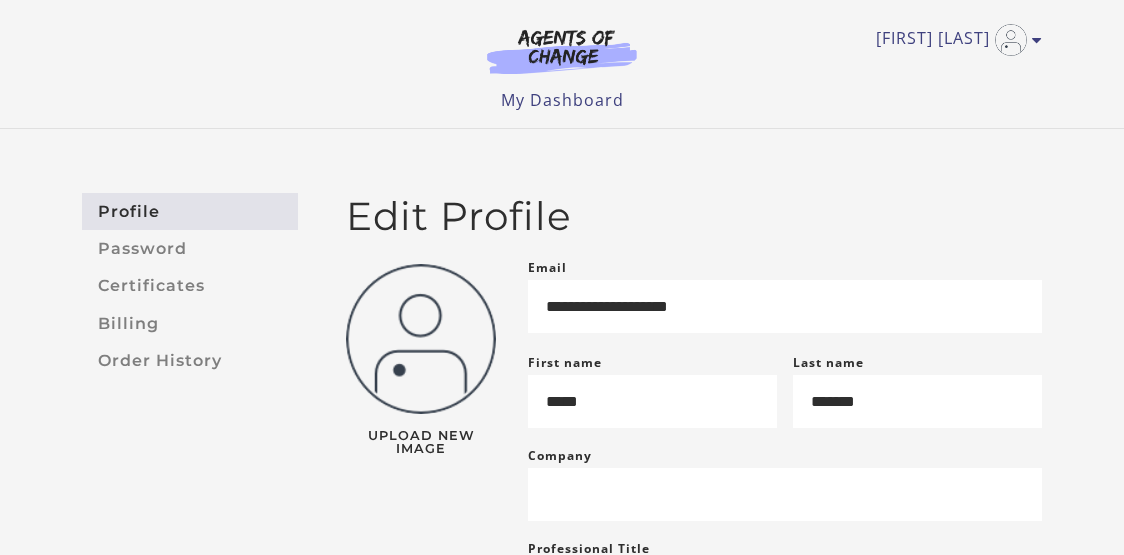 scroll, scrollTop: 0, scrollLeft: 0, axis: both 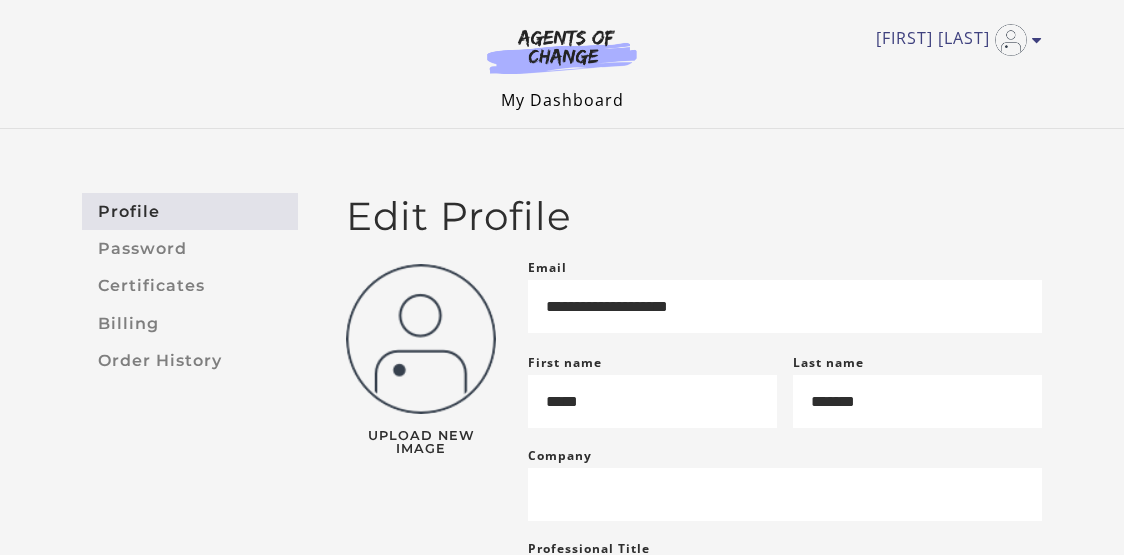 click on "My Dashboard" at bounding box center [562, 100] 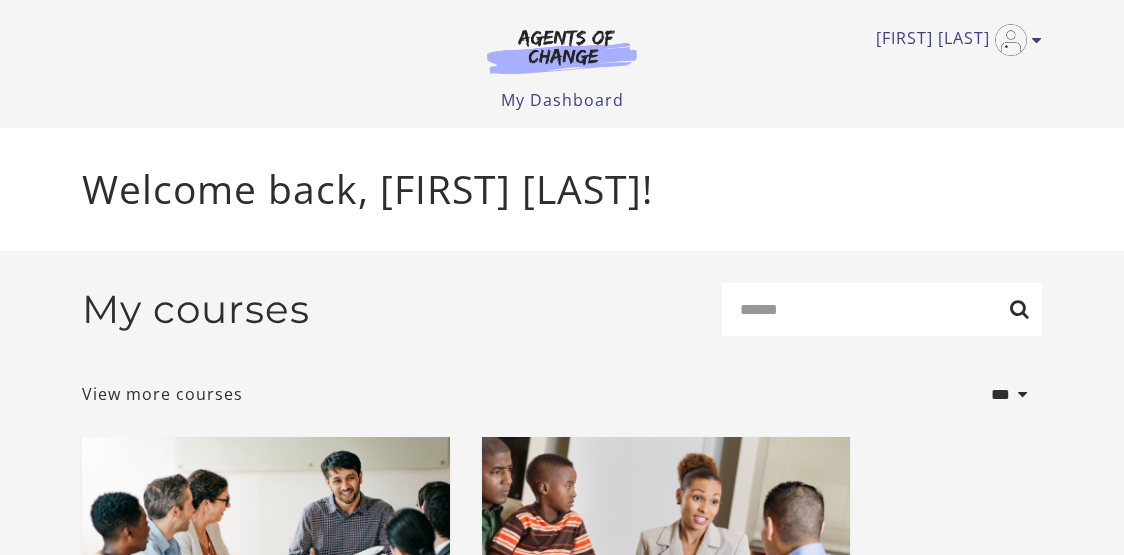 scroll, scrollTop: 0, scrollLeft: 0, axis: both 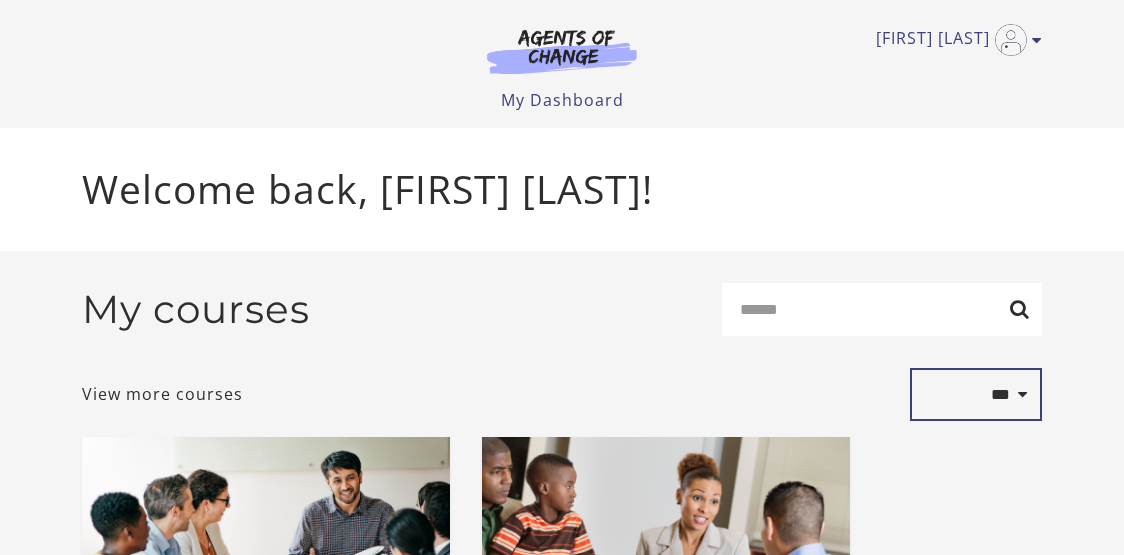 click on "**********" at bounding box center [976, 395] 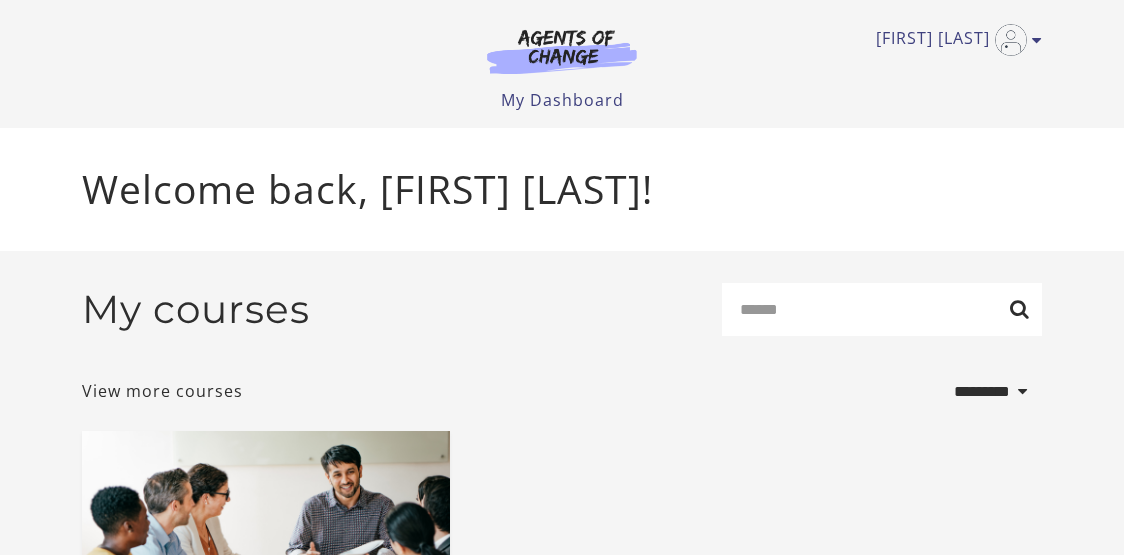 select on "*********" 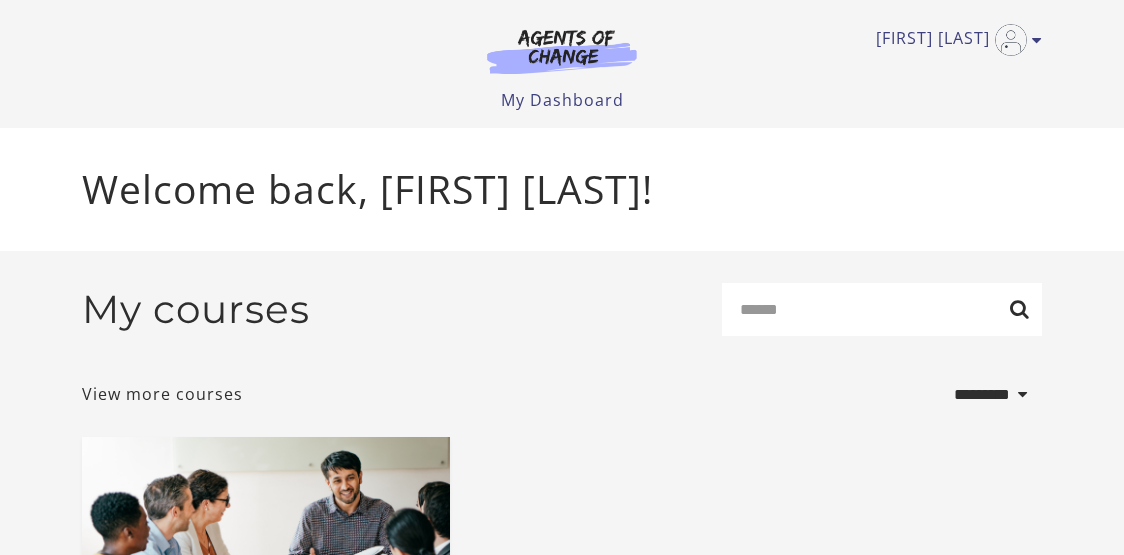 scroll, scrollTop: 0, scrollLeft: 0, axis: both 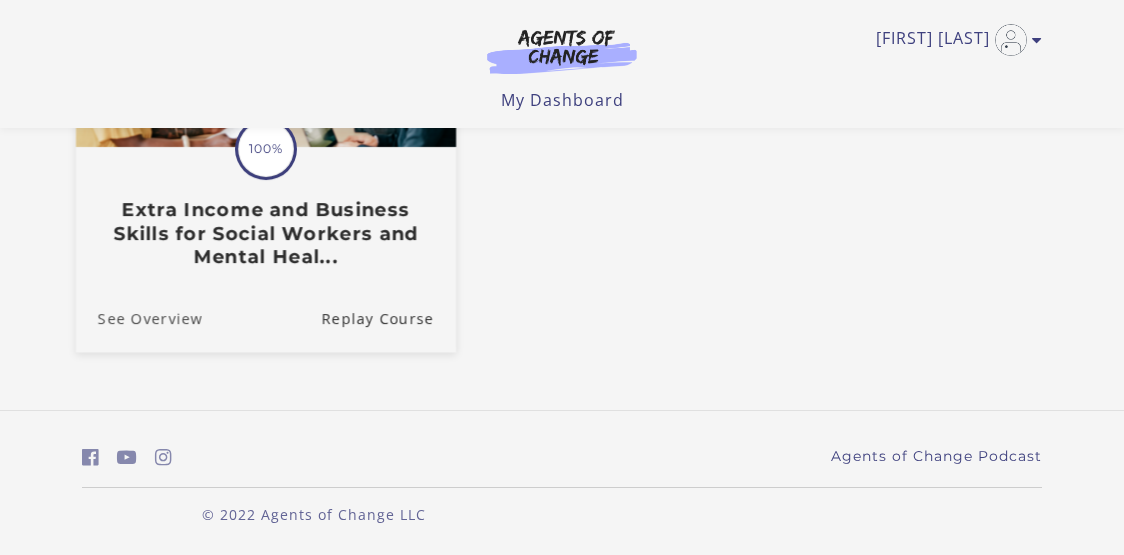 click on "See Overview" at bounding box center [139, 318] 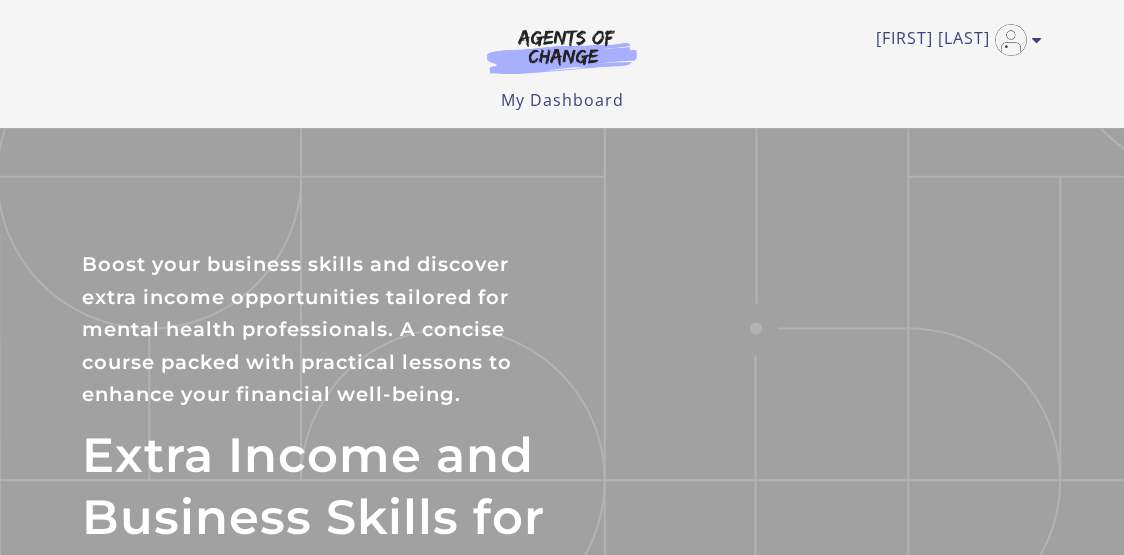 scroll, scrollTop: 0, scrollLeft: 0, axis: both 